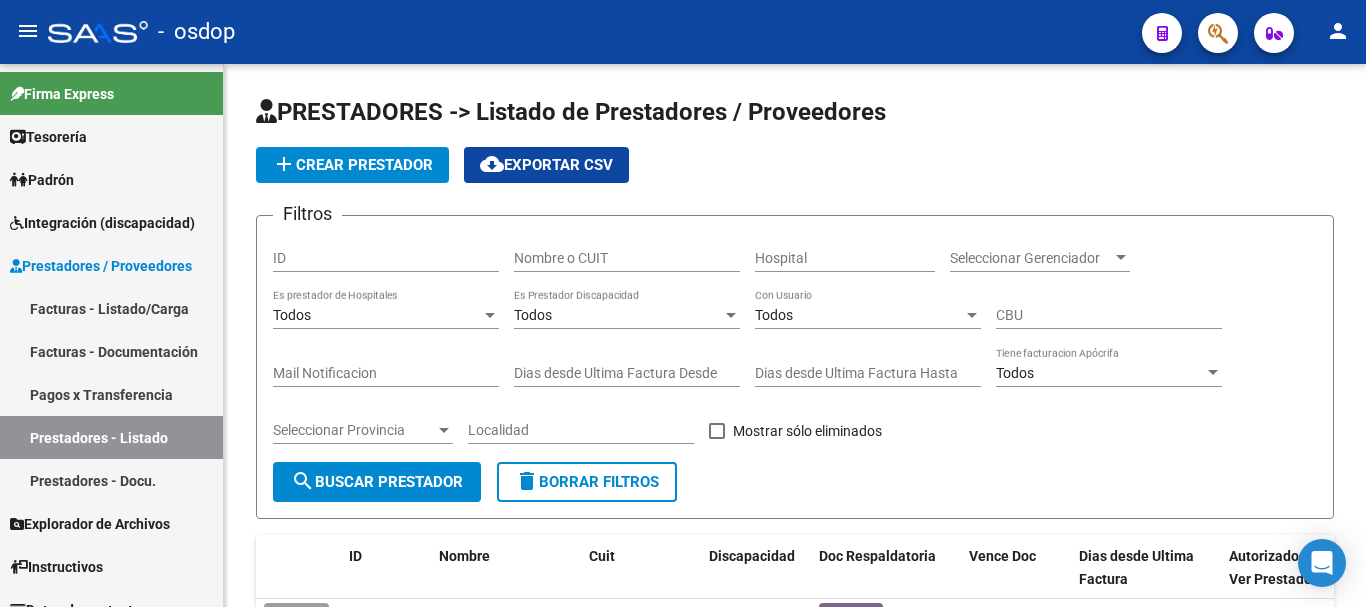 scroll, scrollTop: 0, scrollLeft: 0, axis: both 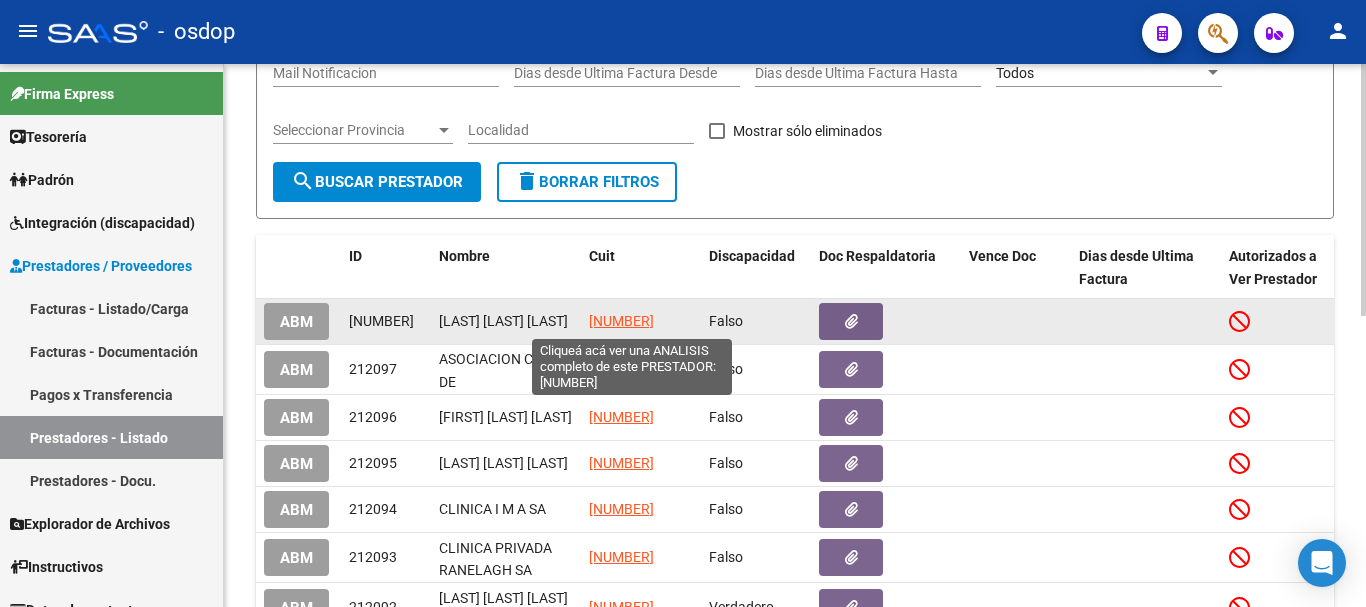 click on "[NUMBER]" 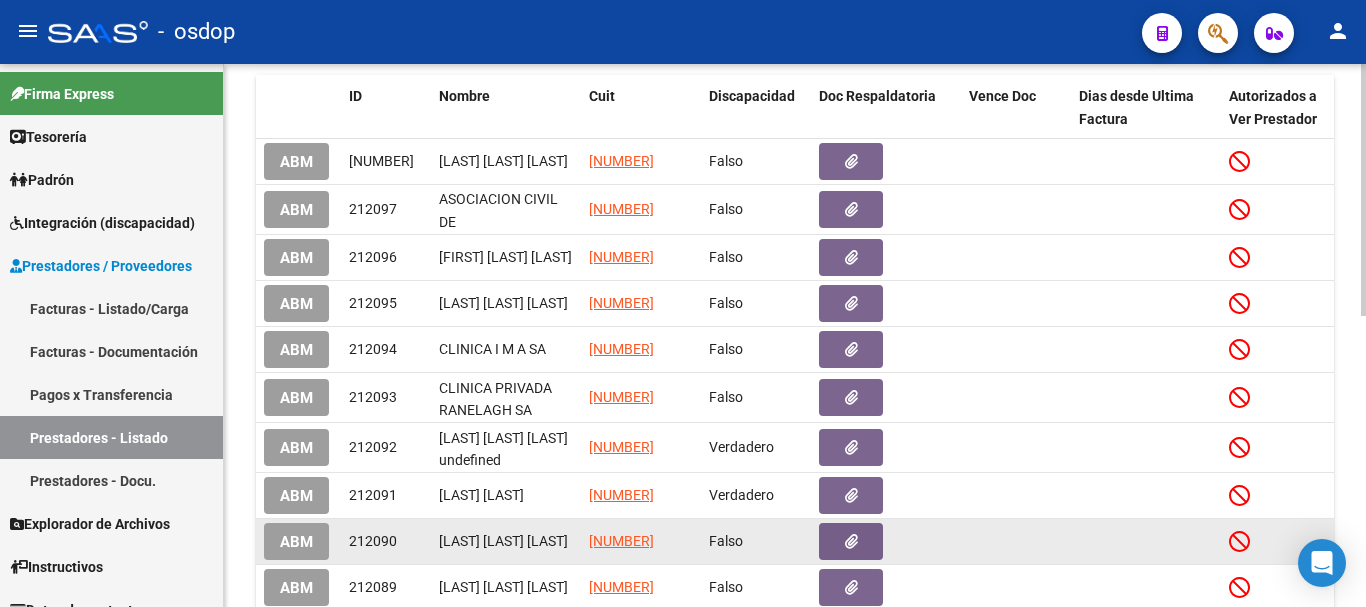 scroll, scrollTop: 600, scrollLeft: 0, axis: vertical 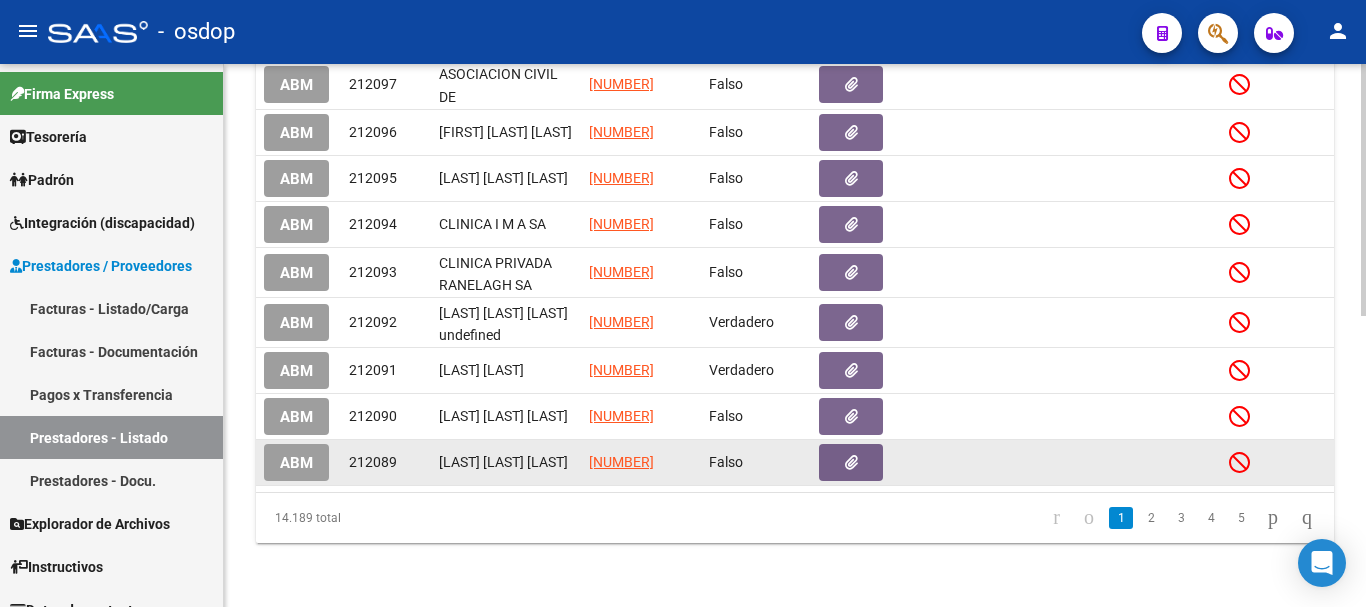 click on "[NUMBER]" 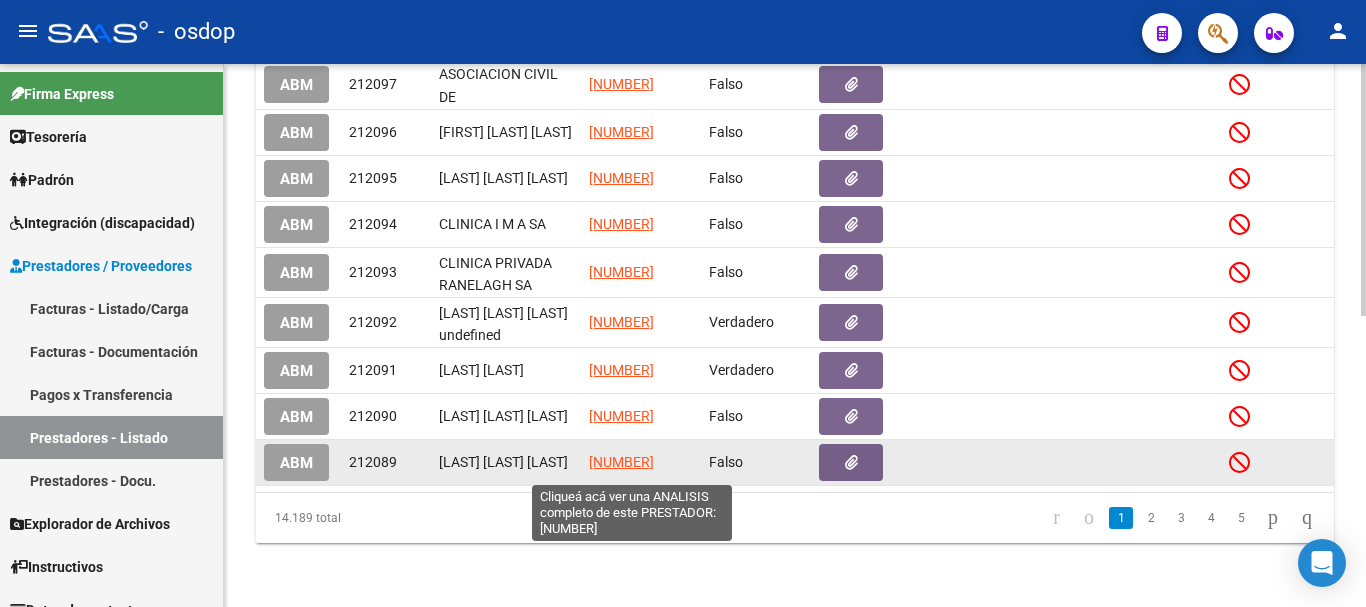 click on "[NUMBER]" 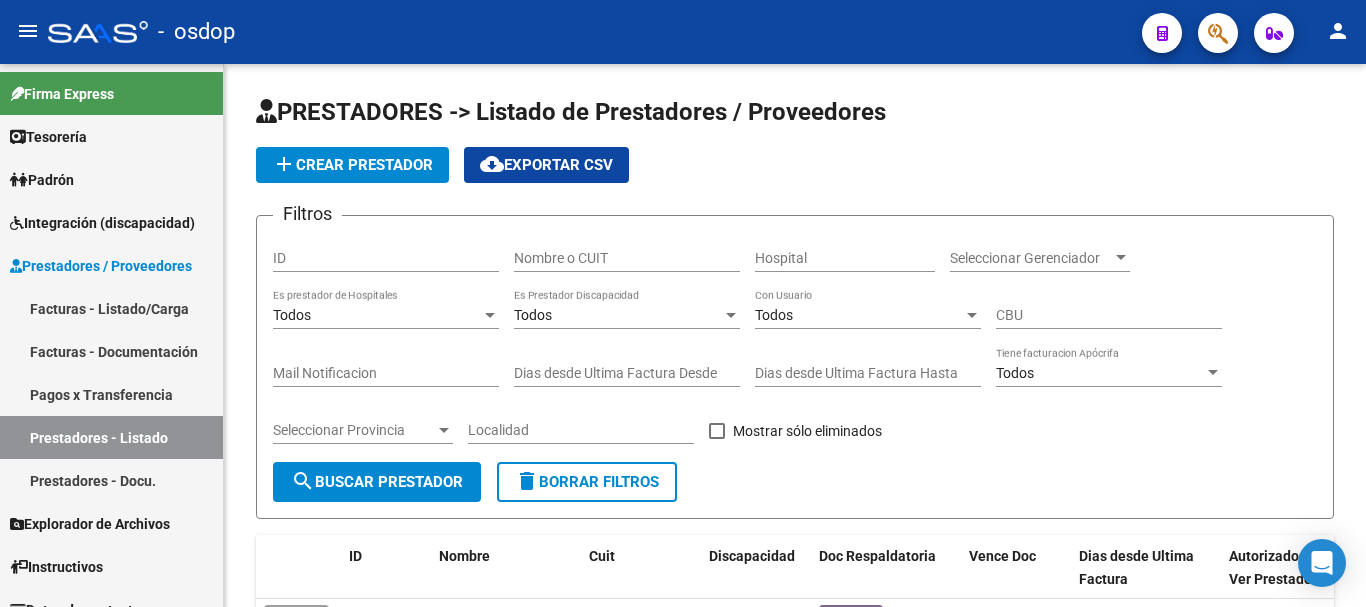 scroll, scrollTop: 0, scrollLeft: 0, axis: both 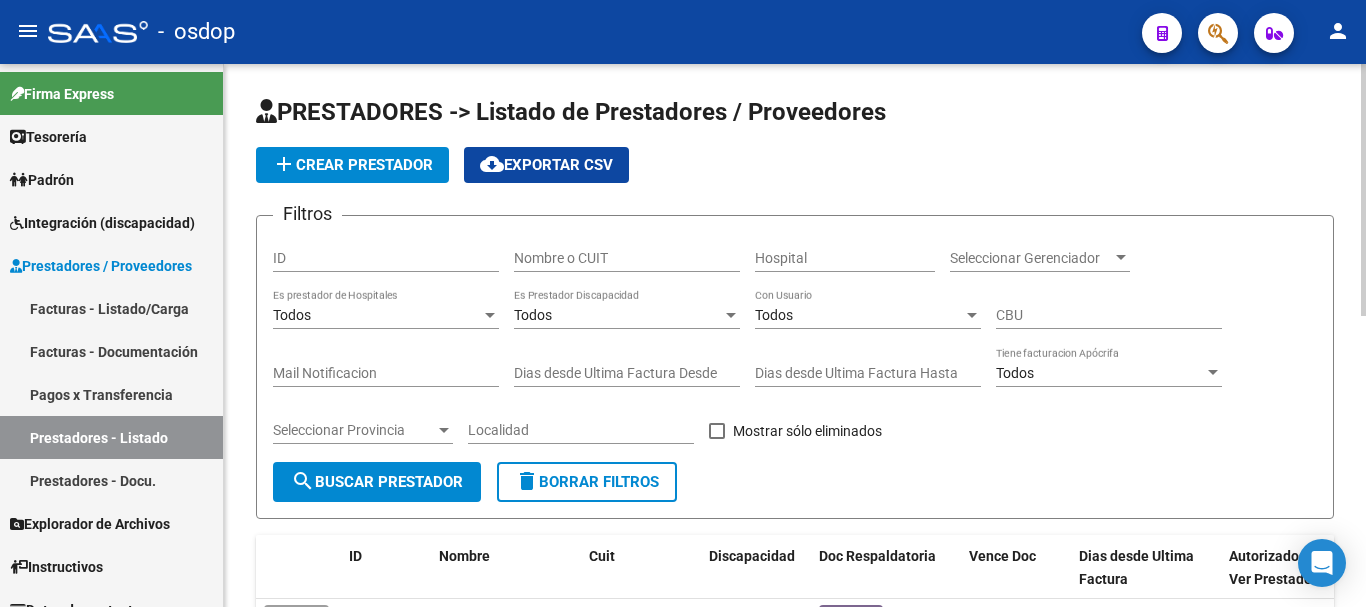 click on "ID" at bounding box center [386, 258] 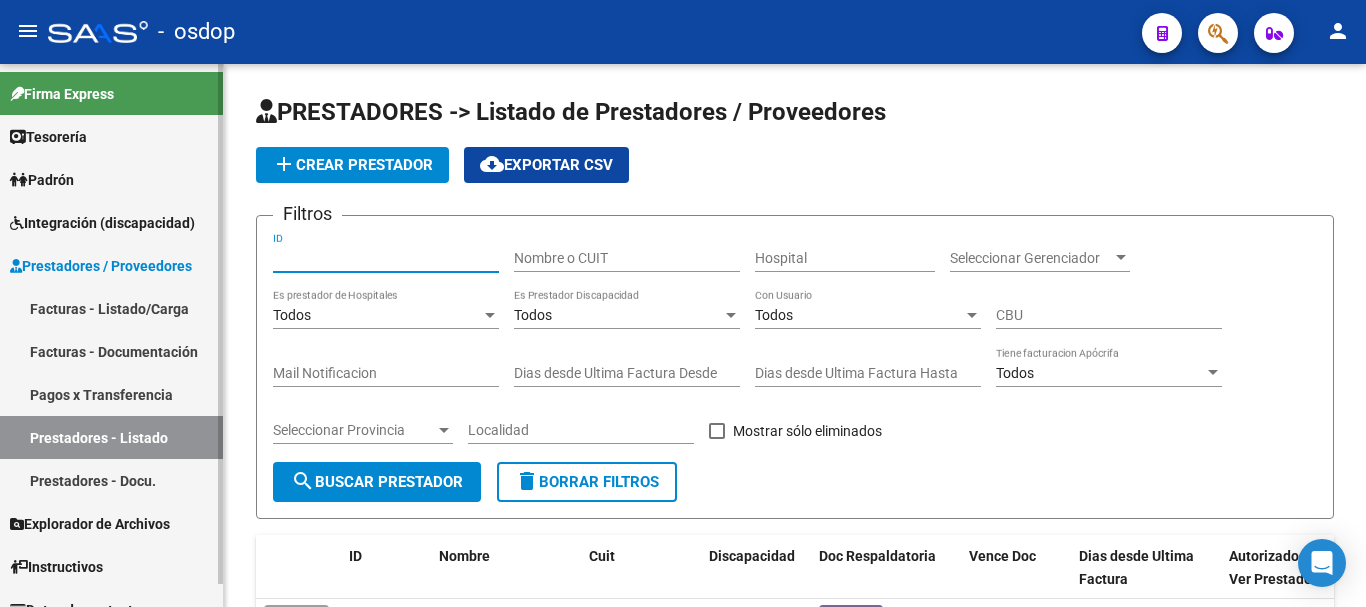click on "Facturas - Listado/Carga" at bounding box center (111, 308) 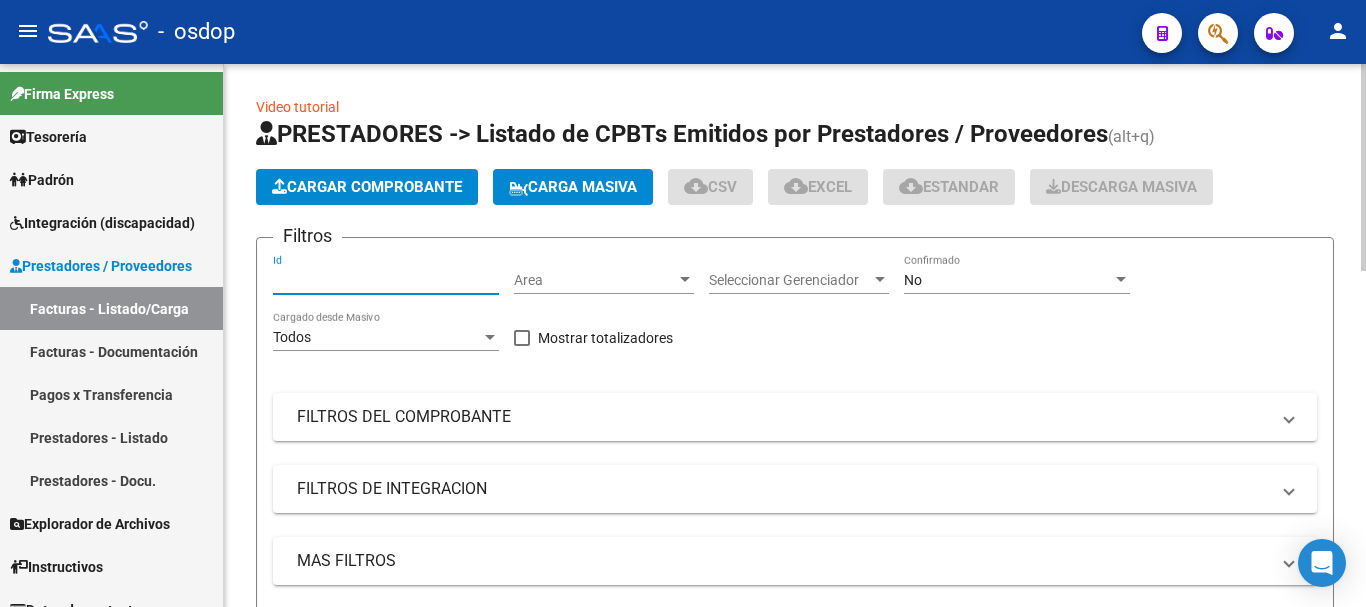click on "Id" at bounding box center [386, 280] 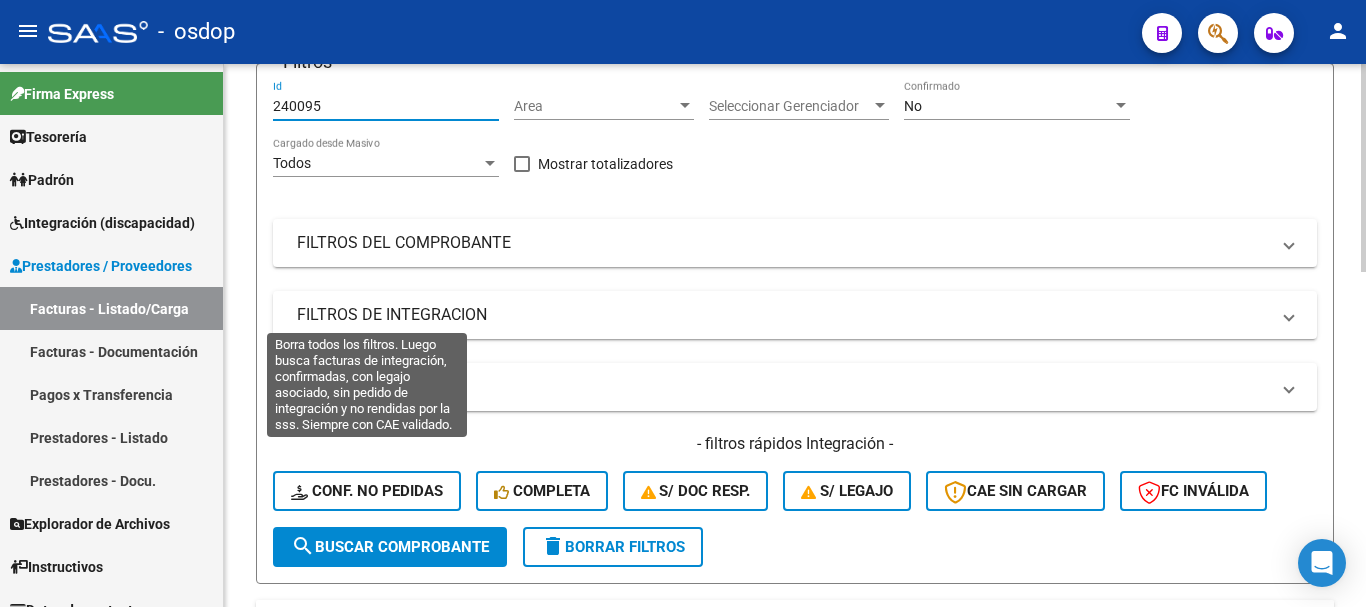 scroll, scrollTop: 200, scrollLeft: 0, axis: vertical 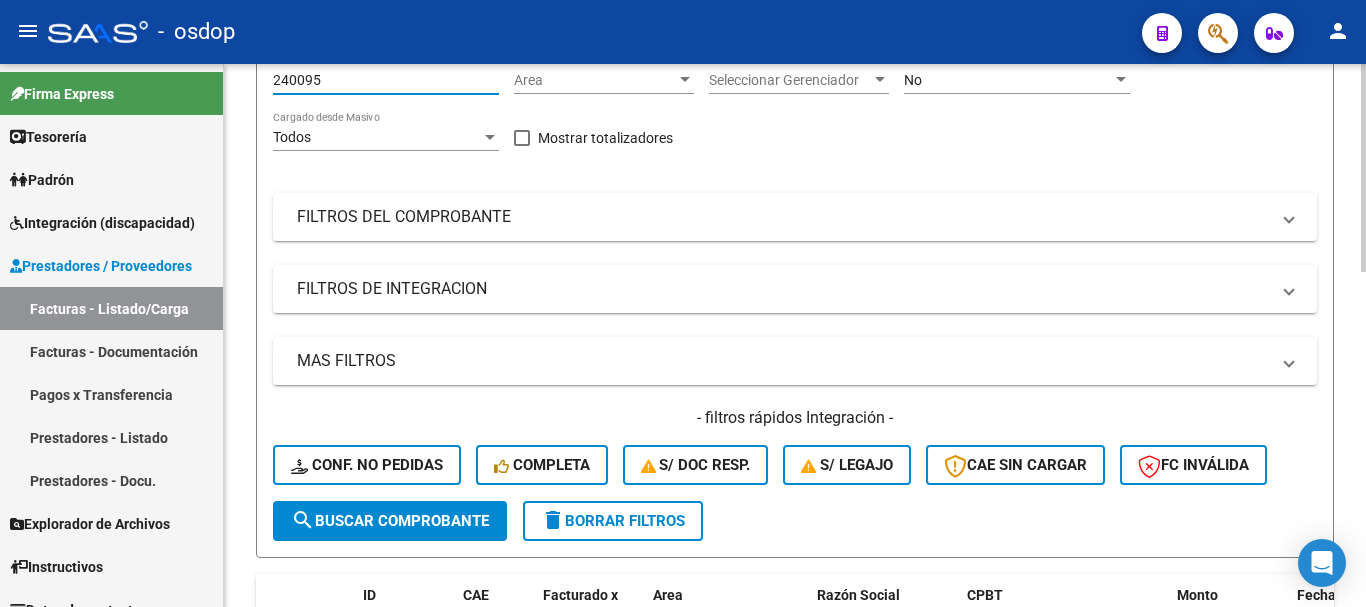 type on "240095" 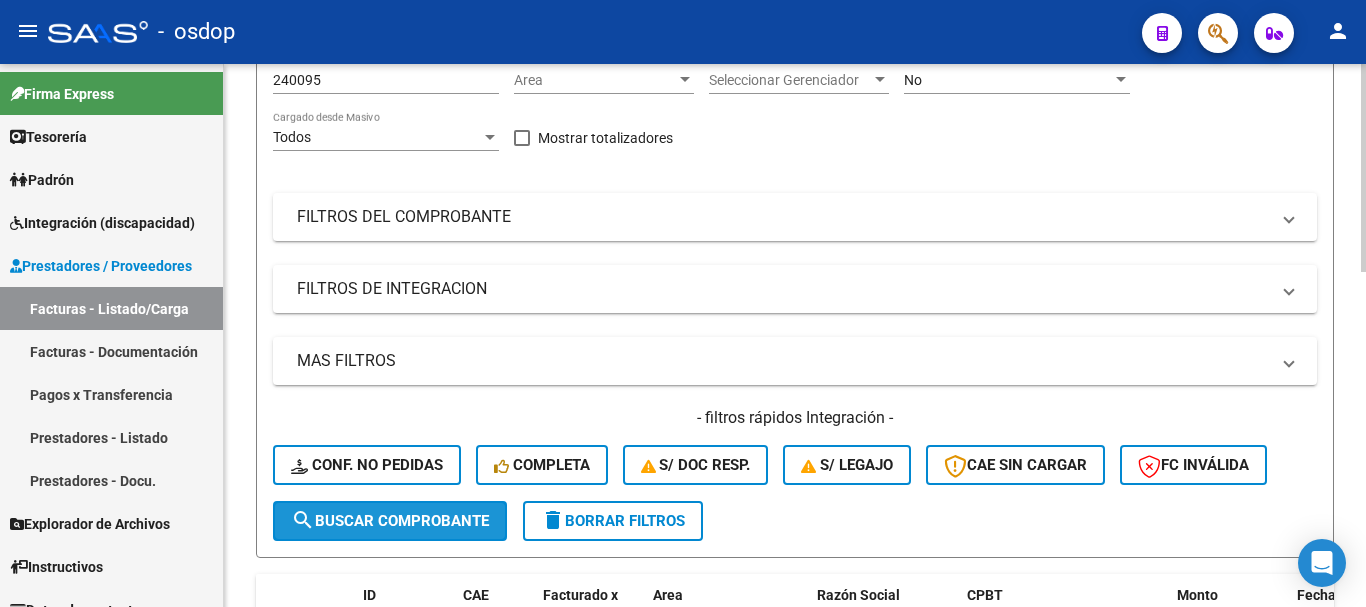 click on "search  Buscar Comprobante" 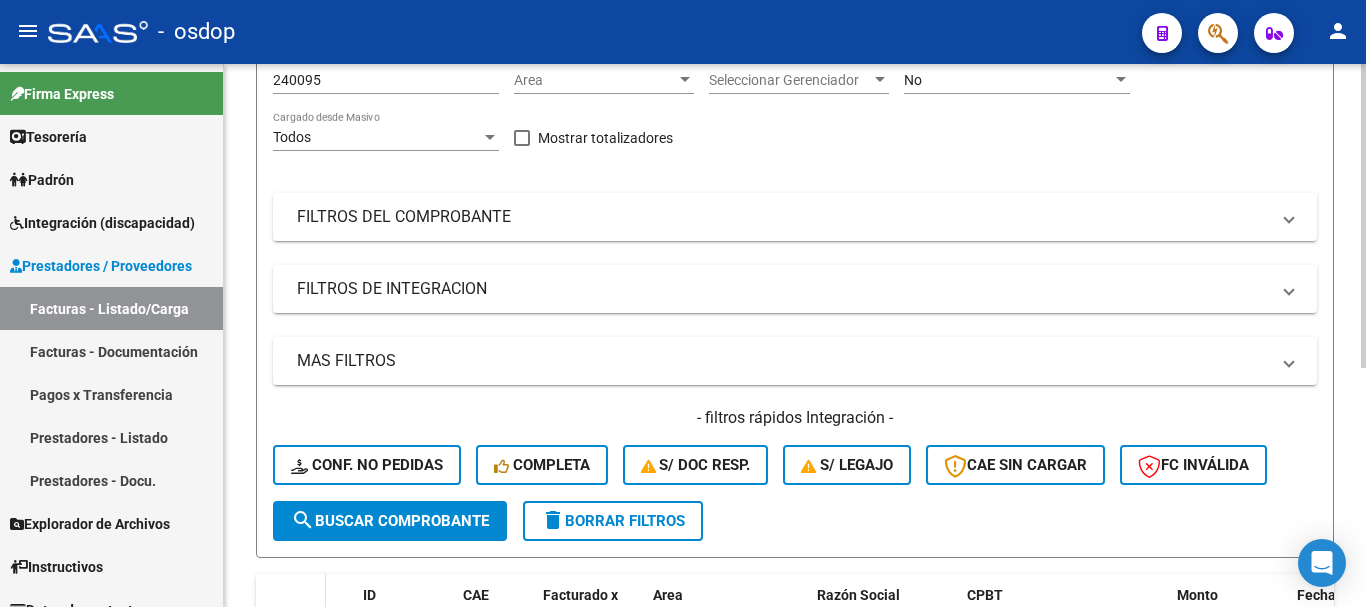 scroll, scrollTop: 427, scrollLeft: 0, axis: vertical 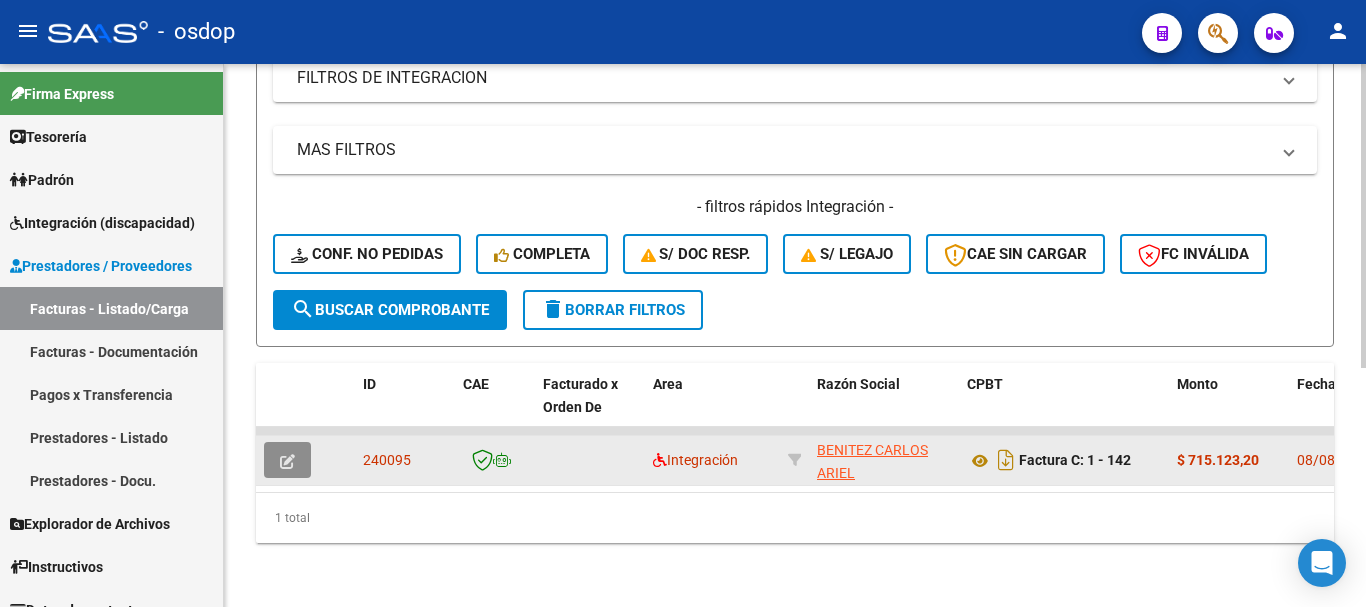 click 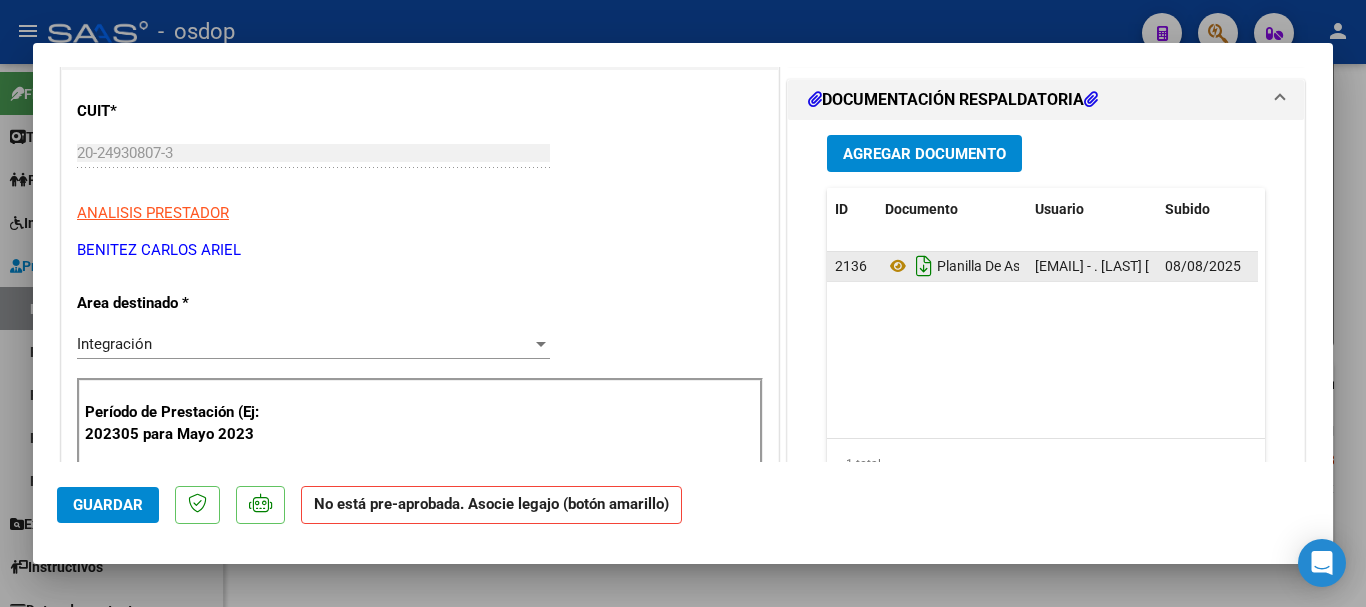 scroll, scrollTop: 200, scrollLeft: 0, axis: vertical 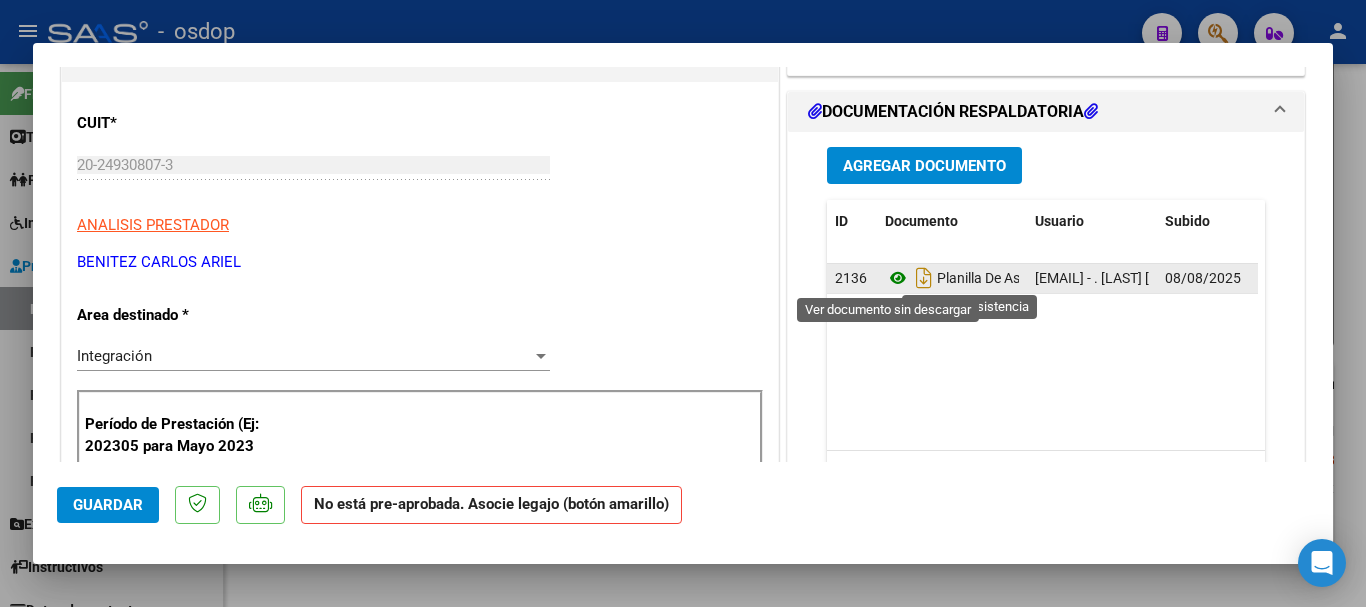 click 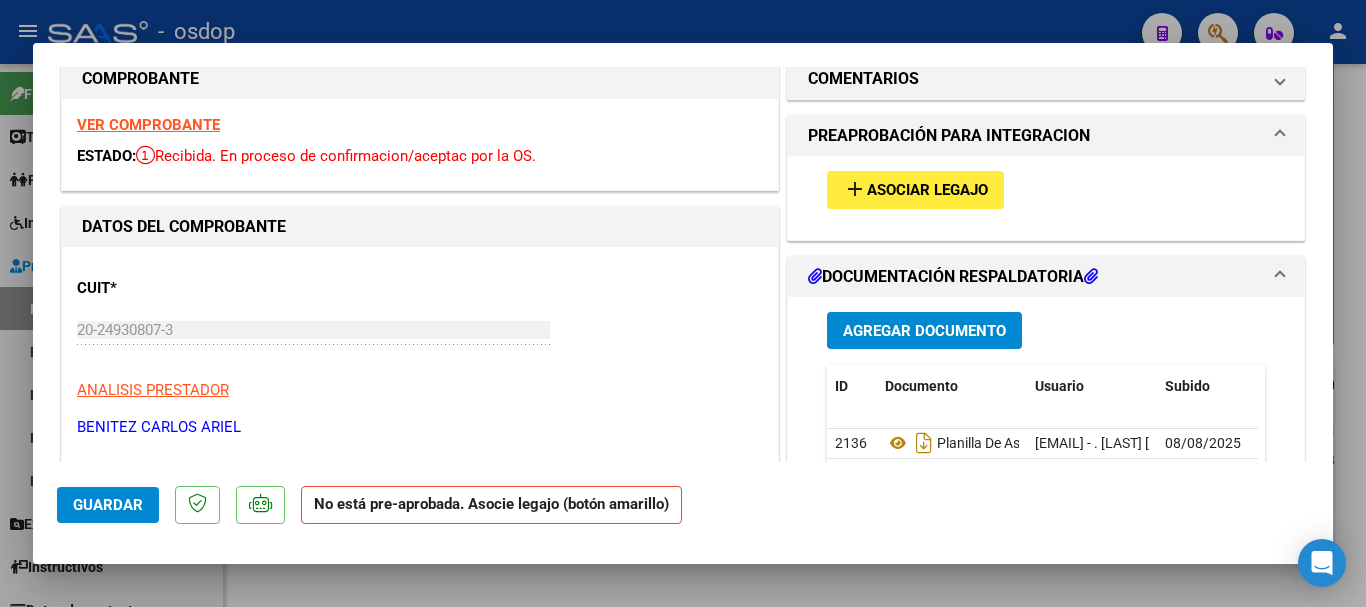 scroll, scrollTop: 0, scrollLeft: 0, axis: both 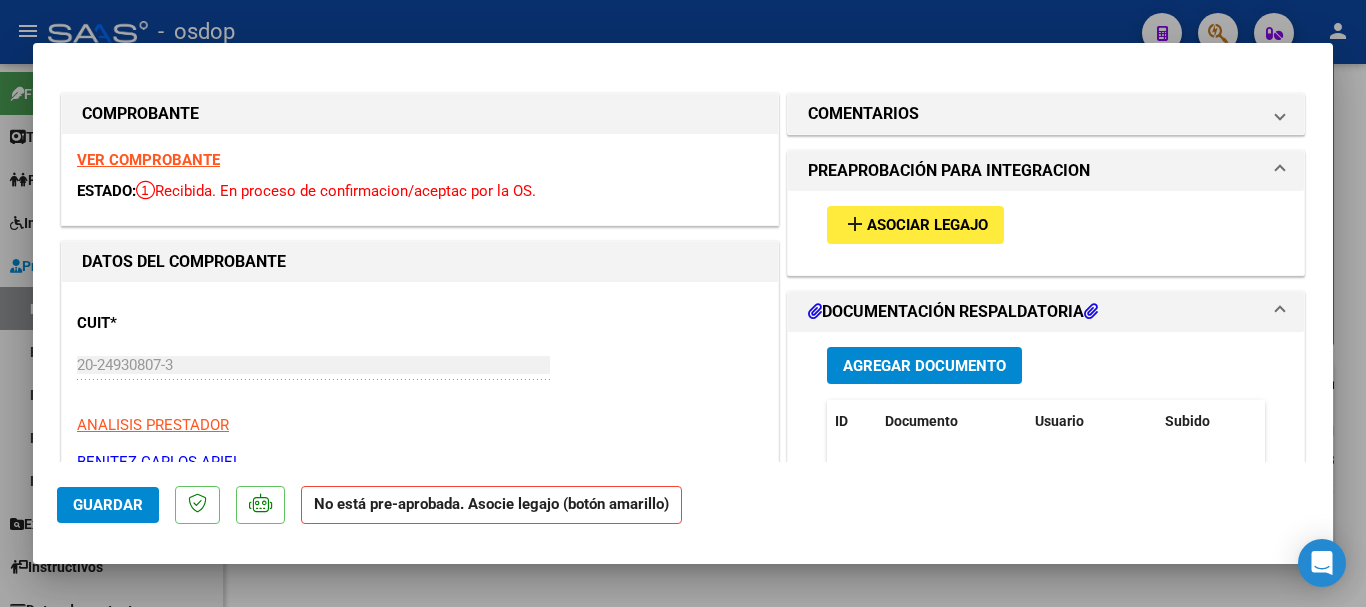 type 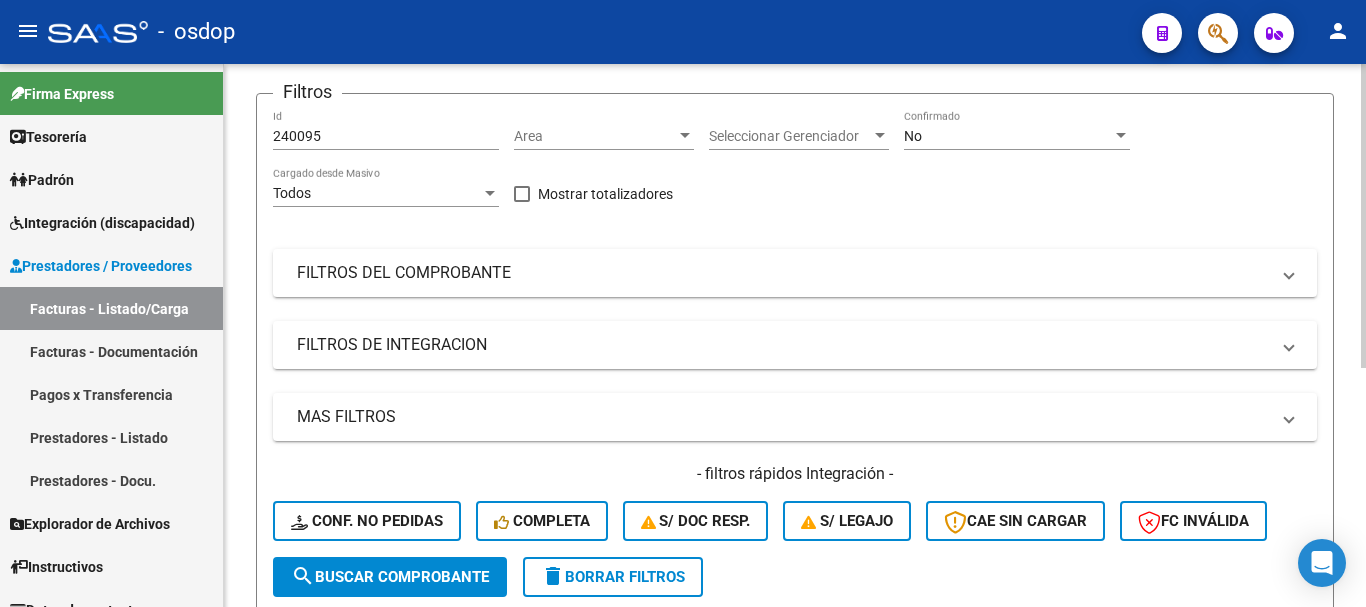 scroll, scrollTop: 127, scrollLeft: 0, axis: vertical 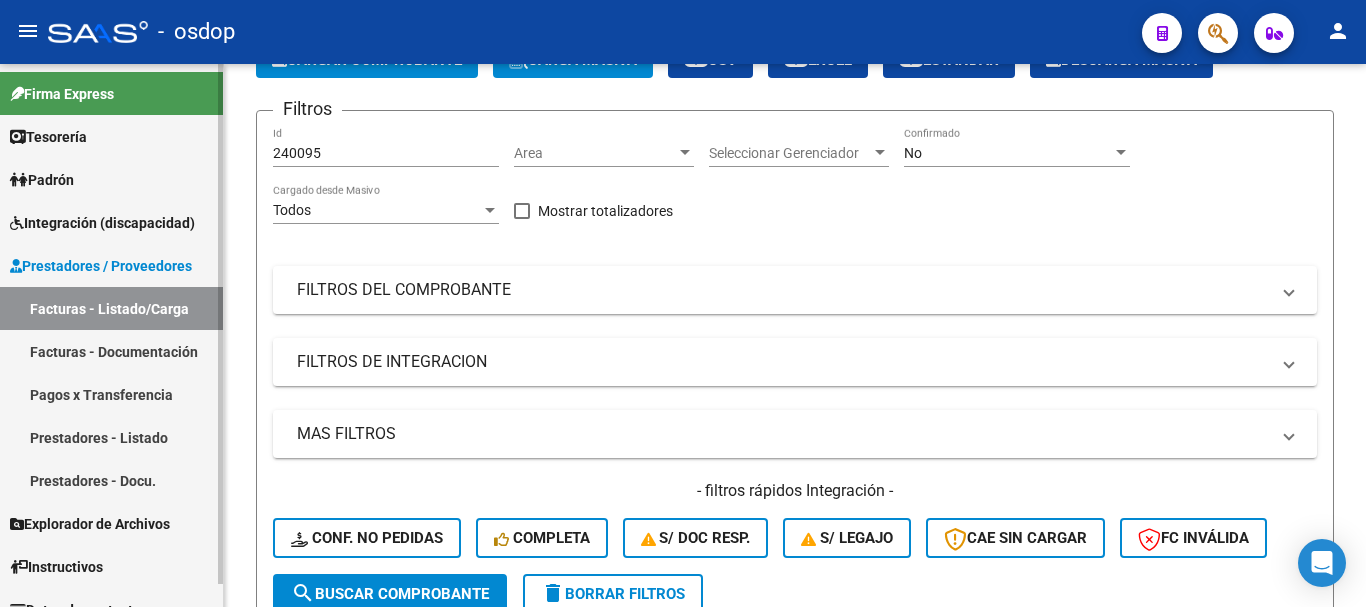 click on "Prestadores - Listado" at bounding box center [111, 437] 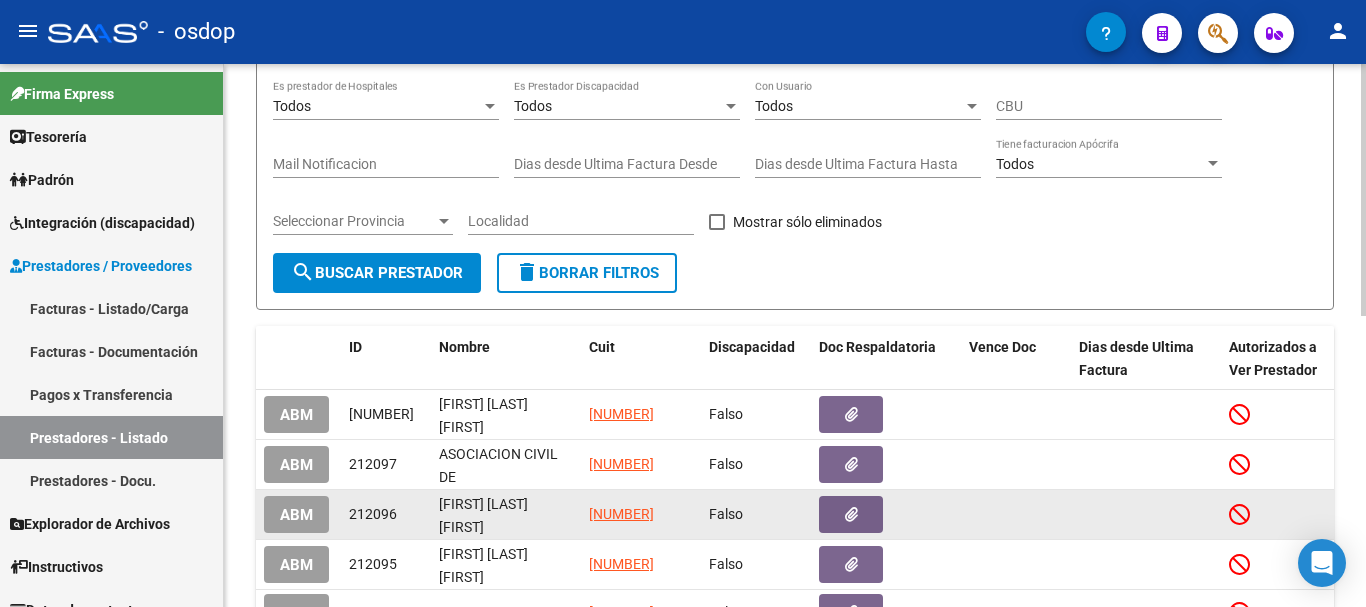 scroll, scrollTop: 125, scrollLeft: 0, axis: vertical 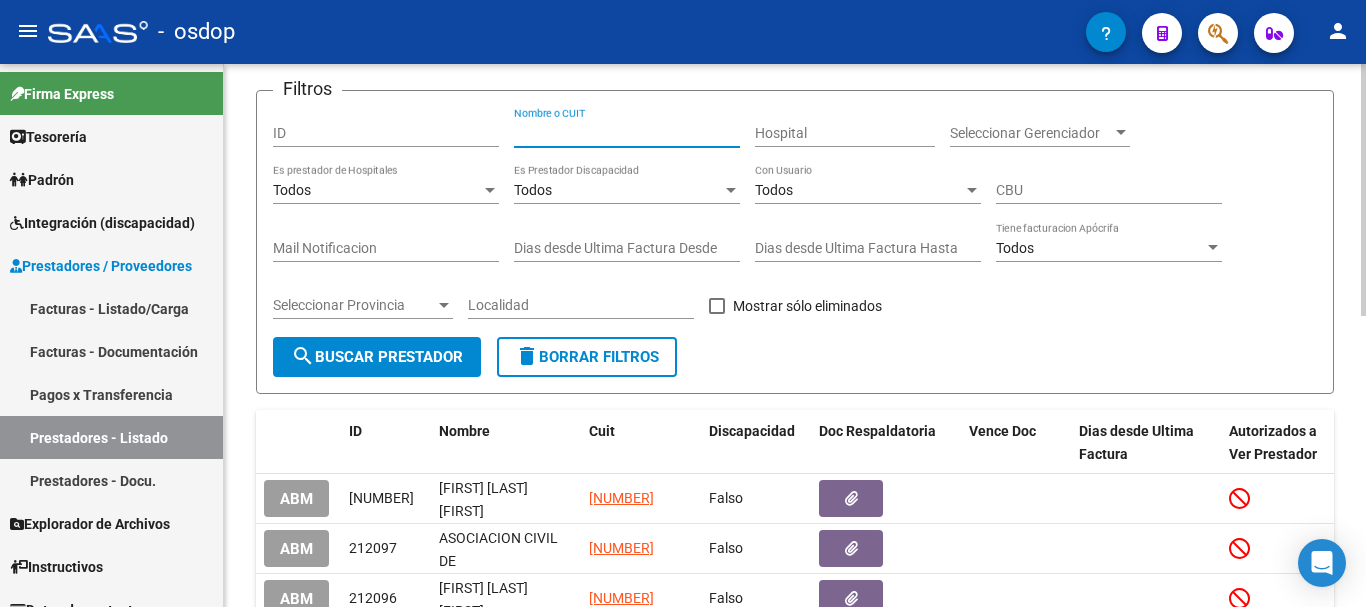 click on "Nombre o CUIT" at bounding box center [627, 133] 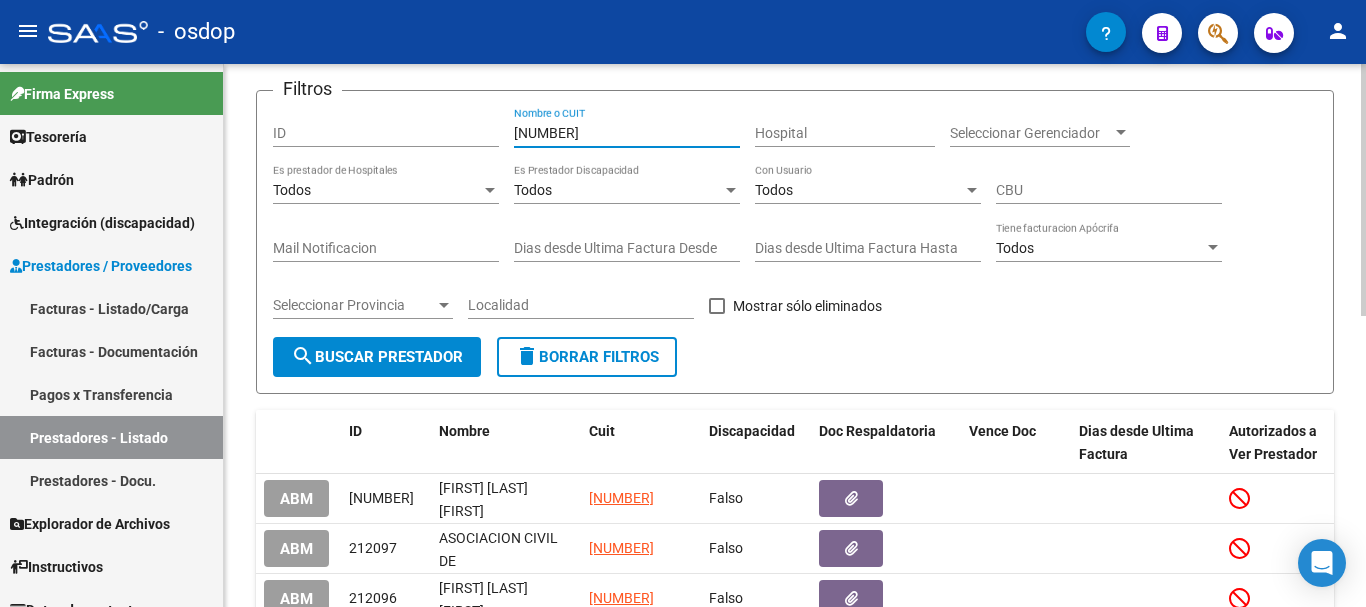 type on "27328376844" 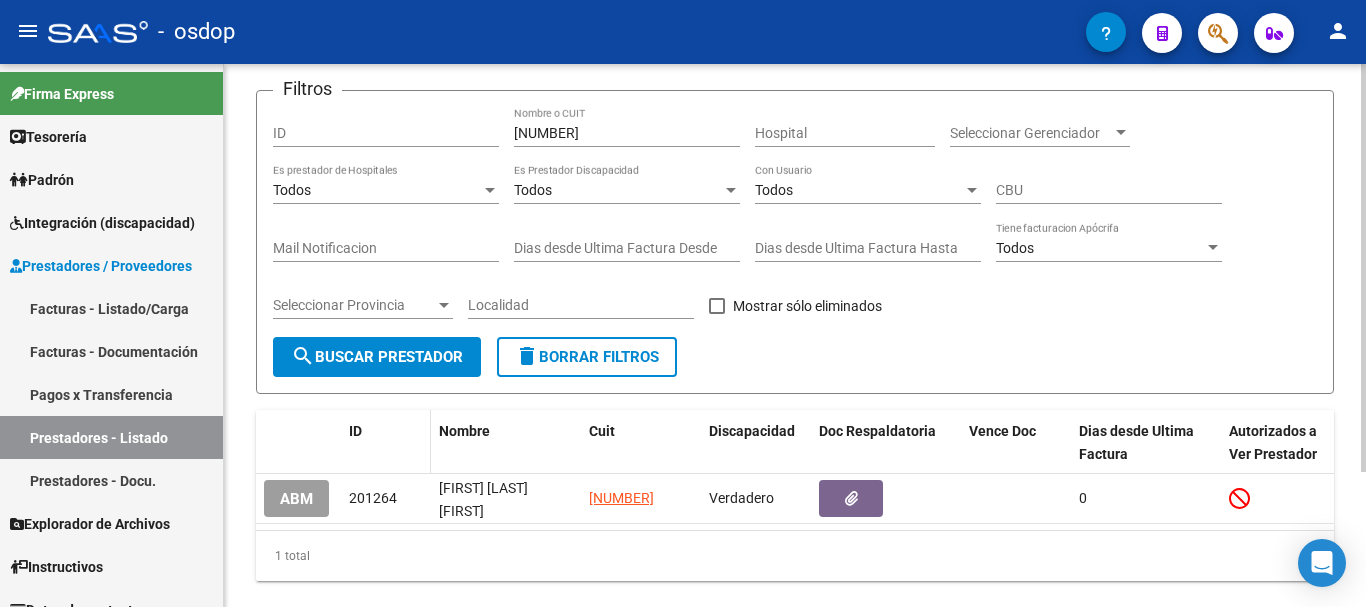 scroll, scrollTop: 179, scrollLeft: 0, axis: vertical 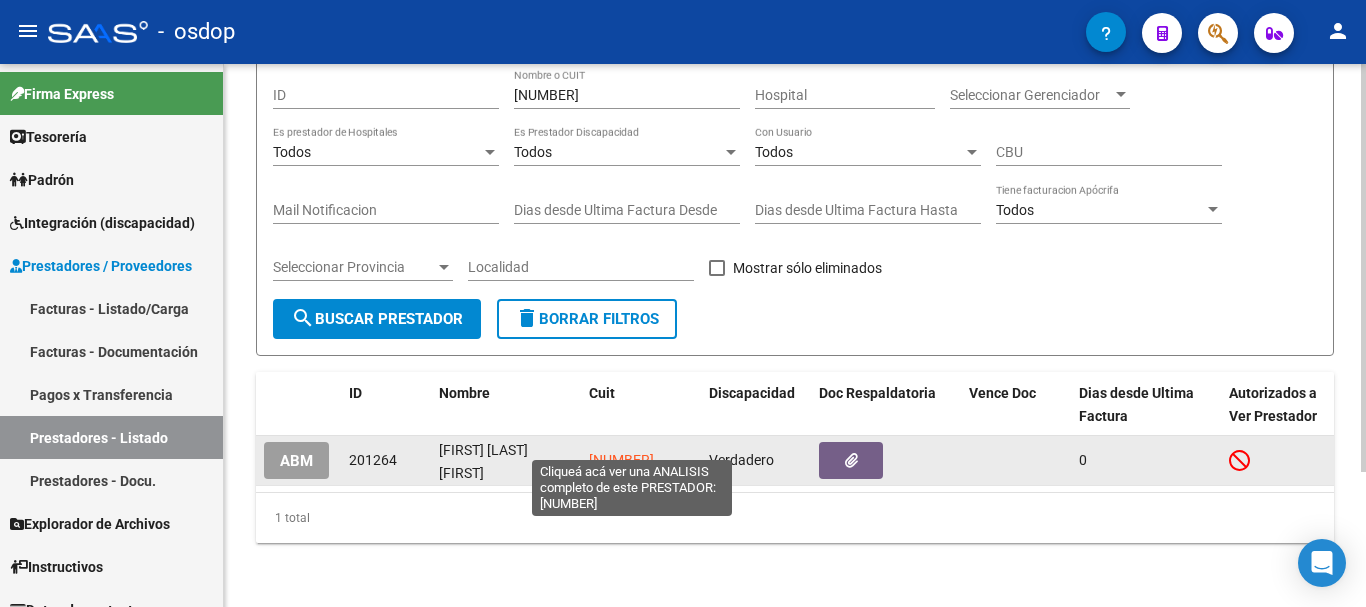 click on "27328376844" 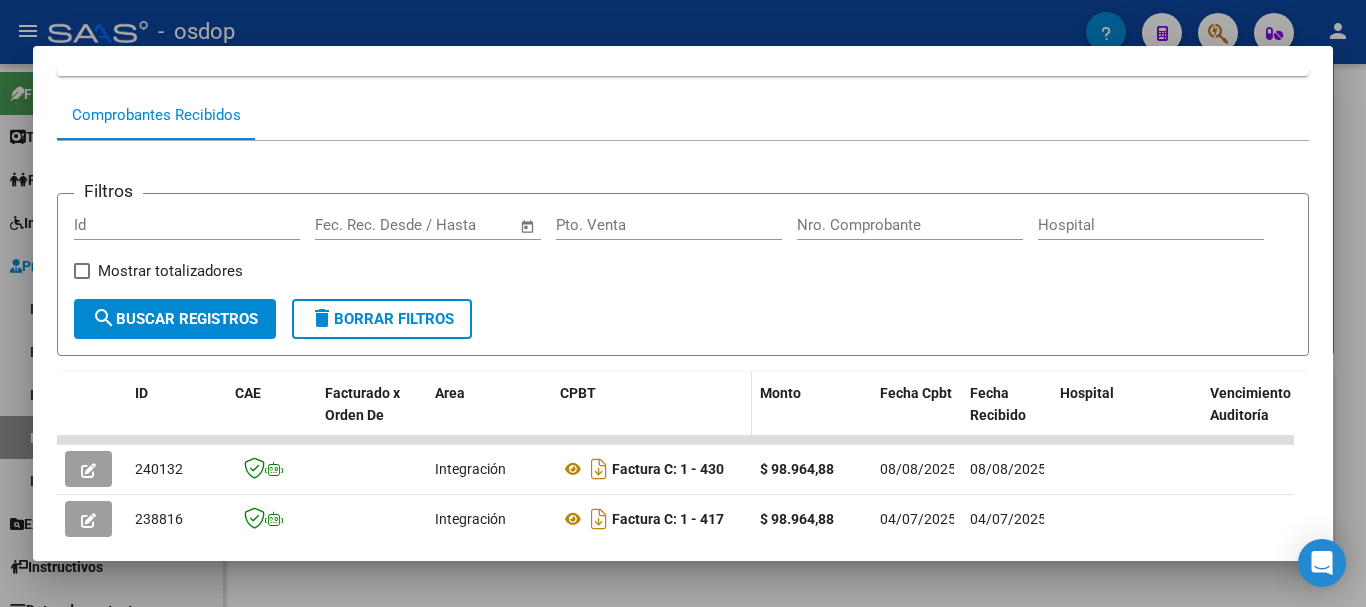 scroll, scrollTop: 300, scrollLeft: 0, axis: vertical 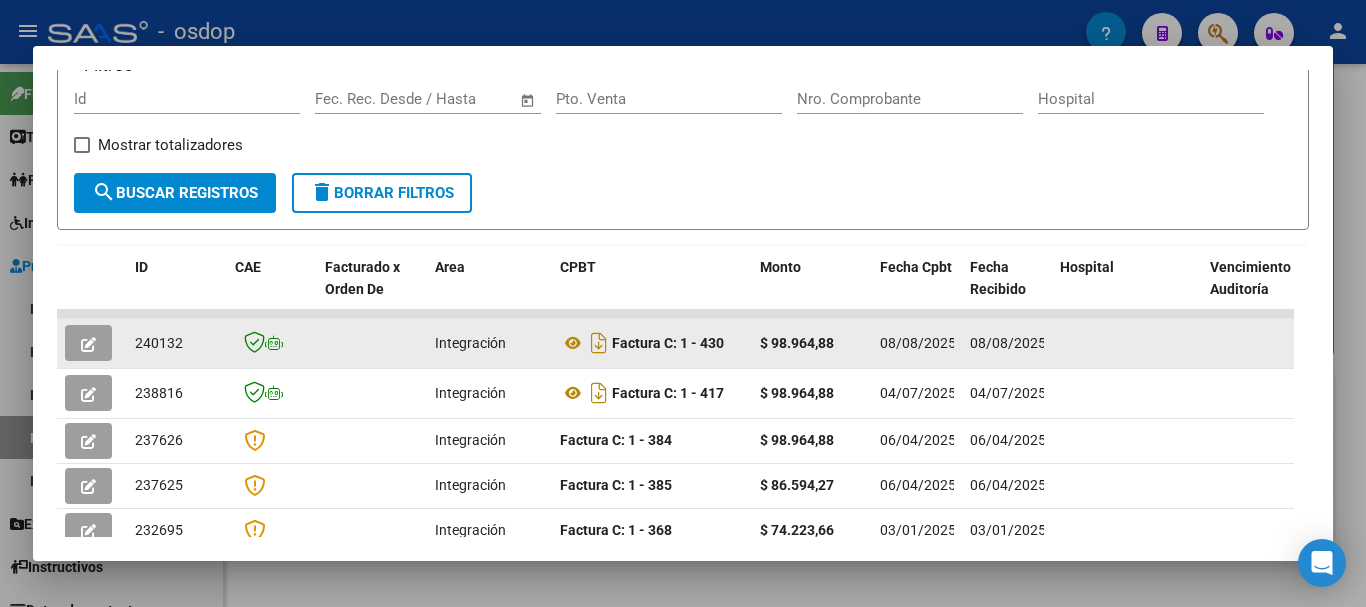 click 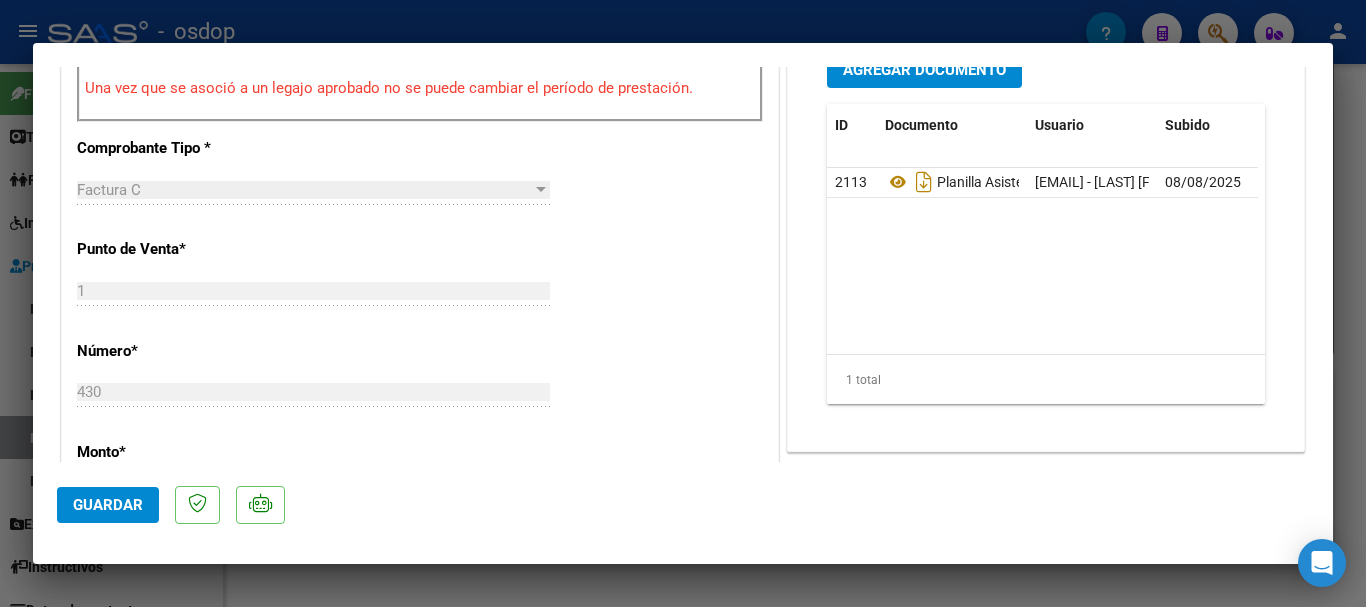 scroll, scrollTop: 600, scrollLeft: 0, axis: vertical 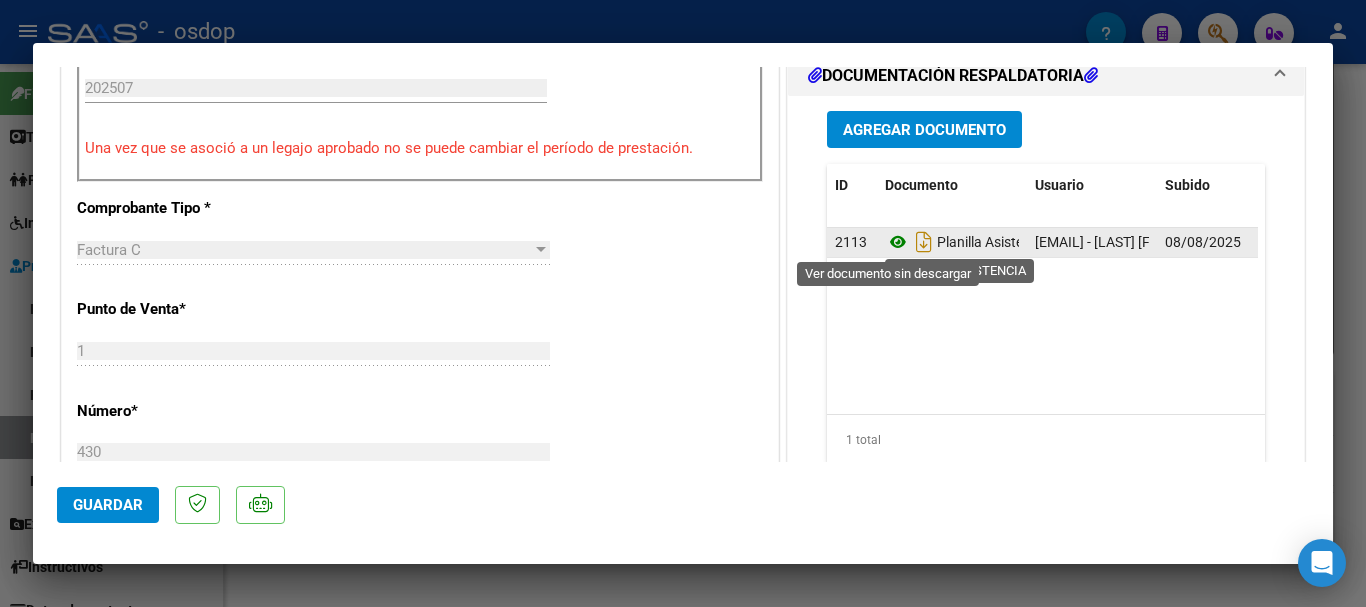 click 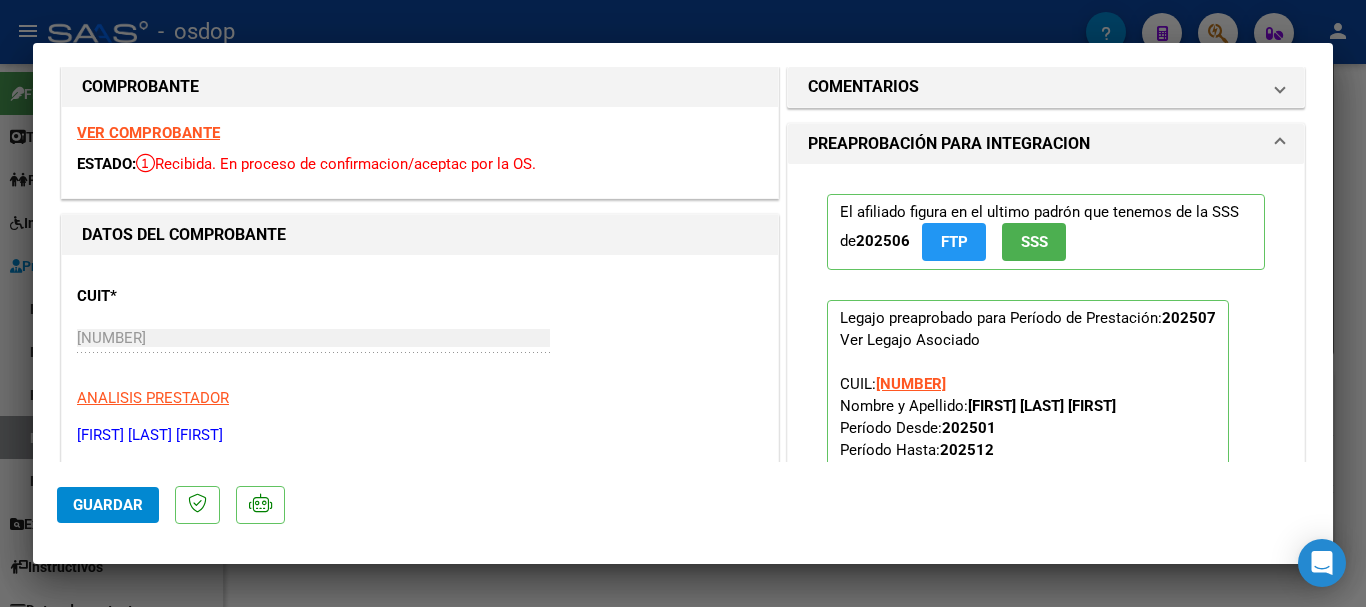 scroll, scrollTop: 0, scrollLeft: 0, axis: both 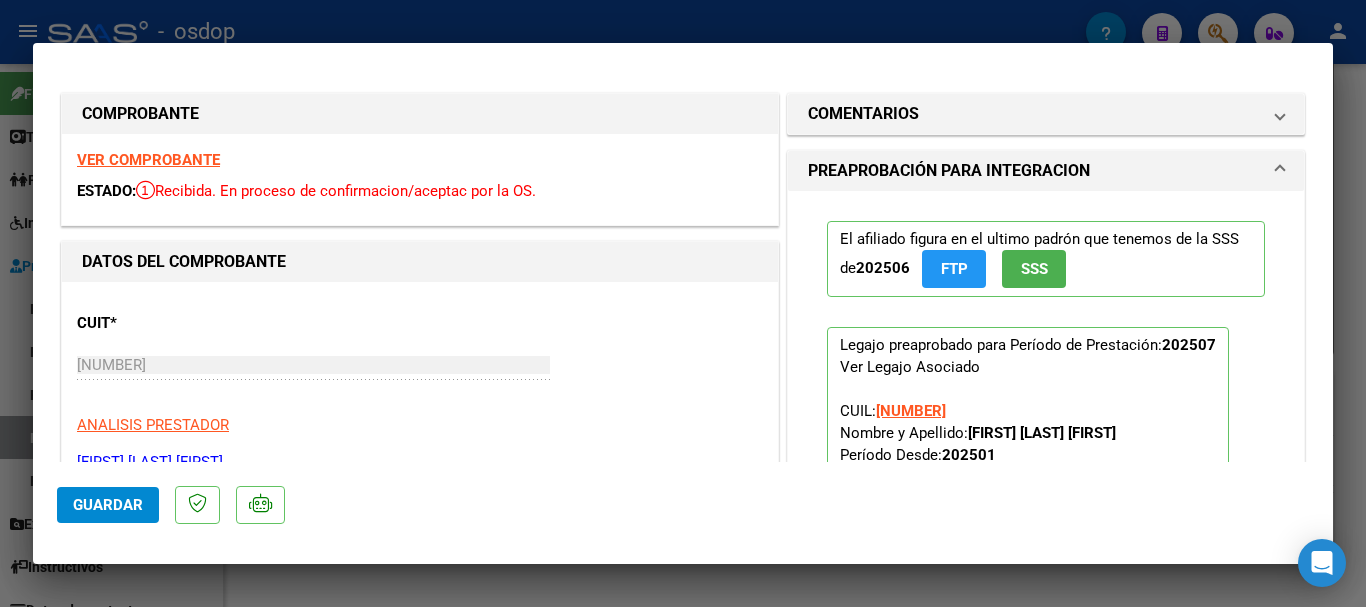 type 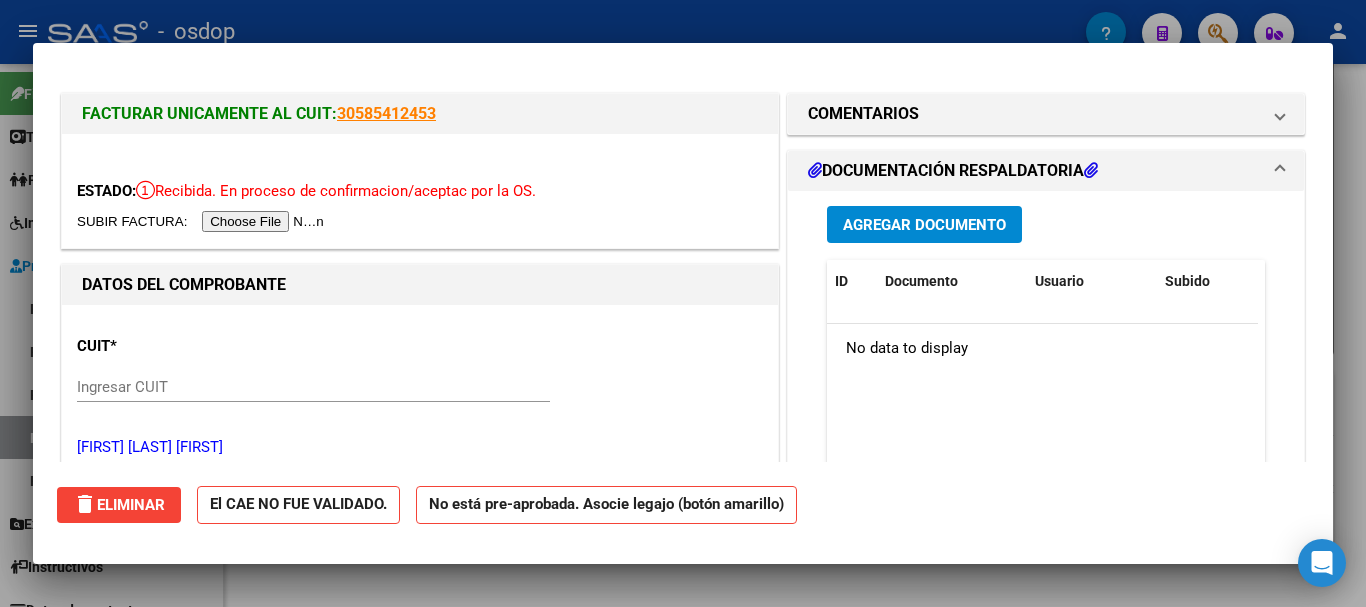 type 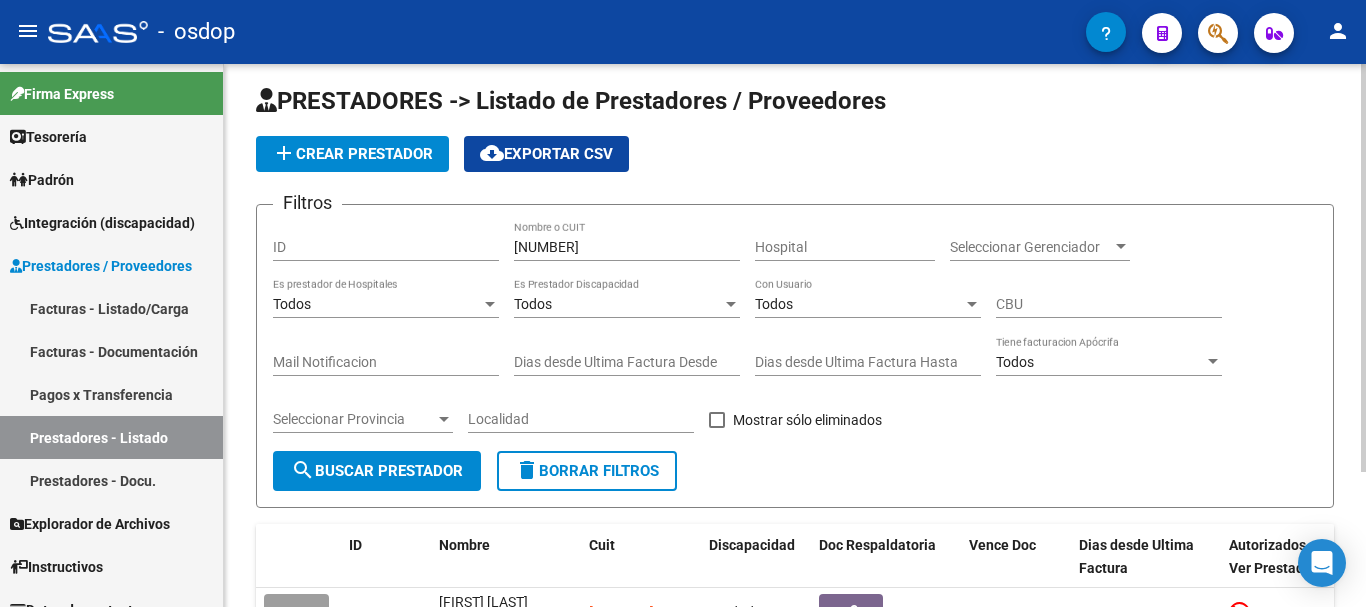 scroll, scrollTop: 0, scrollLeft: 0, axis: both 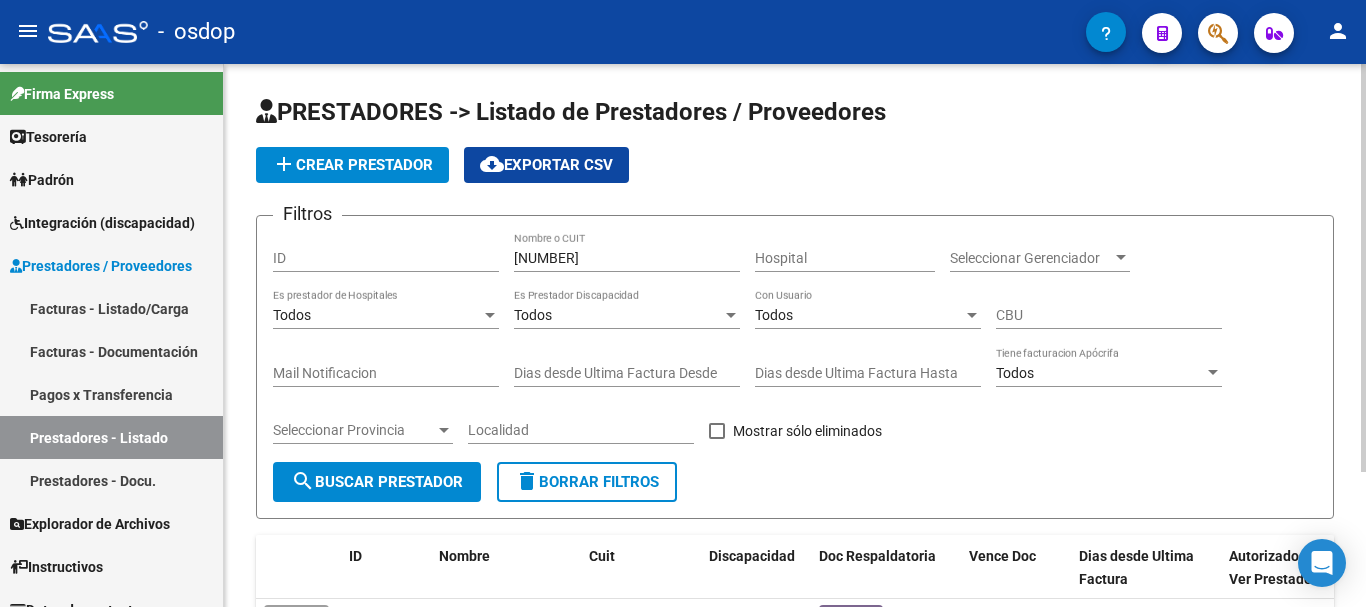 click on "27328376844" at bounding box center [627, 258] 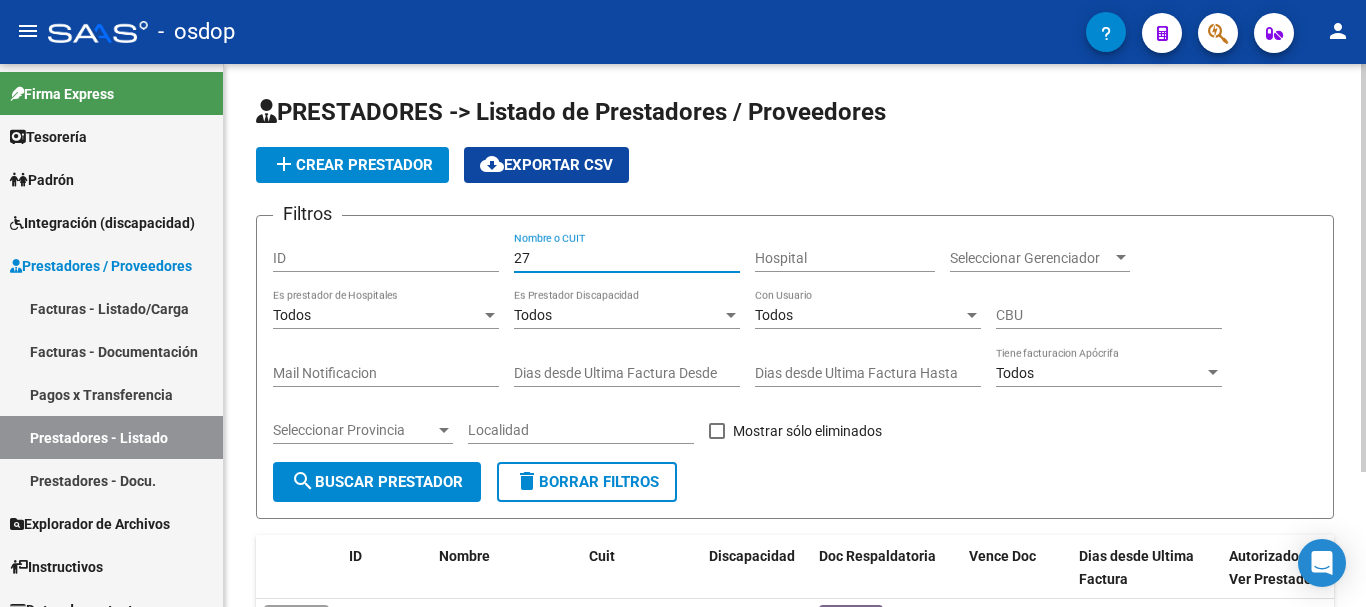 type on "2" 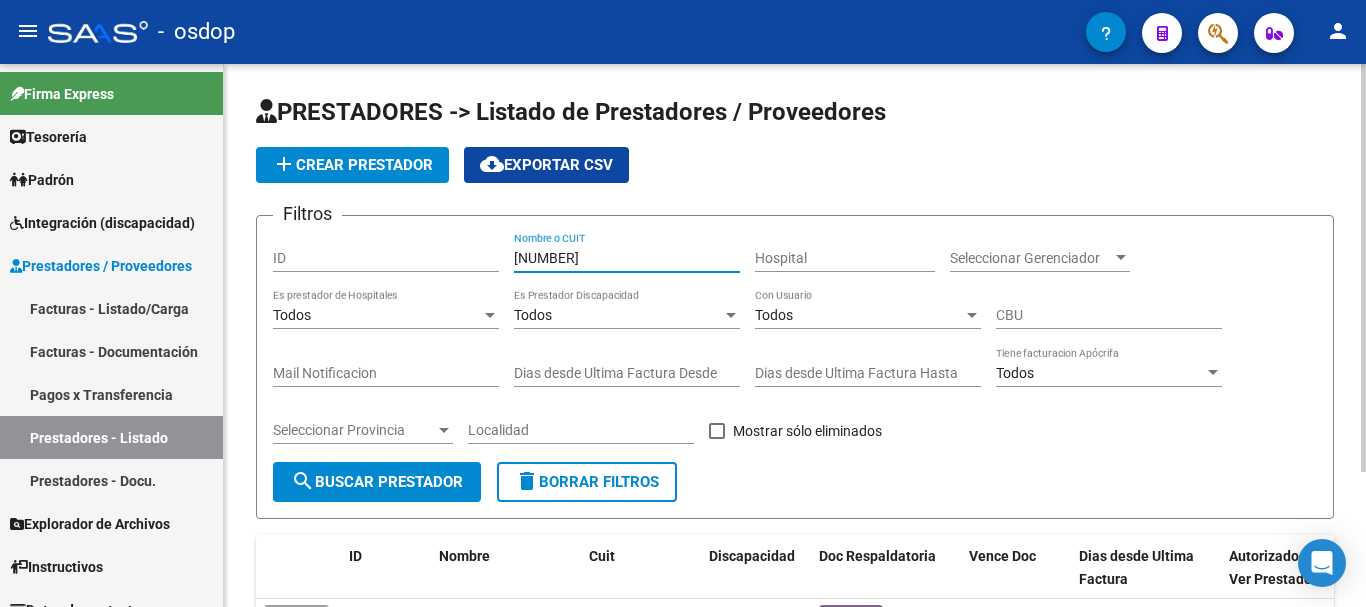 type on "23267395144" 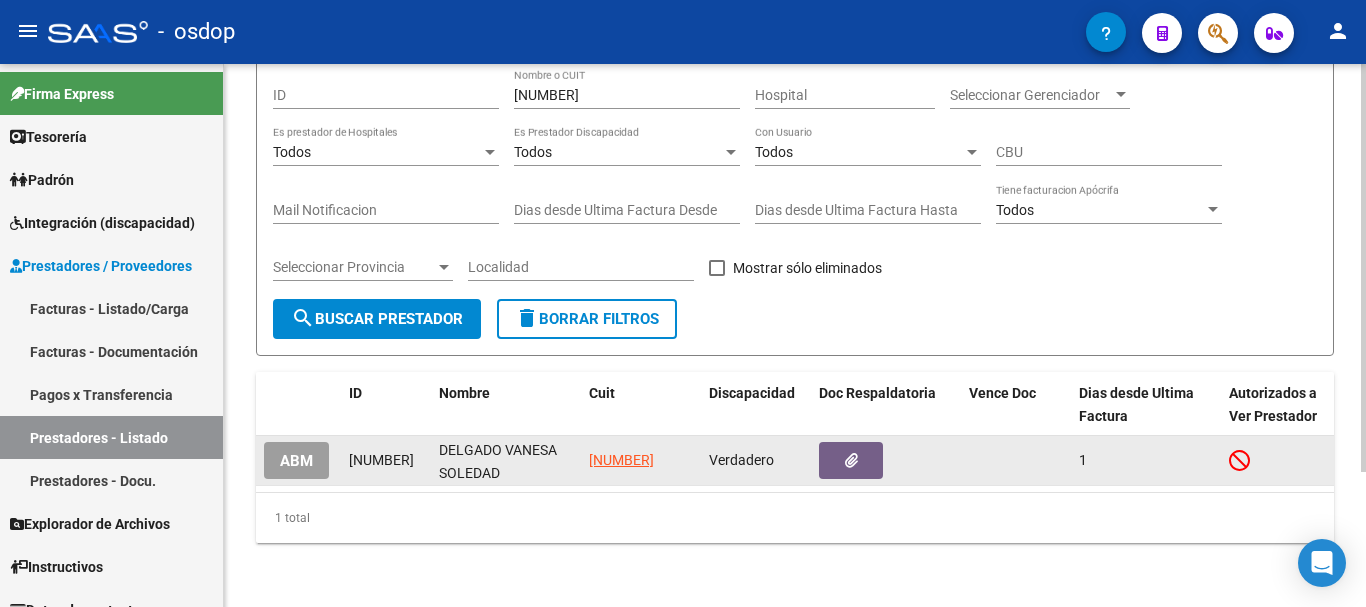 scroll, scrollTop: 179, scrollLeft: 0, axis: vertical 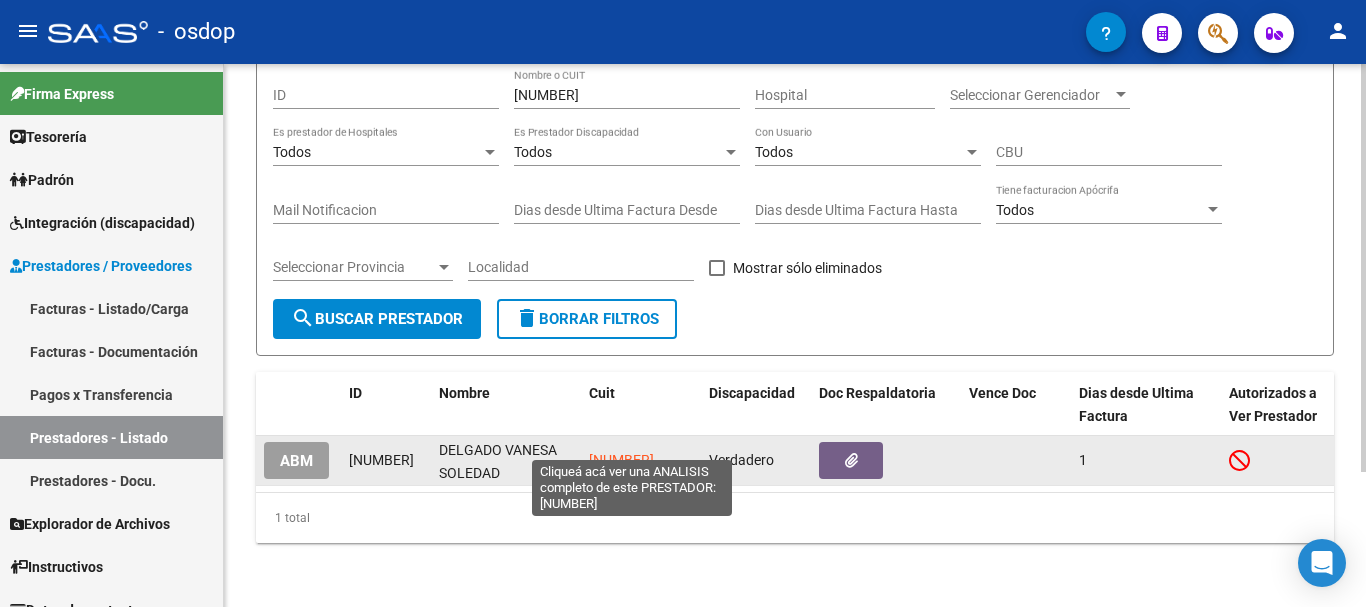click on "23267395144" 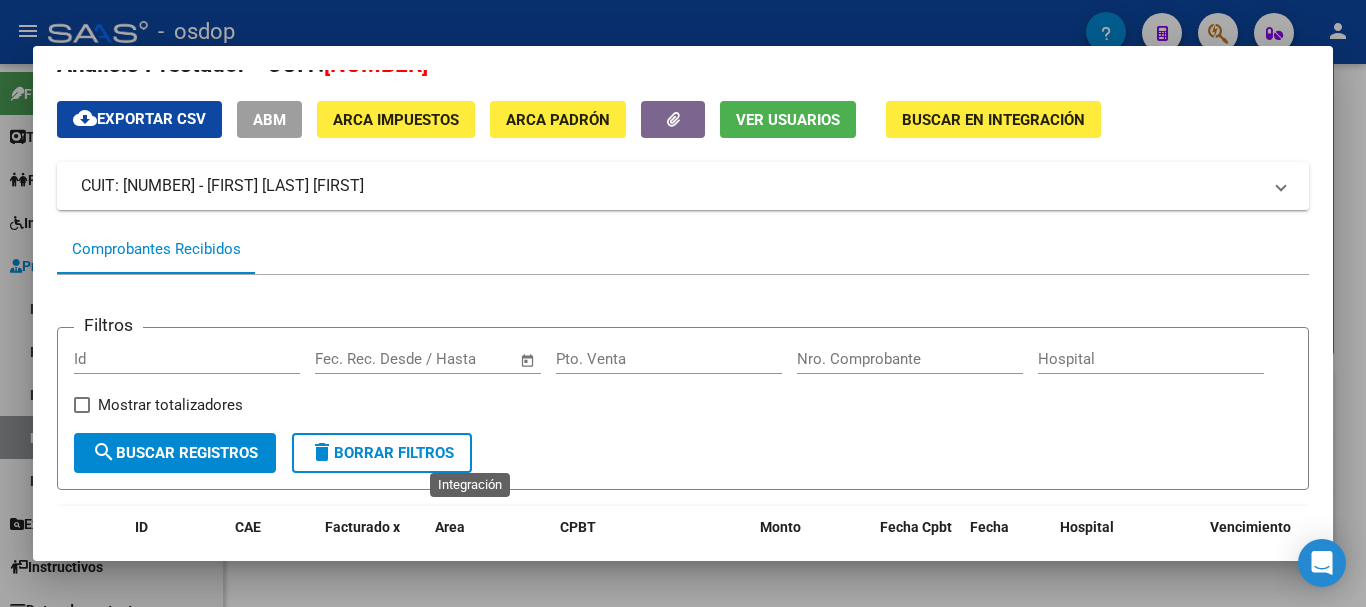 scroll, scrollTop: 0, scrollLeft: 0, axis: both 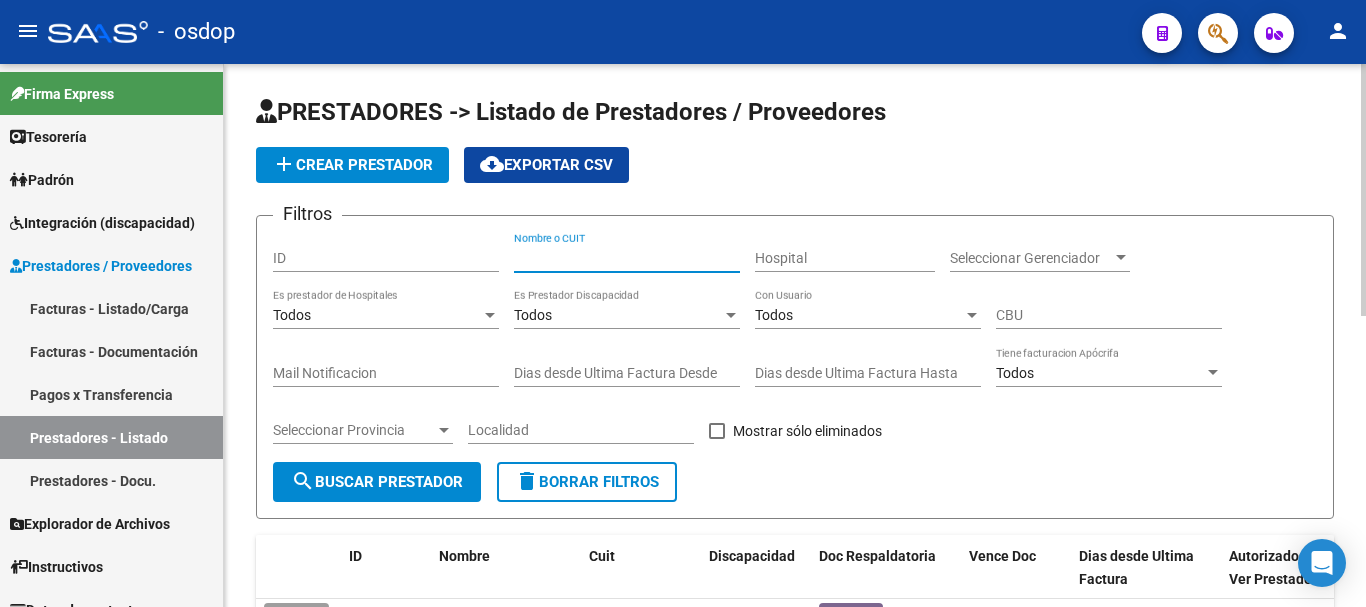 click on "Nombre o CUIT" at bounding box center [627, 258] 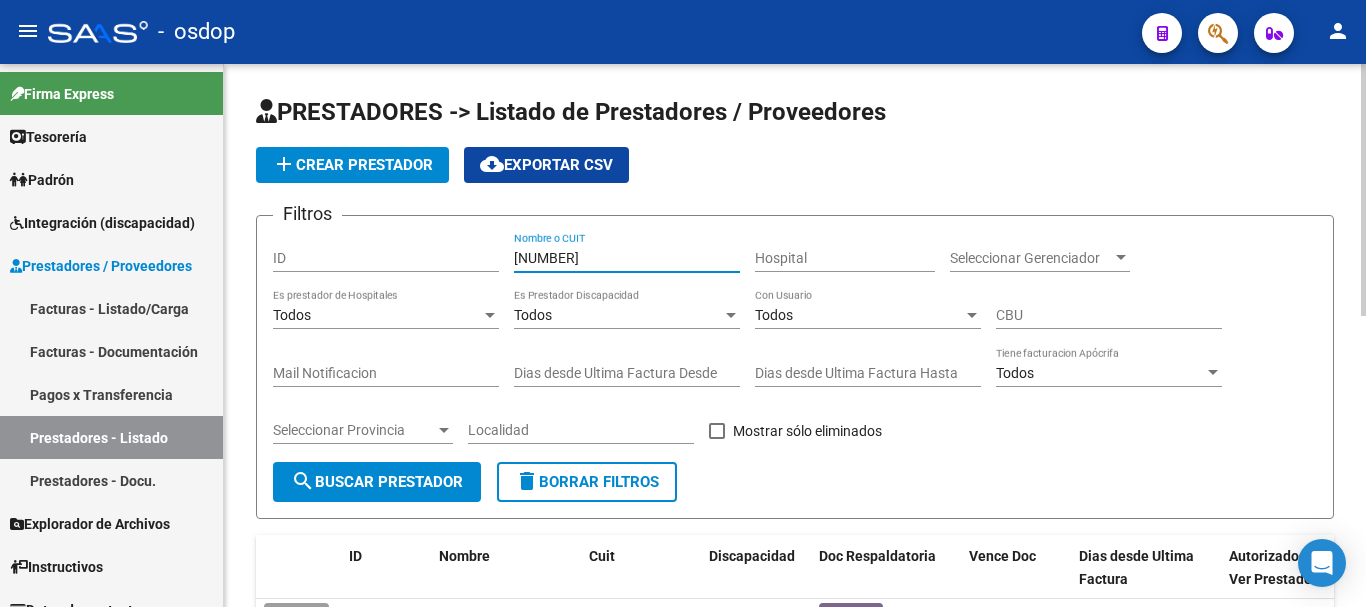 type on "23267395144" 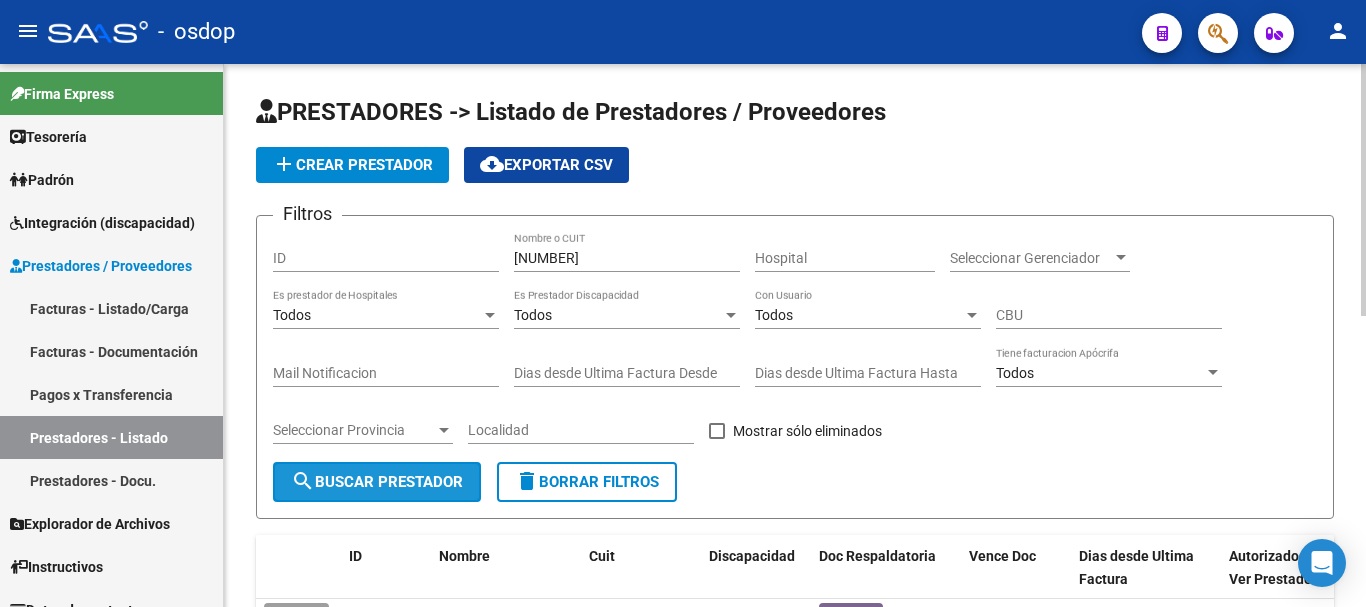 click on "search  Buscar Prestador" 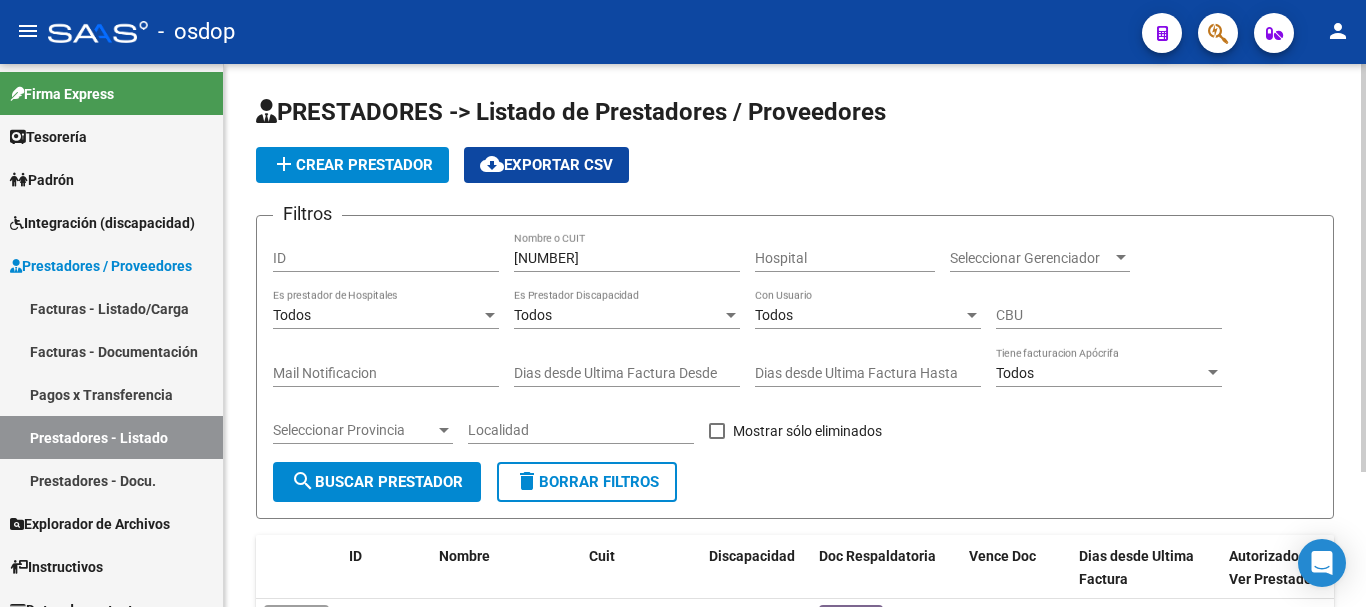 scroll, scrollTop: 179, scrollLeft: 0, axis: vertical 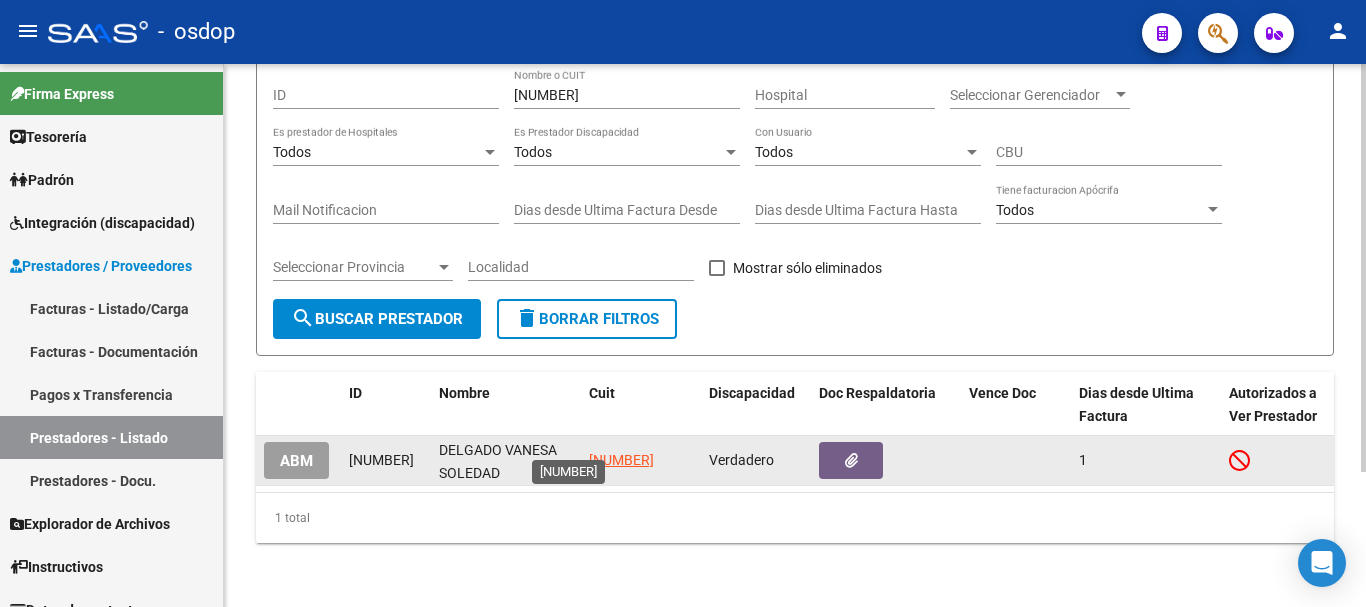 click on "23267395144" 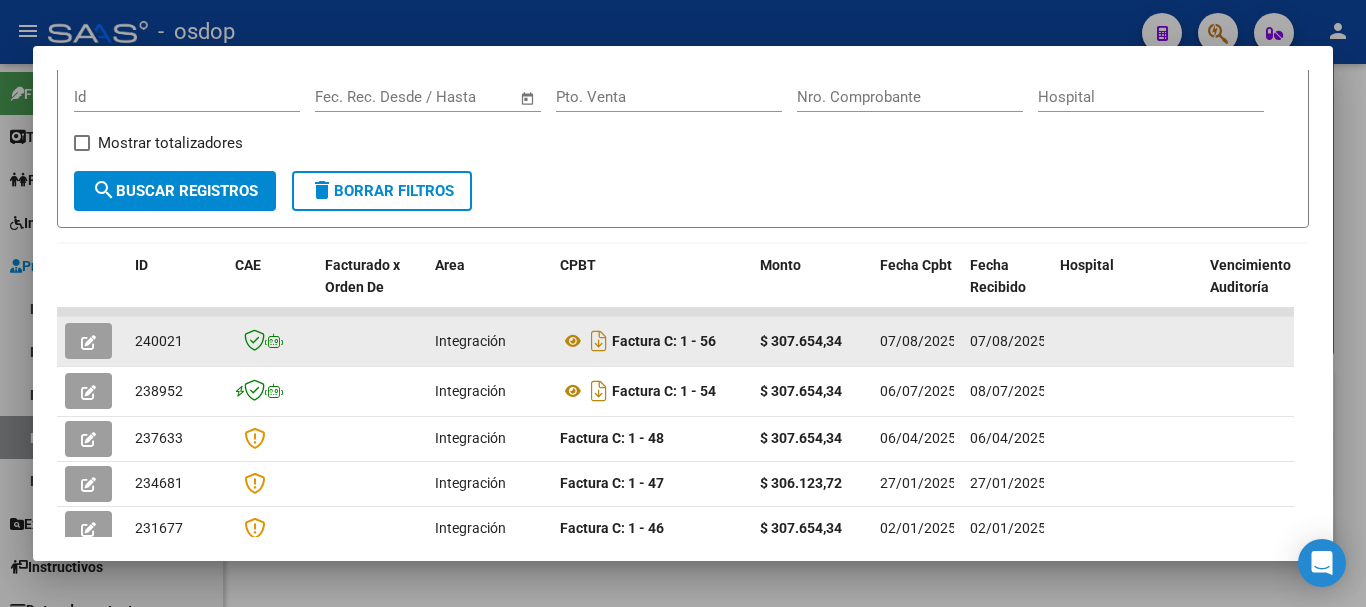 scroll, scrollTop: 300, scrollLeft: 0, axis: vertical 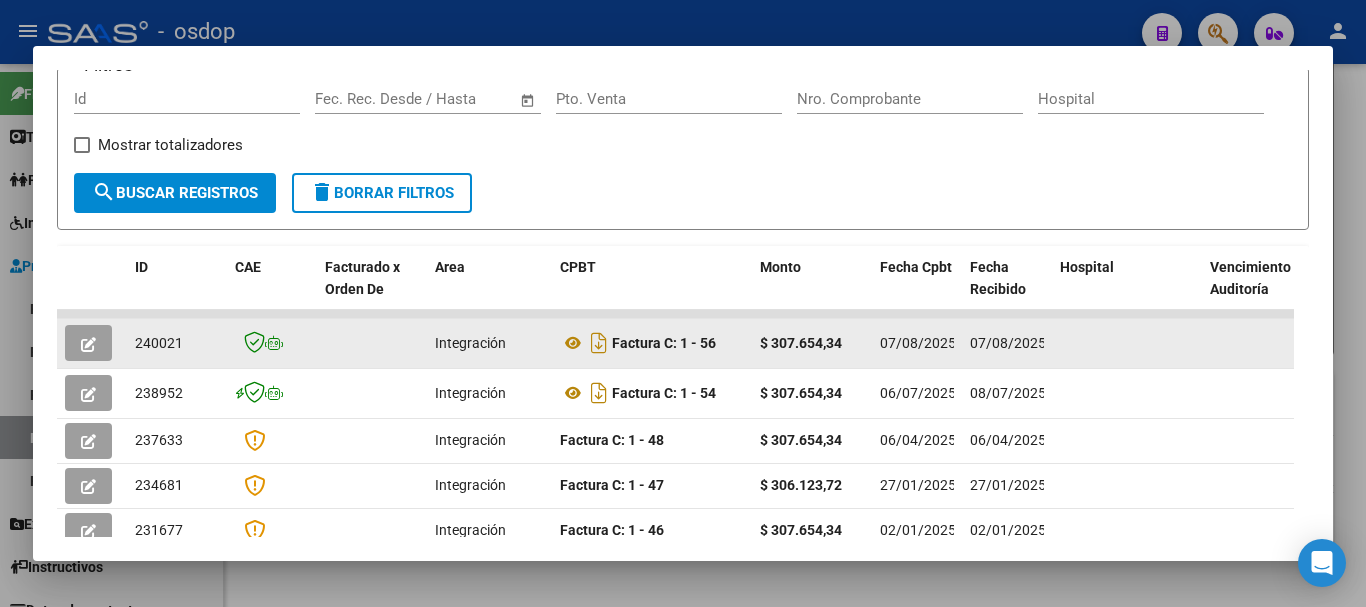 click 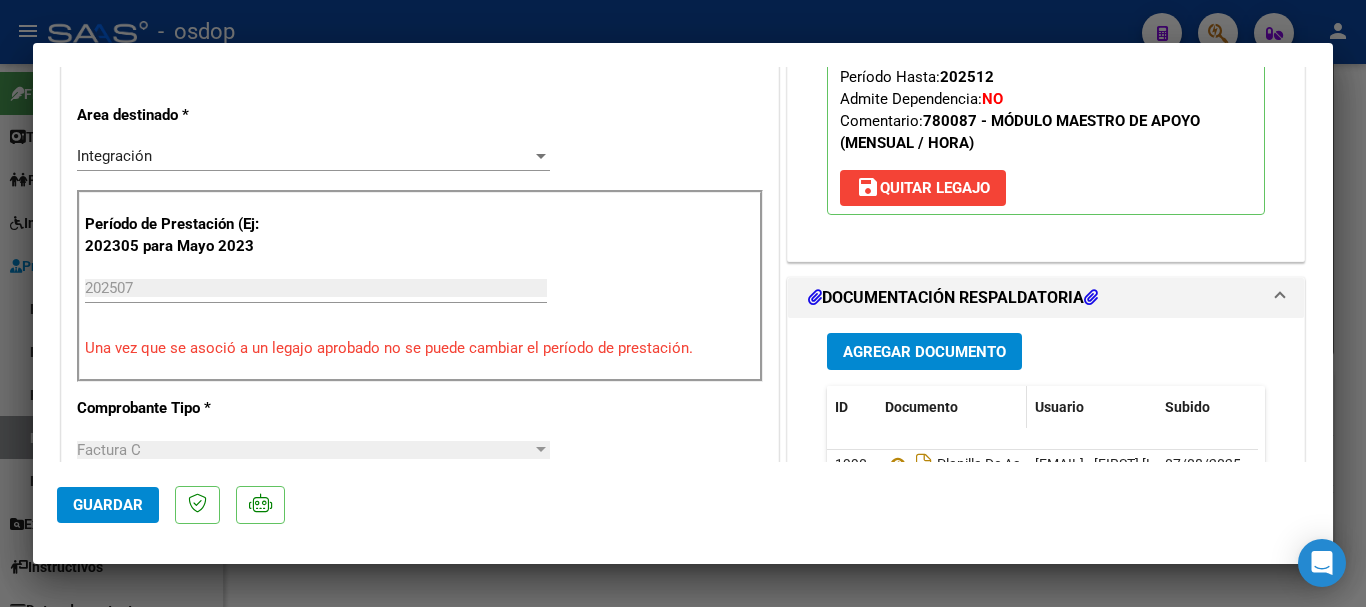 scroll, scrollTop: 600, scrollLeft: 0, axis: vertical 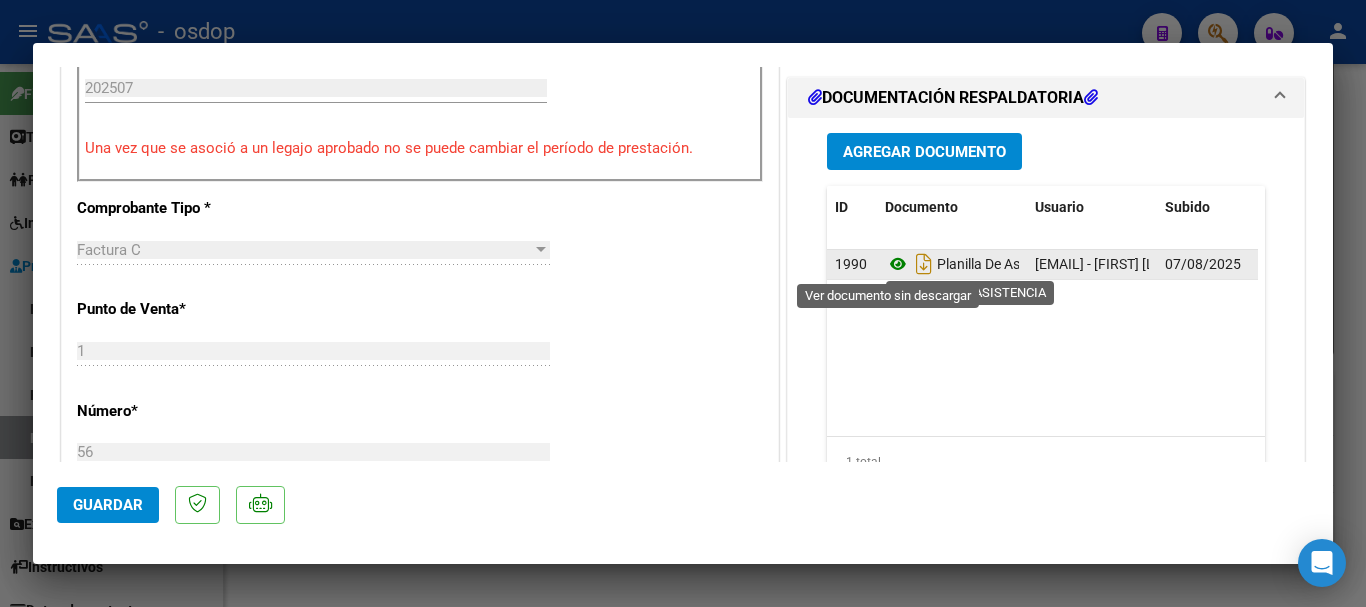 click 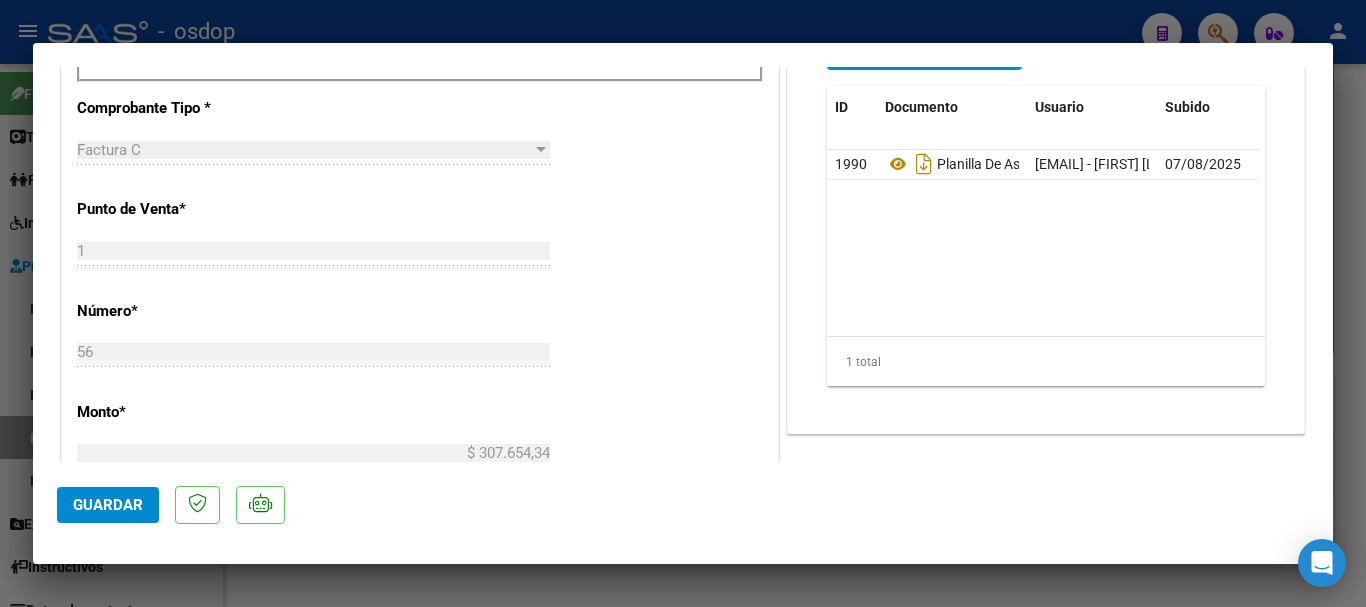 scroll, scrollTop: 1100, scrollLeft: 0, axis: vertical 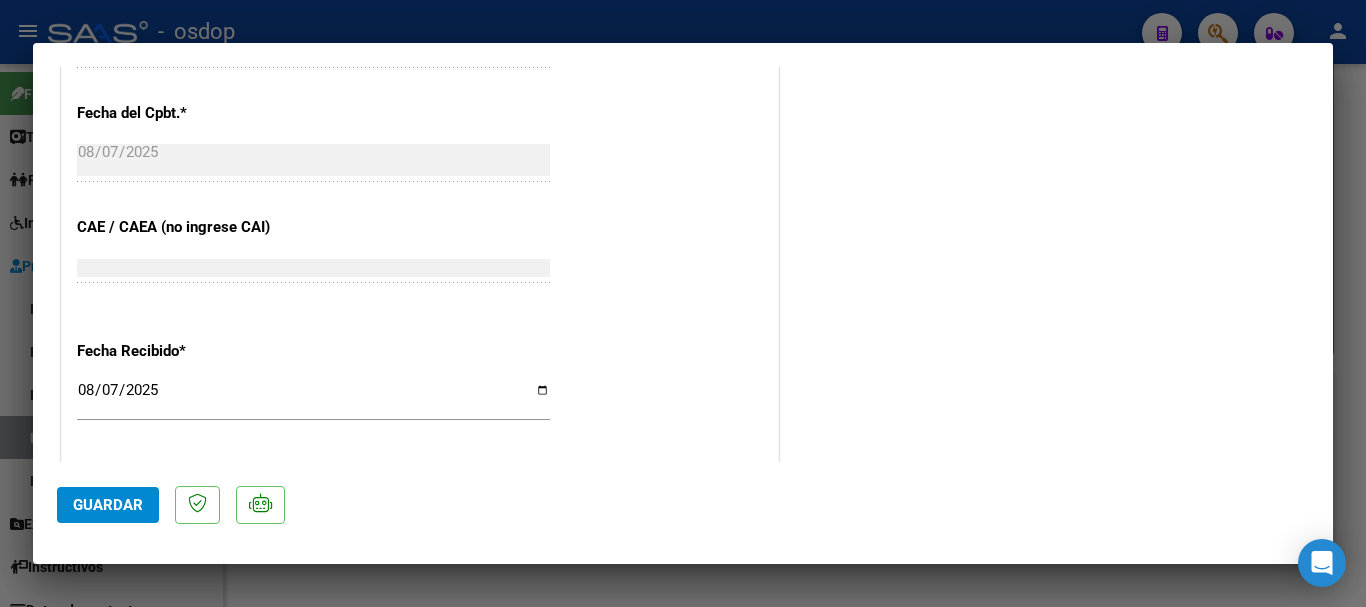 type 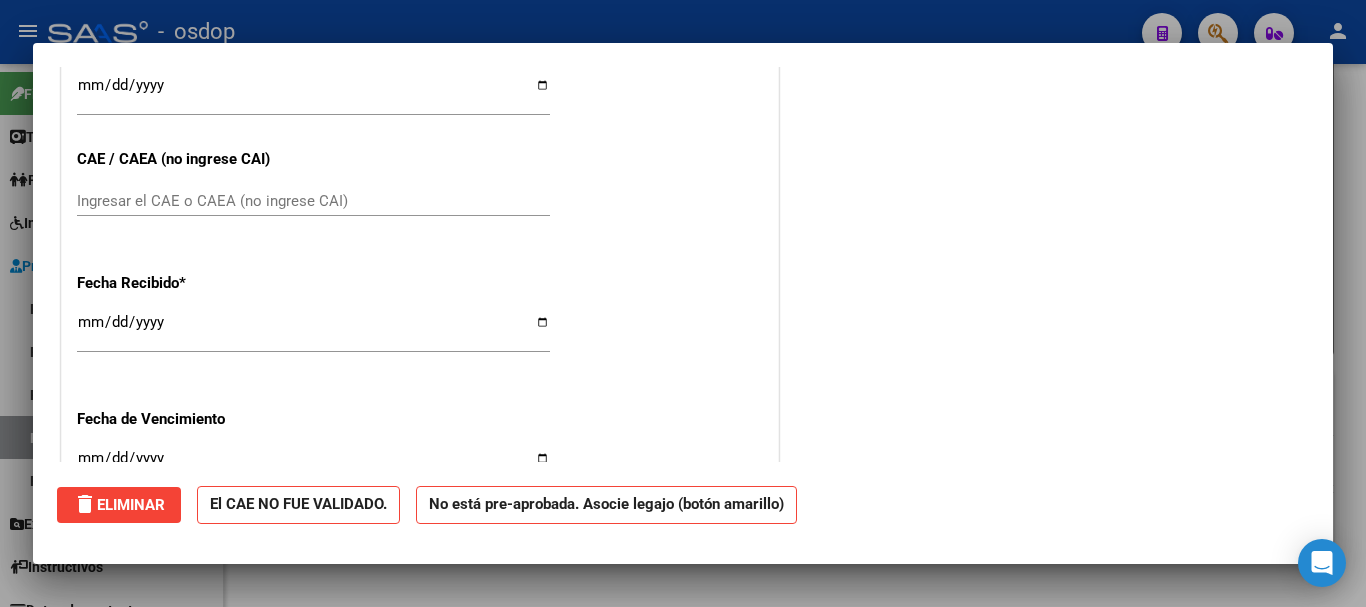 scroll, scrollTop: 0, scrollLeft: 0, axis: both 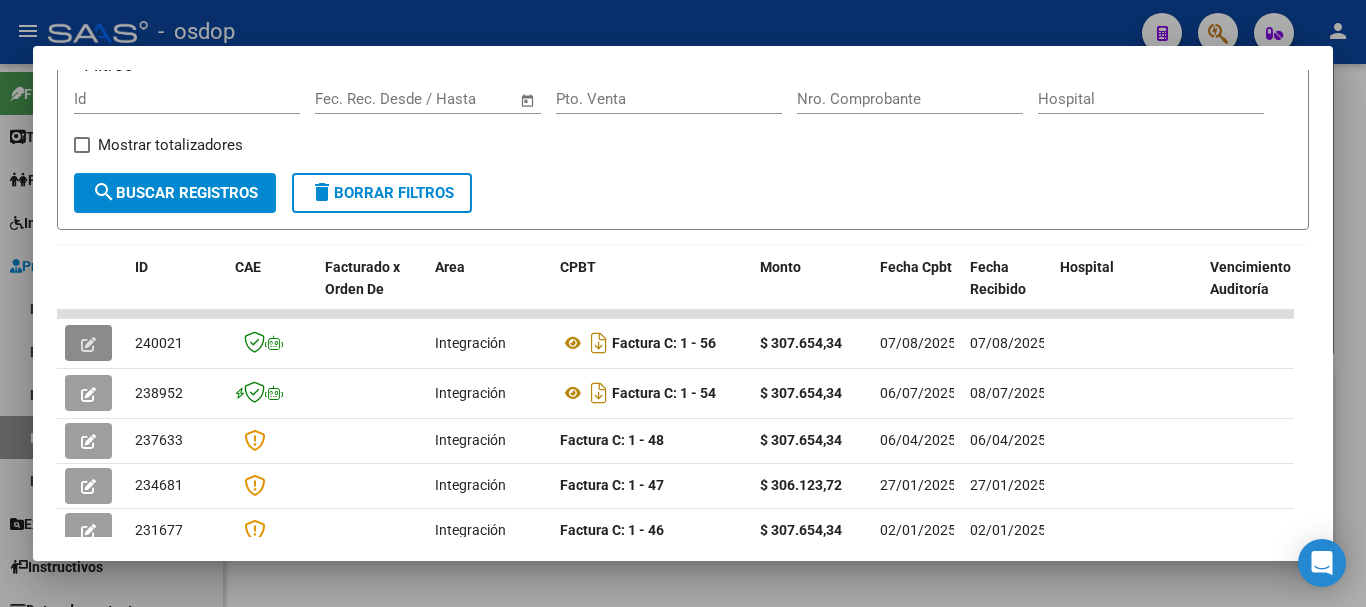 type 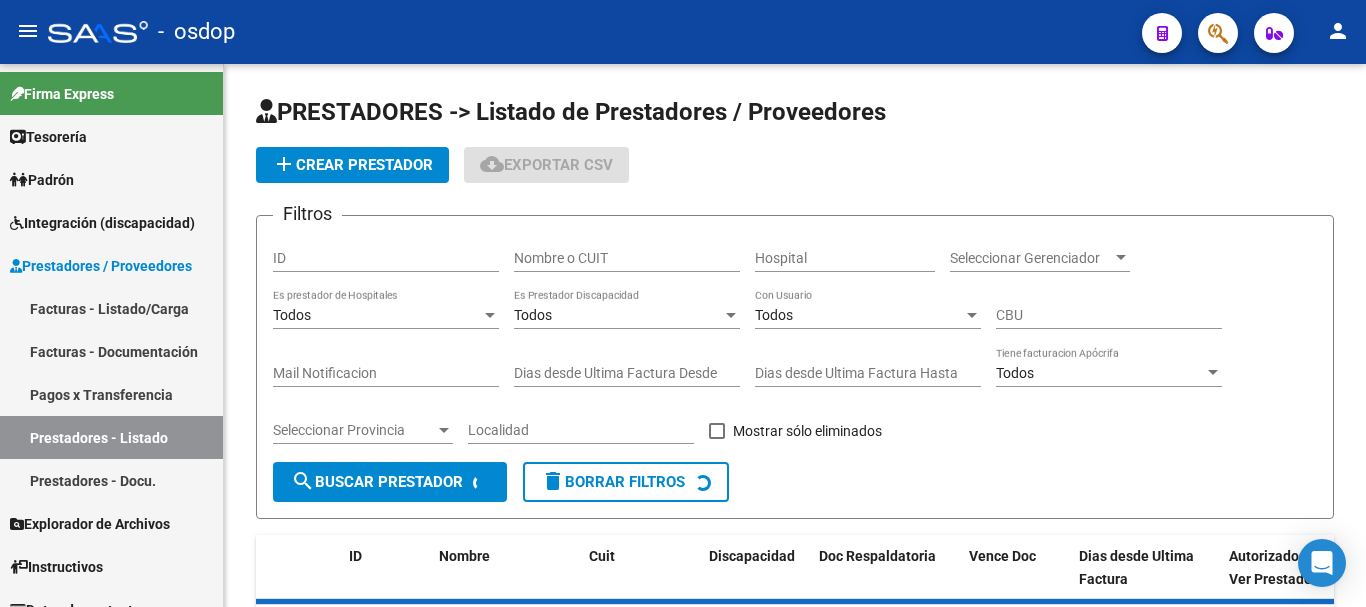 scroll, scrollTop: 0, scrollLeft: 0, axis: both 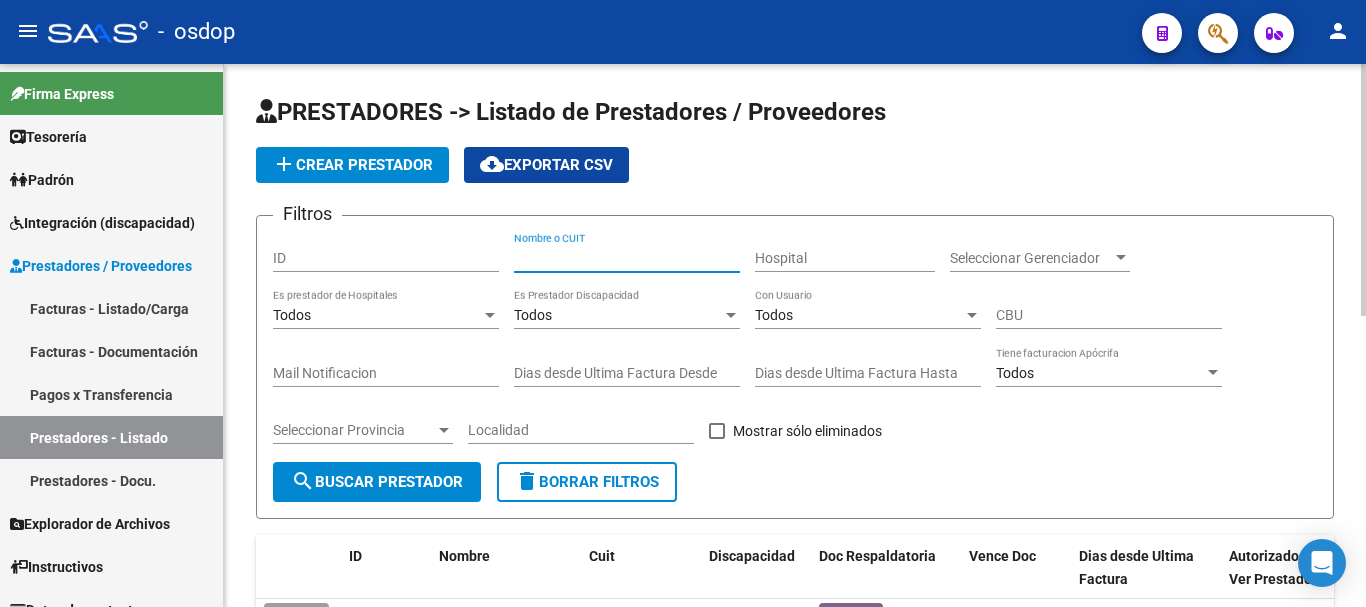 click on "Nombre o CUIT" at bounding box center (627, 258) 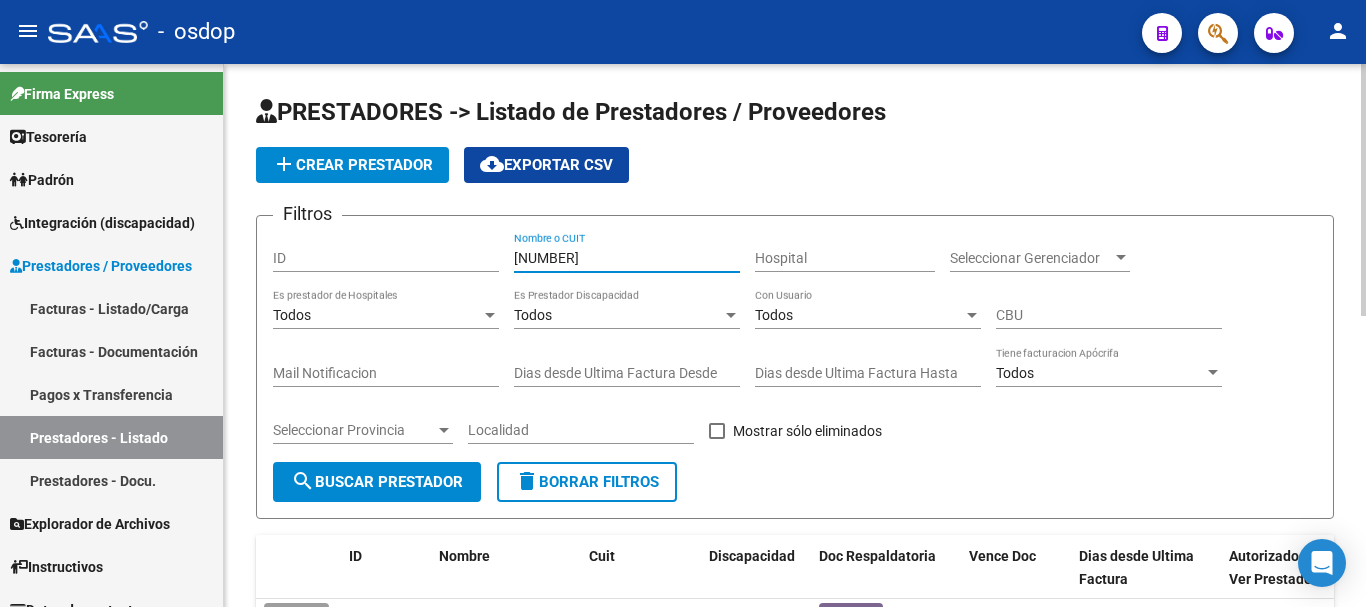 type on "27413351133" 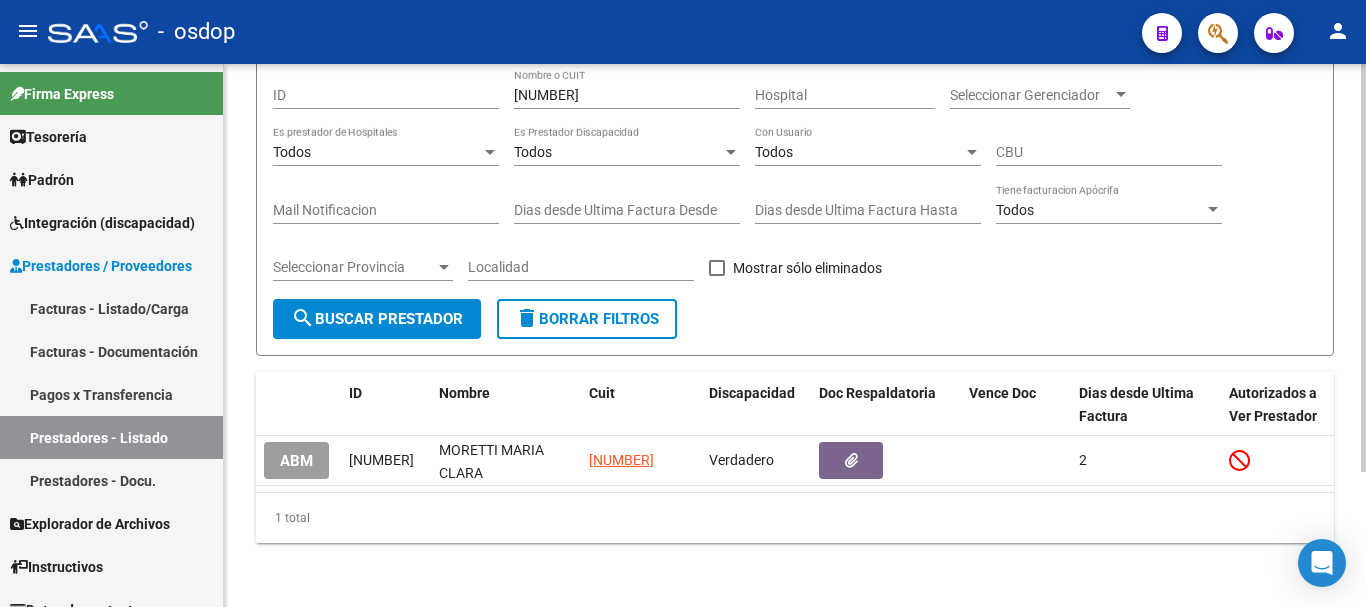 scroll, scrollTop: 179, scrollLeft: 0, axis: vertical 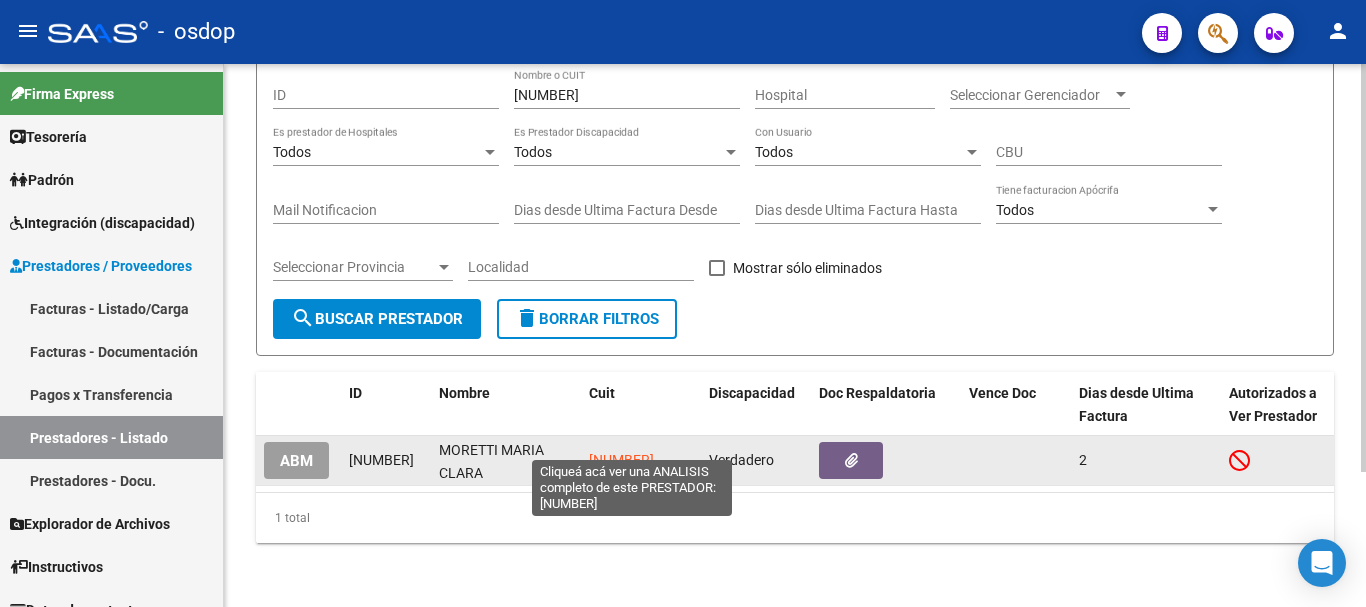 click on "27413351133" 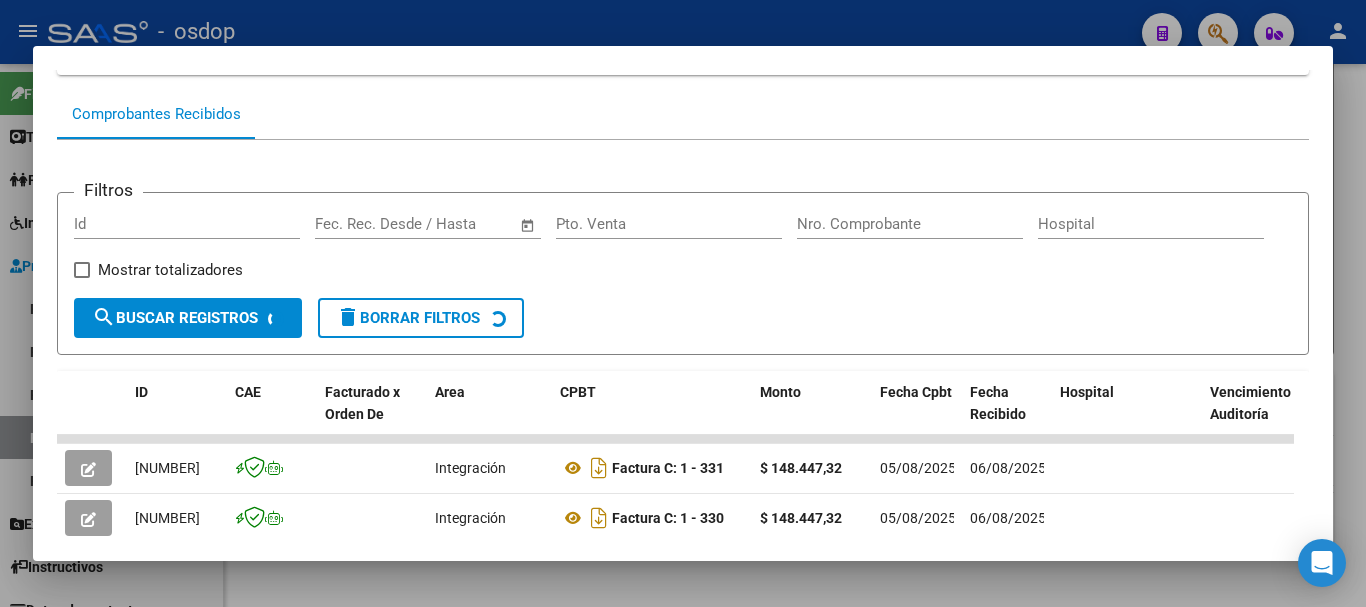 scroll, scrollTop: 375, scrollLeft: 0, axis: vertical 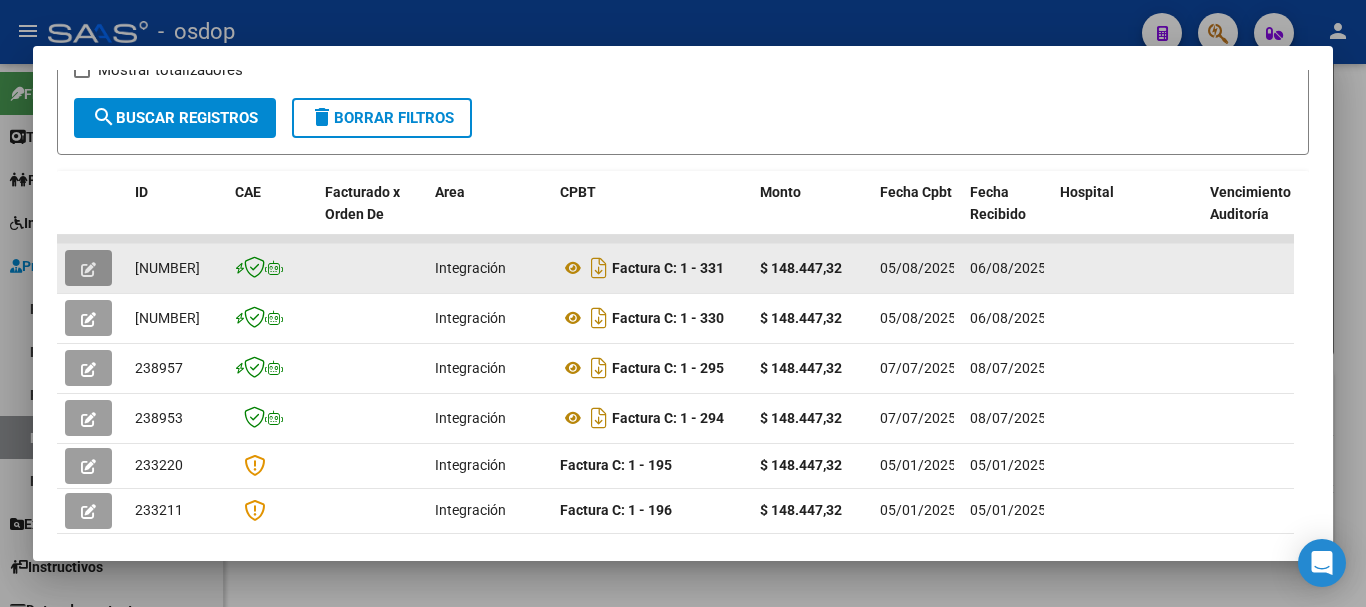 click 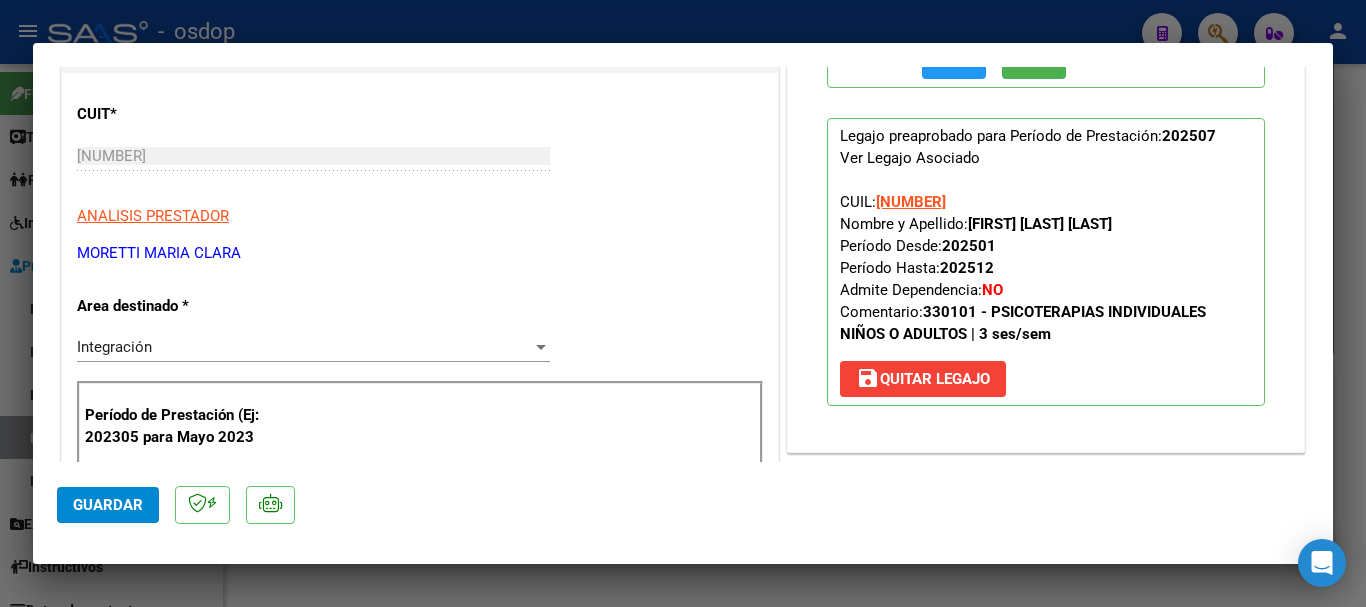 scroll, scrollTop: 200, scrollLeft: 0, axis: vertical 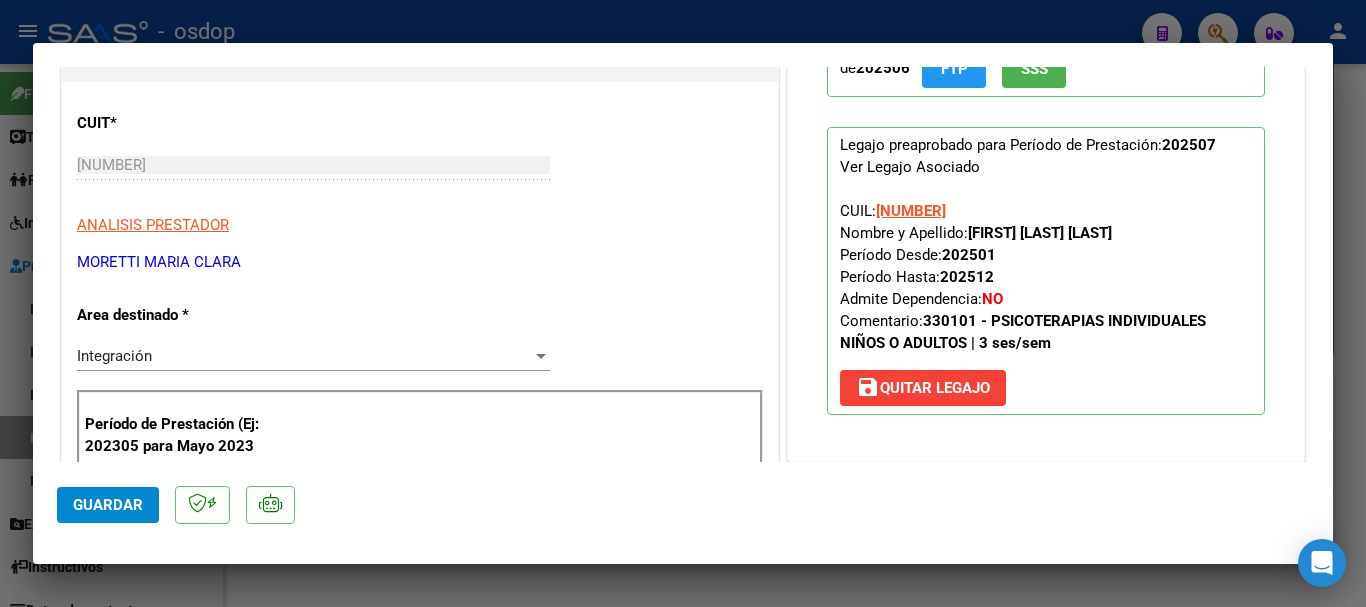 type 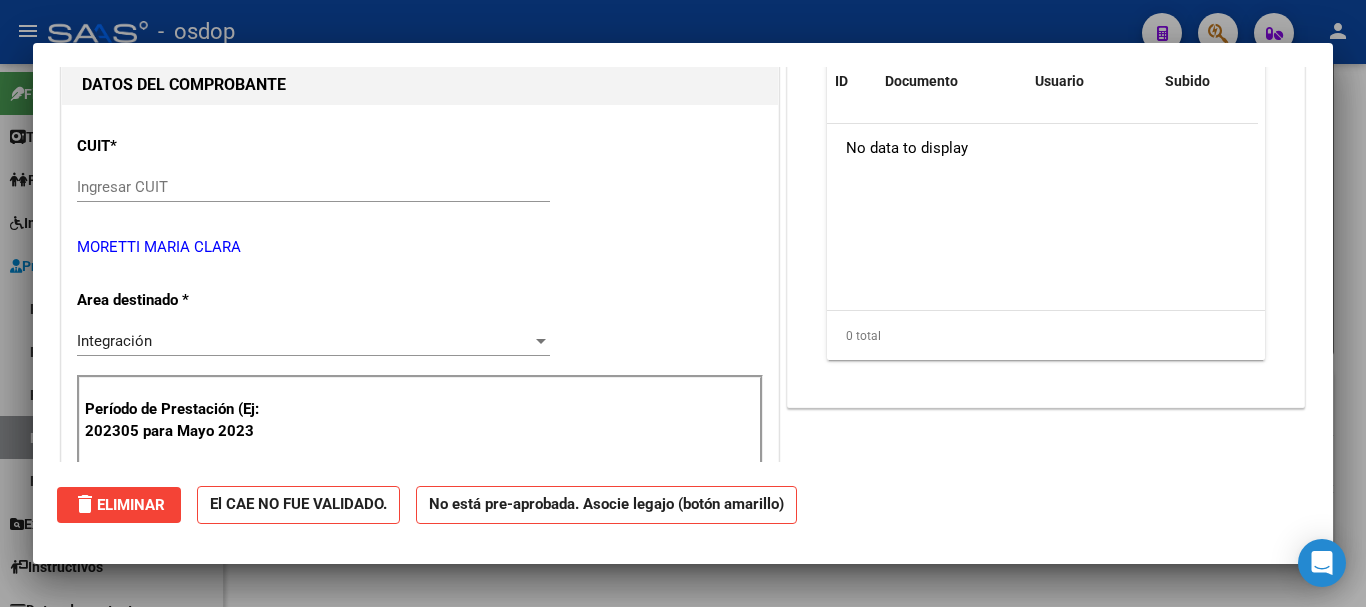 scroll, scrollTop: 222, scrollLeft: 0, axis: vertical 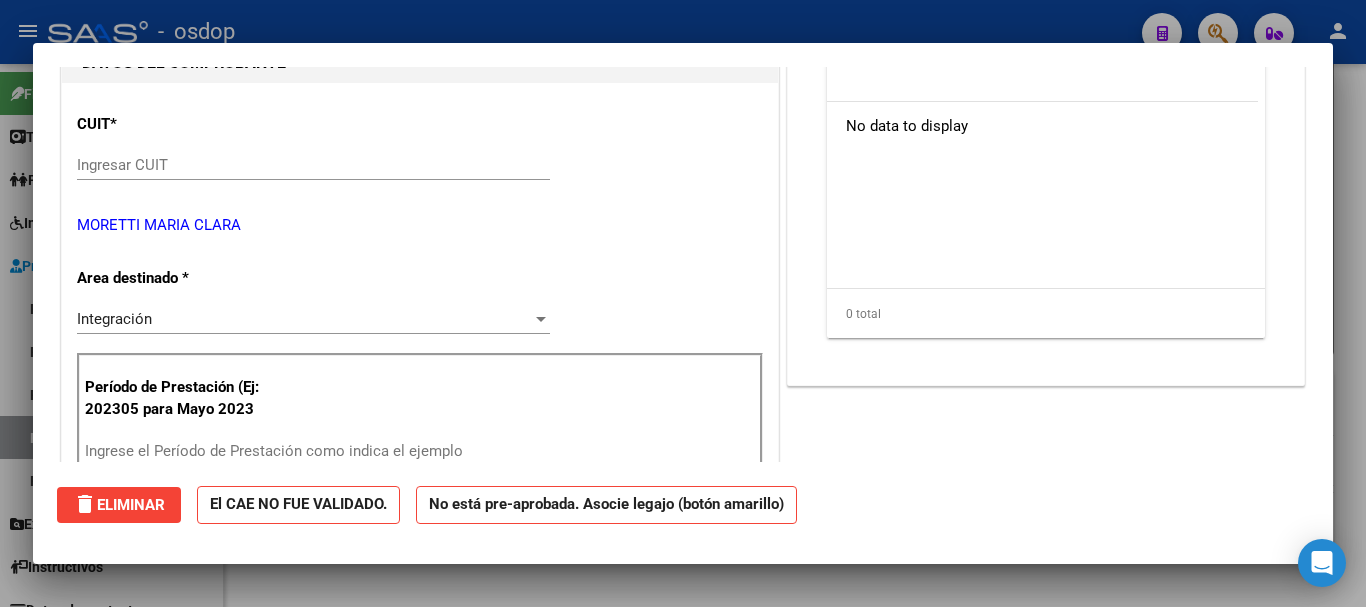 type 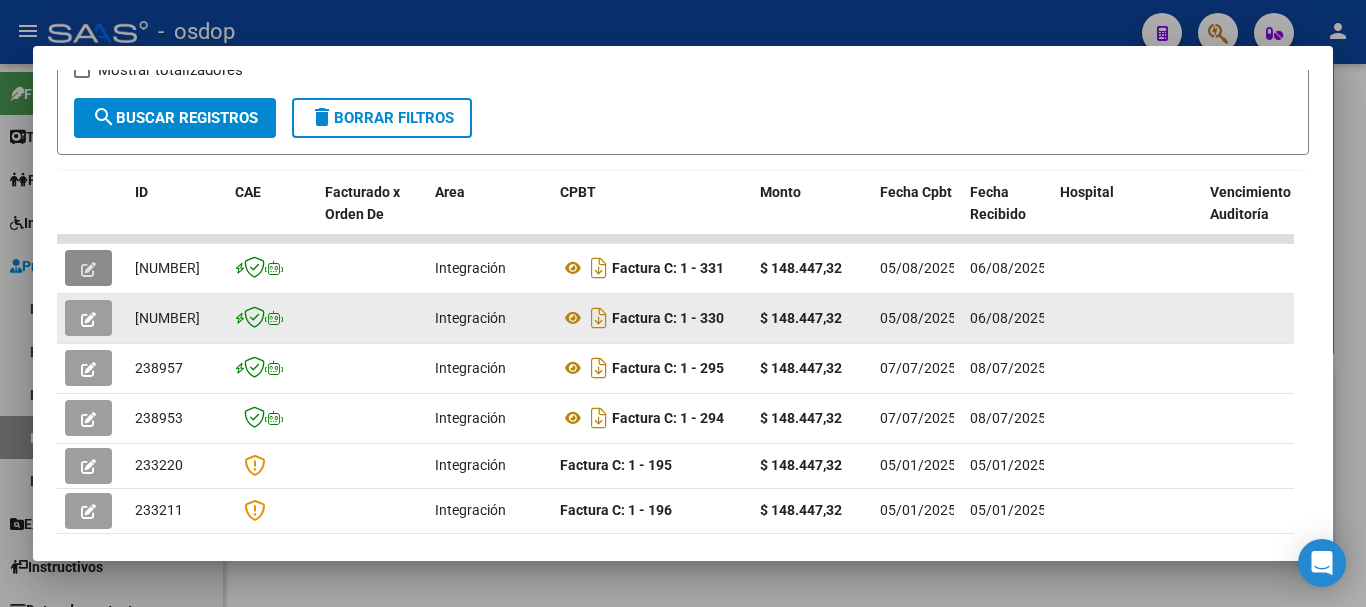 click 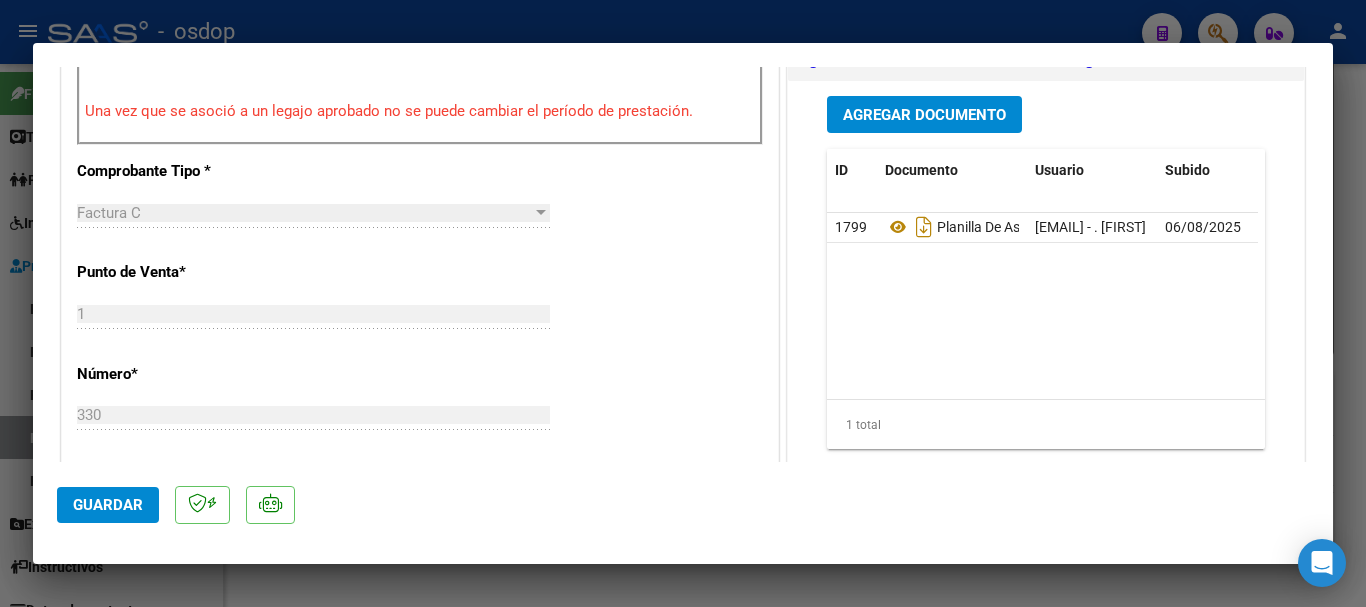scroll, scrollTop: 700, scrollLeft: 0, axis: vertical 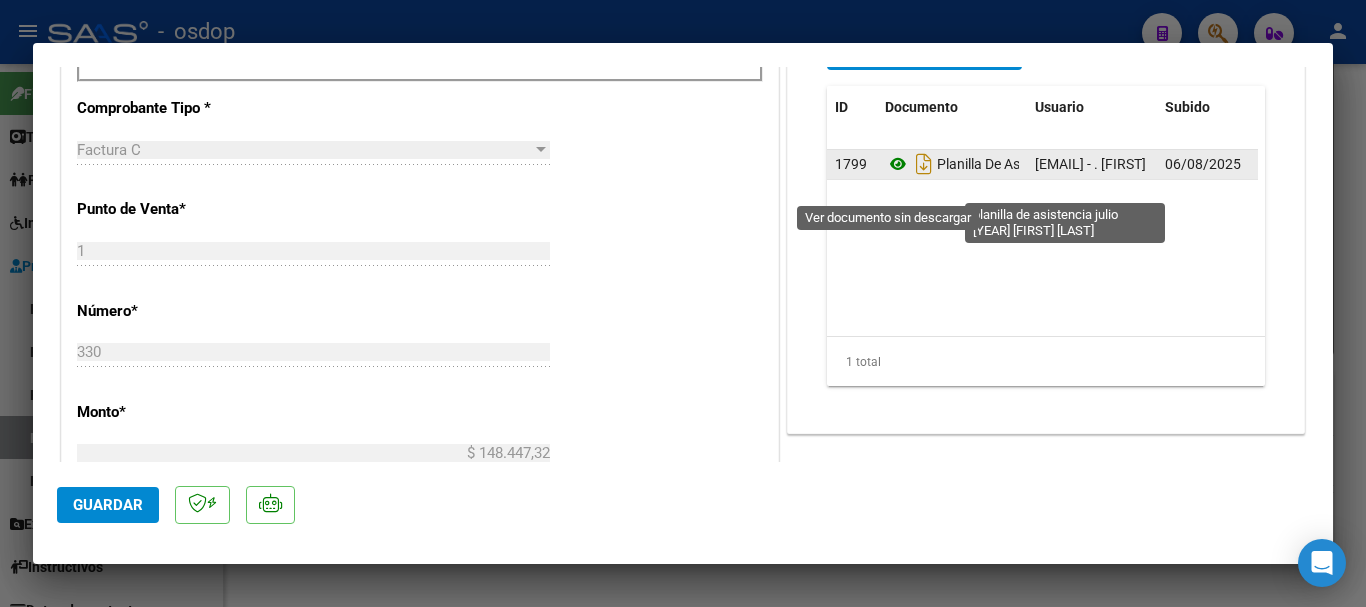 click 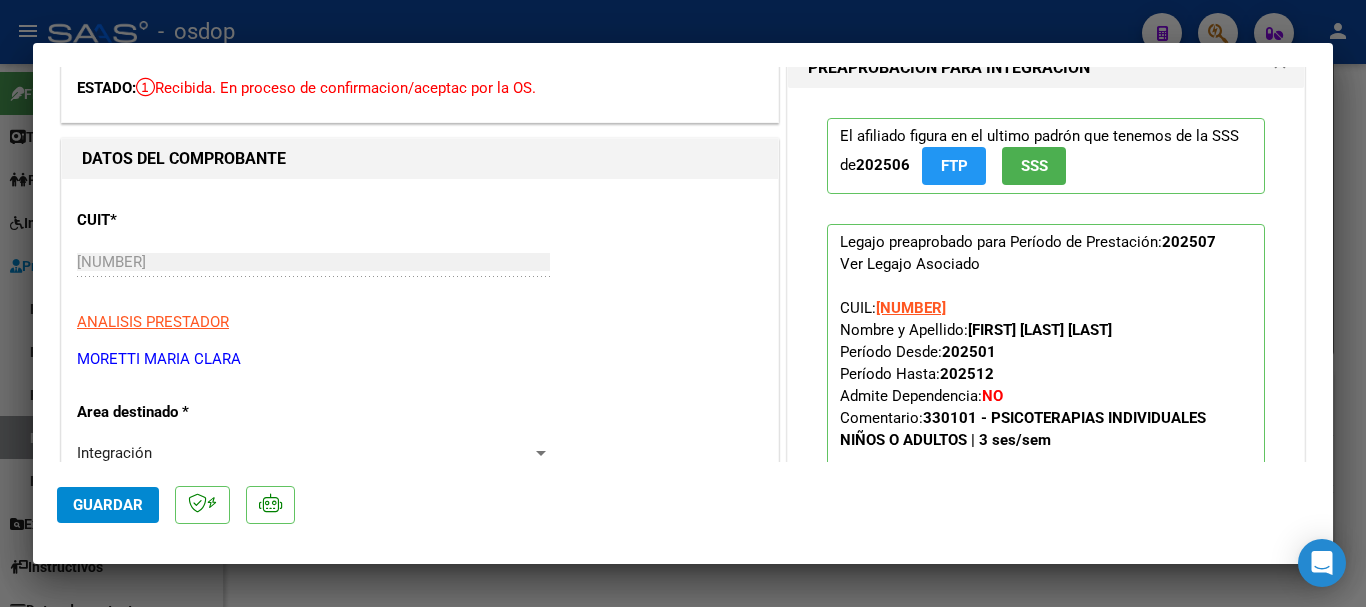 scroll, scrollTop: 0, scrollLeft: 0, axis: both 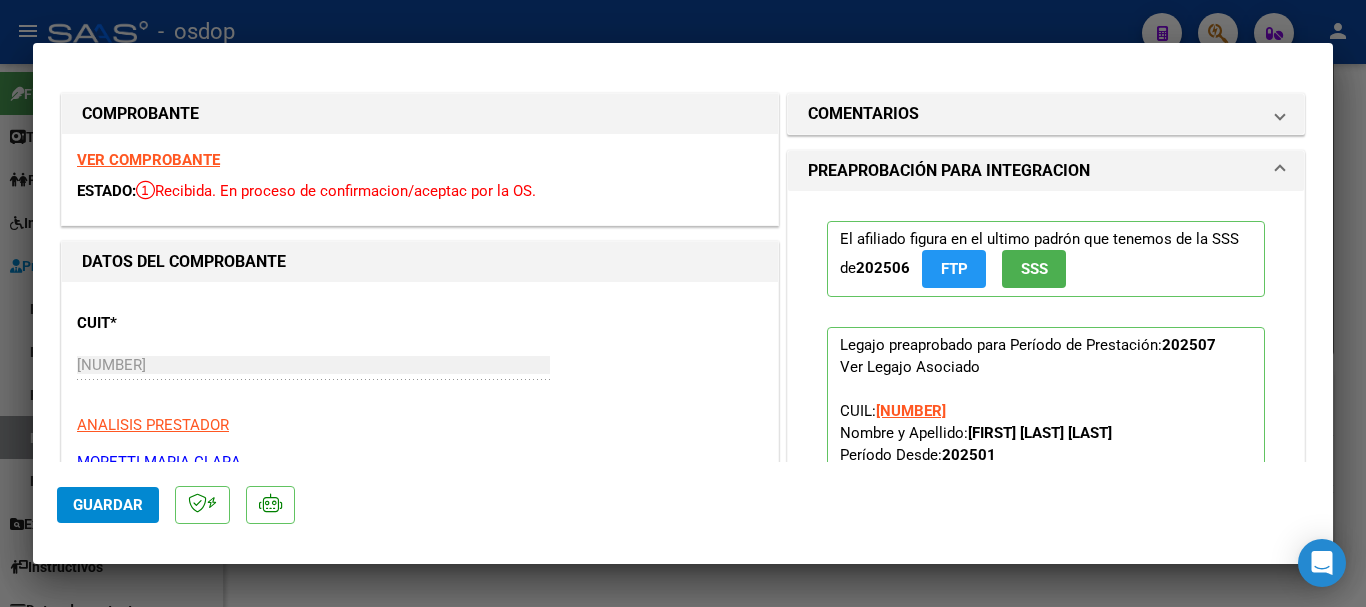 type 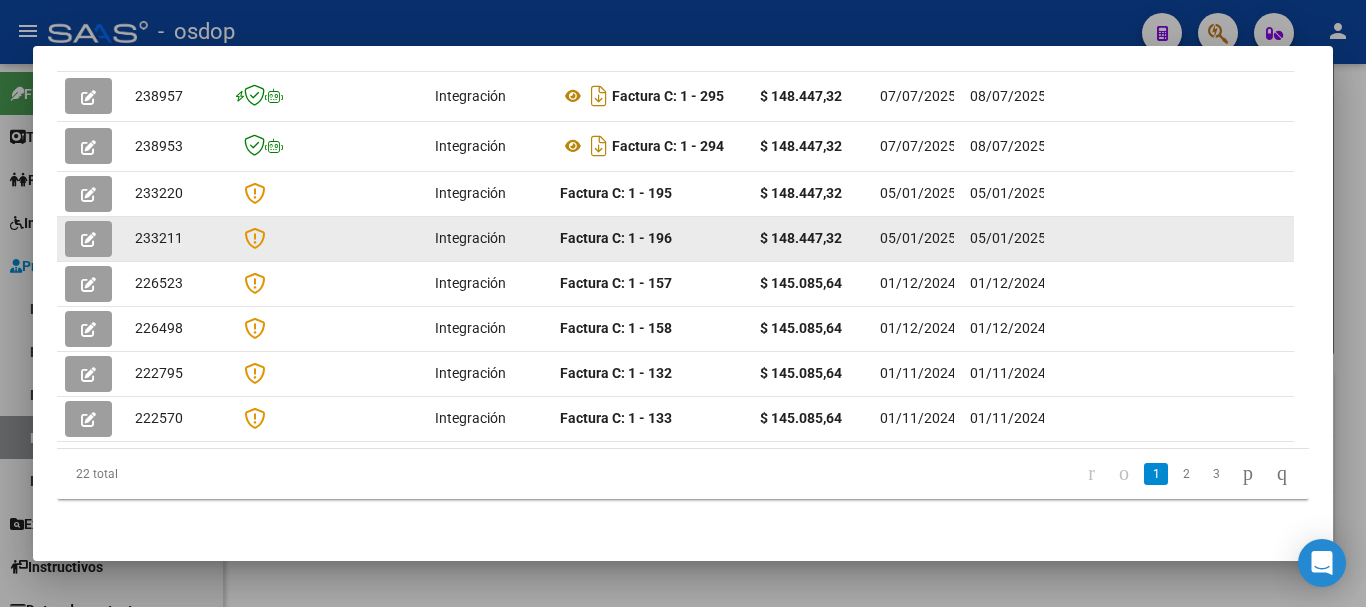 scroll, scrollTop: 671, scrollLeft: 0, axis: vertical 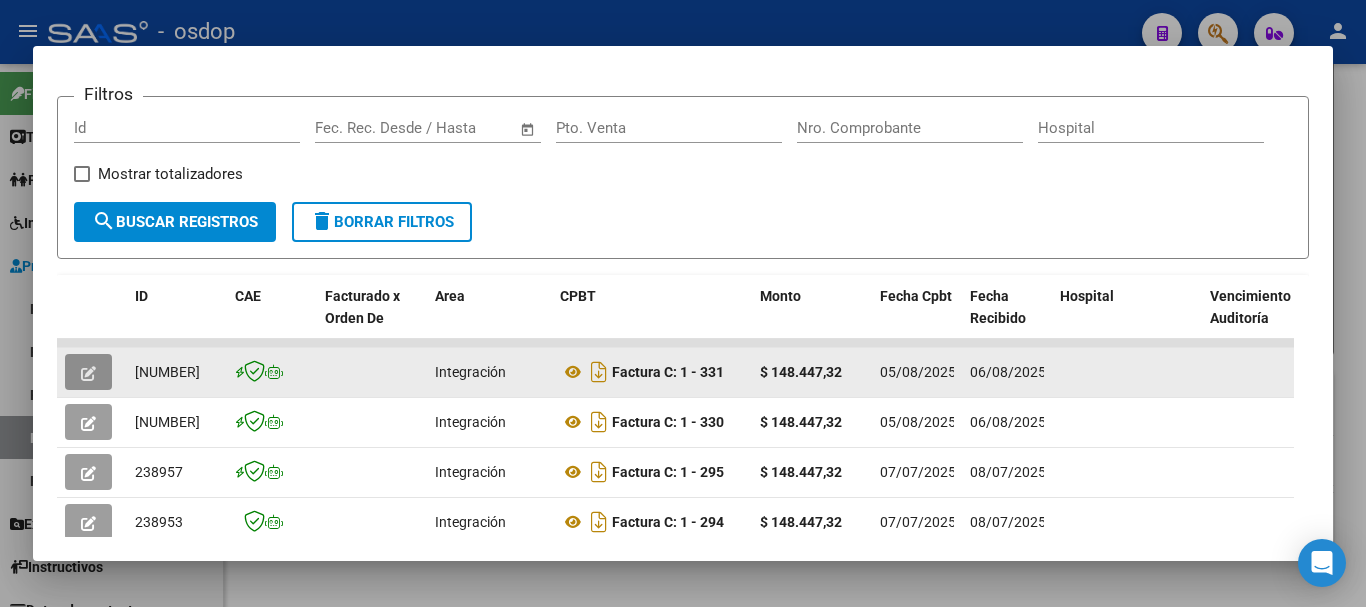 click 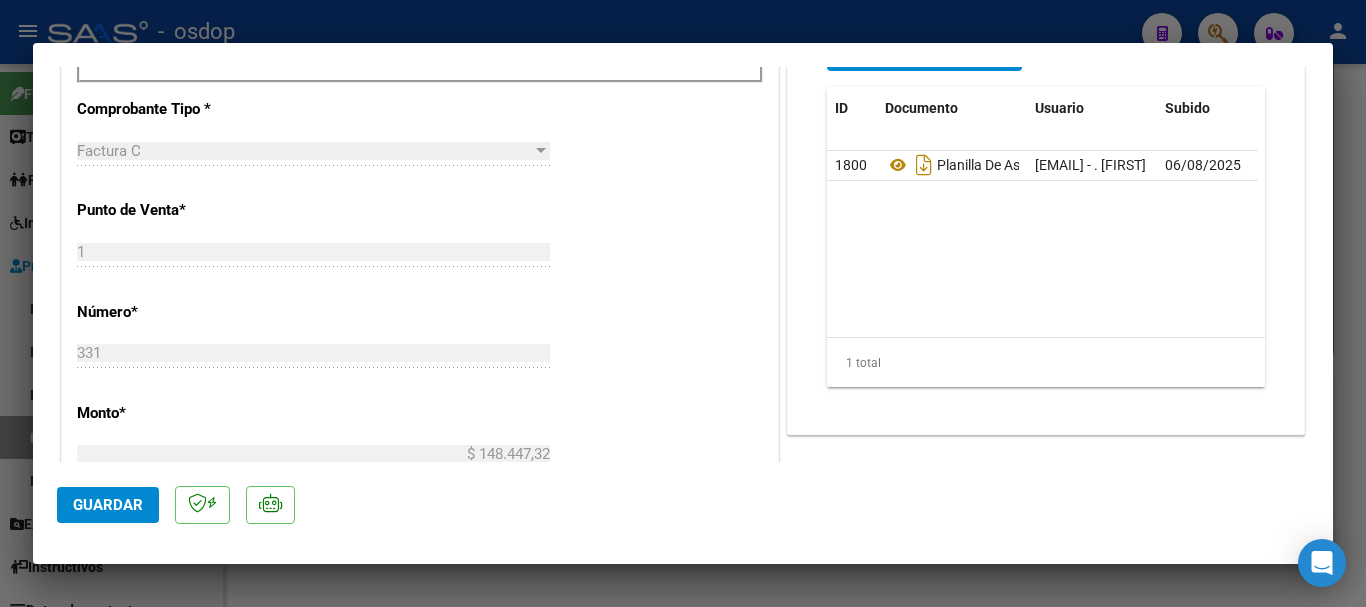 scroll, scrollTop: 700, scrollLeft: 0, axis: vertical 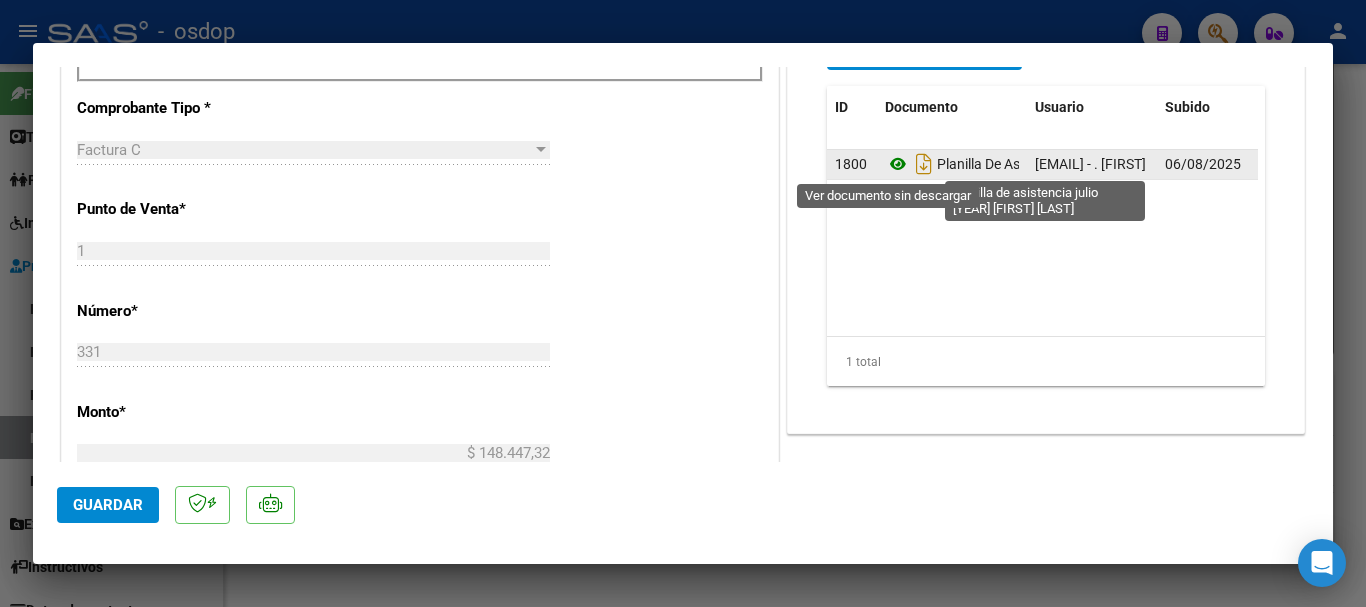 click 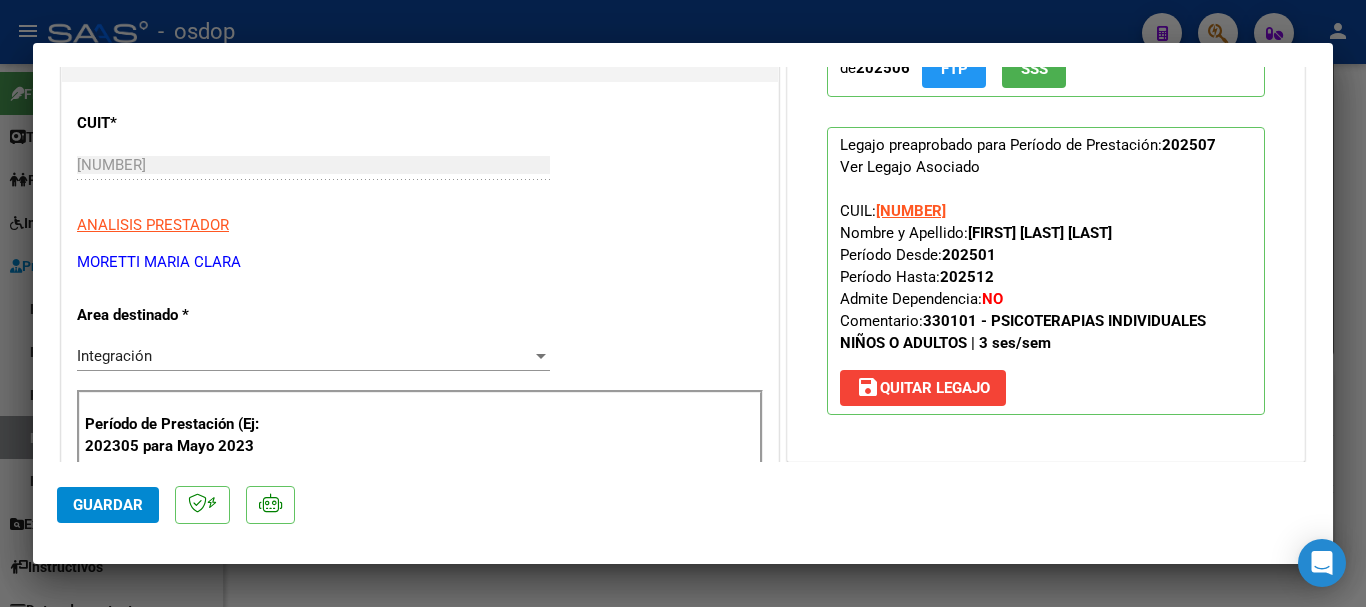 scroll, scrollTop: 100, scrollLeft: 0, axis: vertical 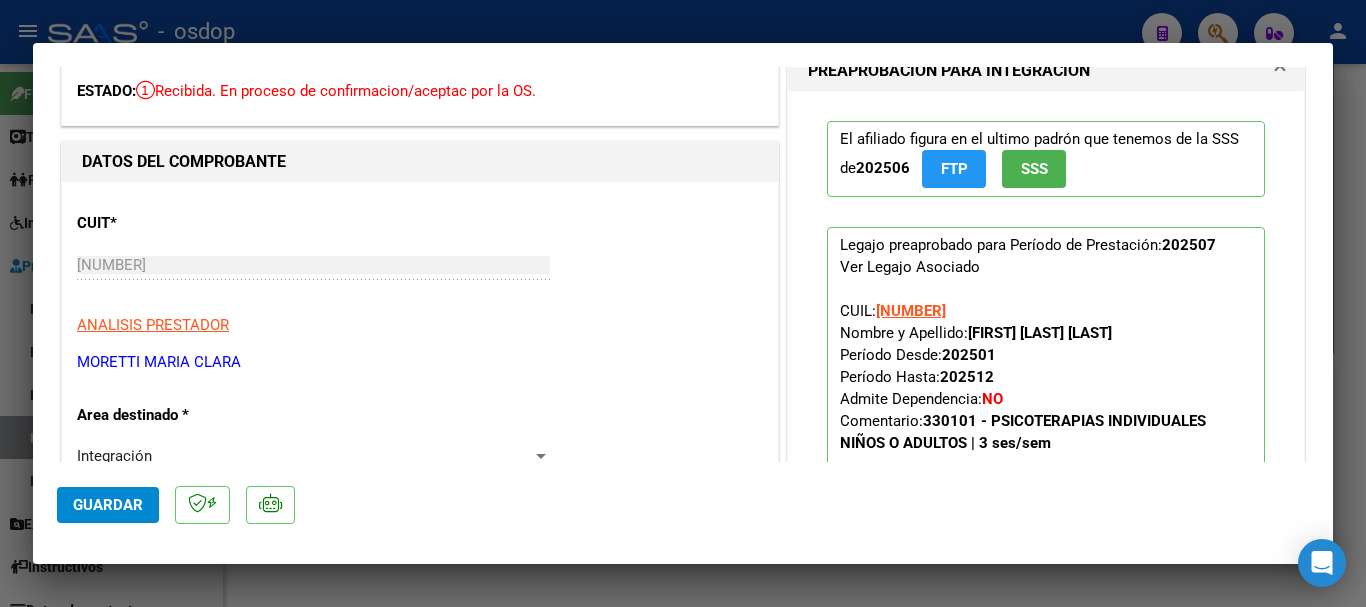 type 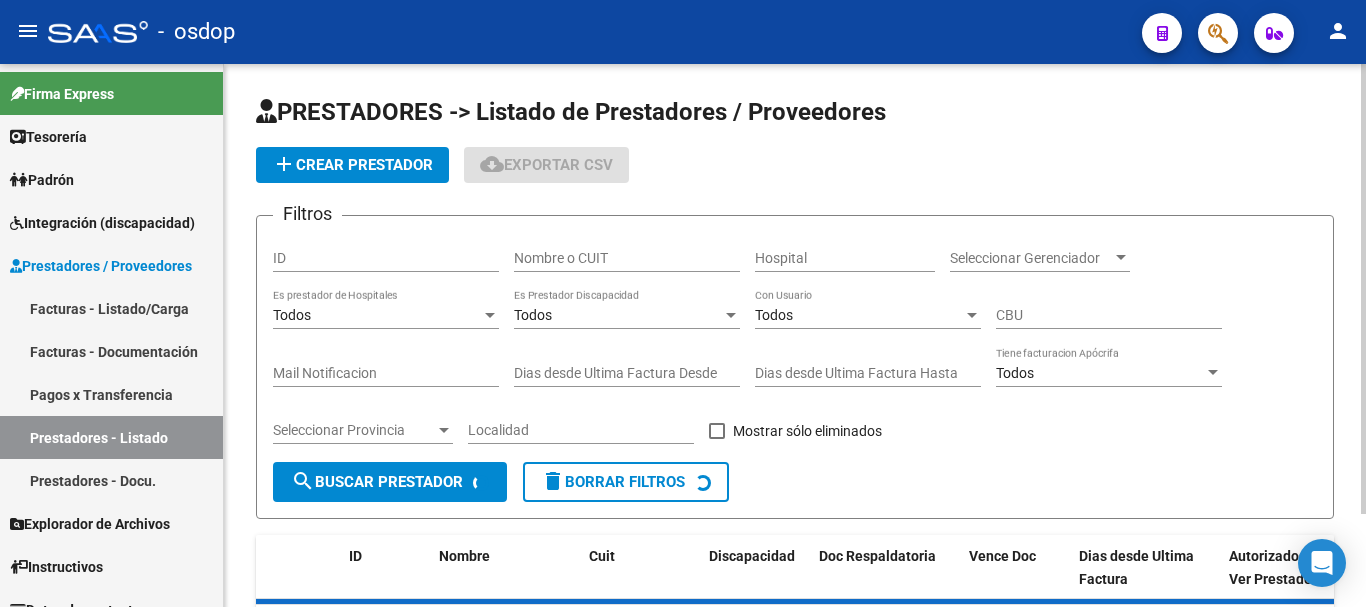 scroll, scrollTop: 0, scrollLeft: 0, axis: both 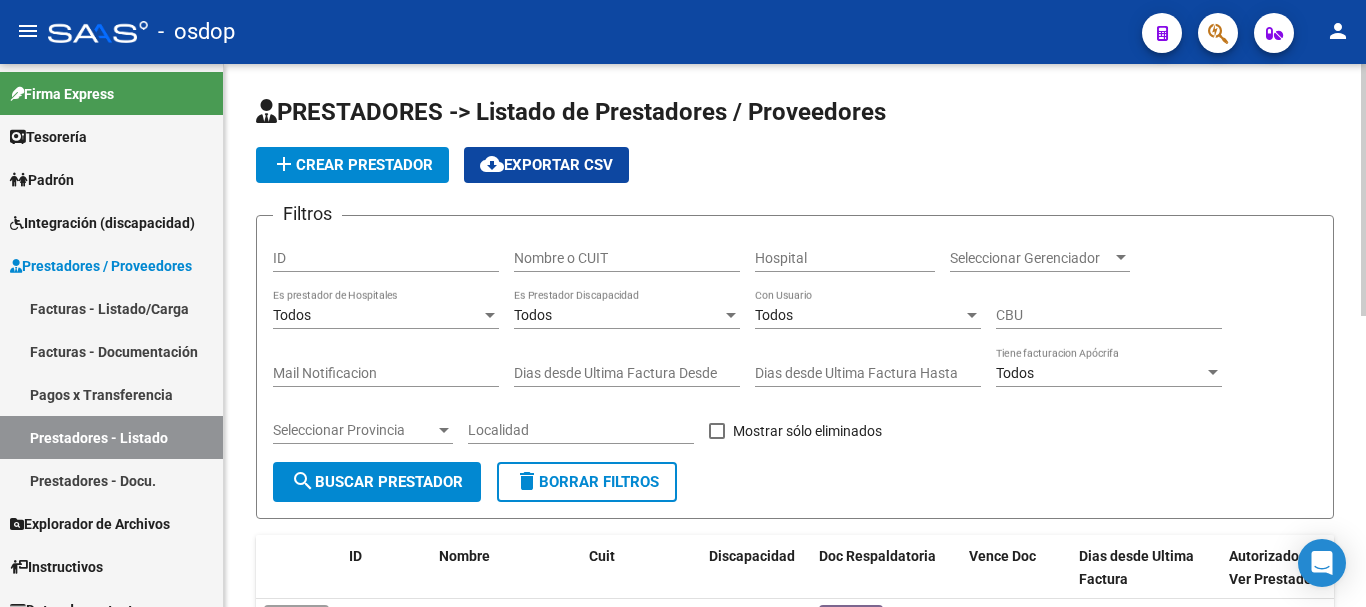 click on "Nombre o CUIT" at bounding box center (627, 258) 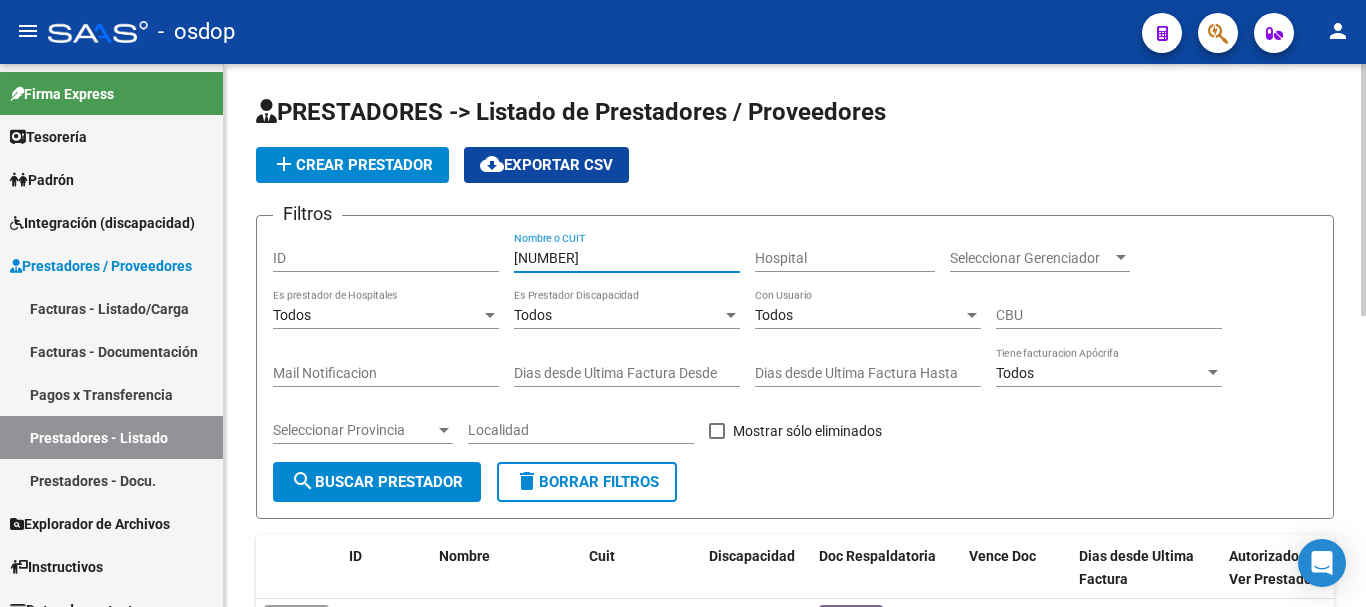 type on "[NUMBER]" 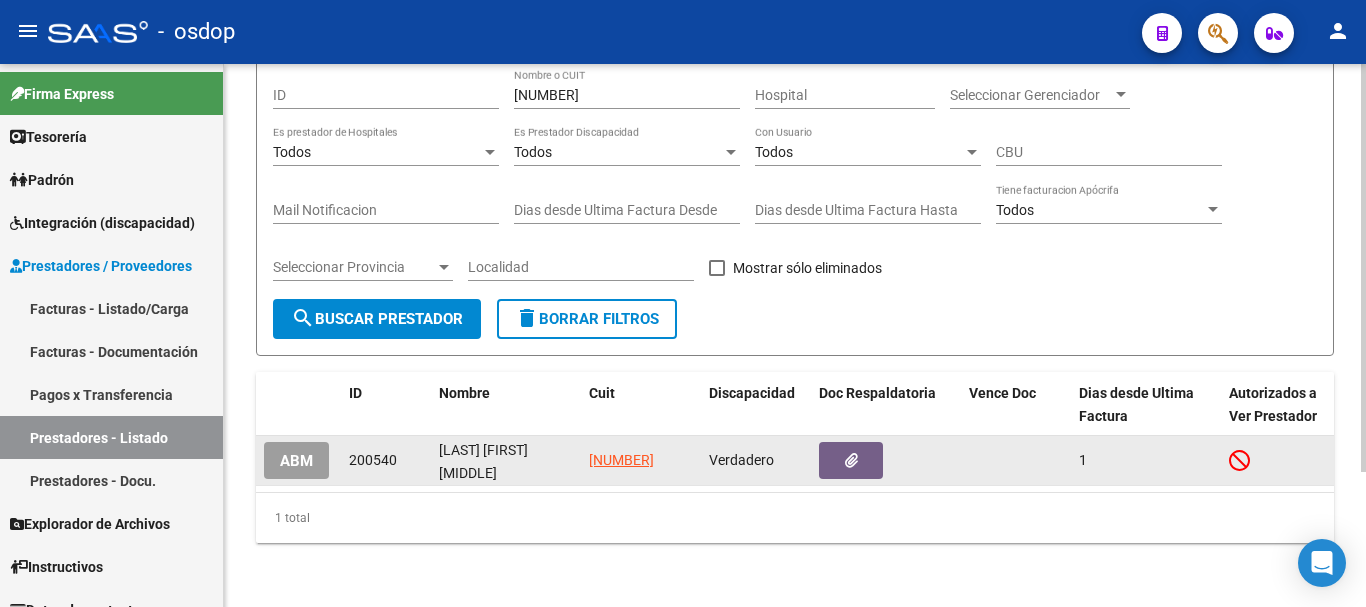 scroll, scrollTop: 179, scrollLeft: 0, axis: vertical 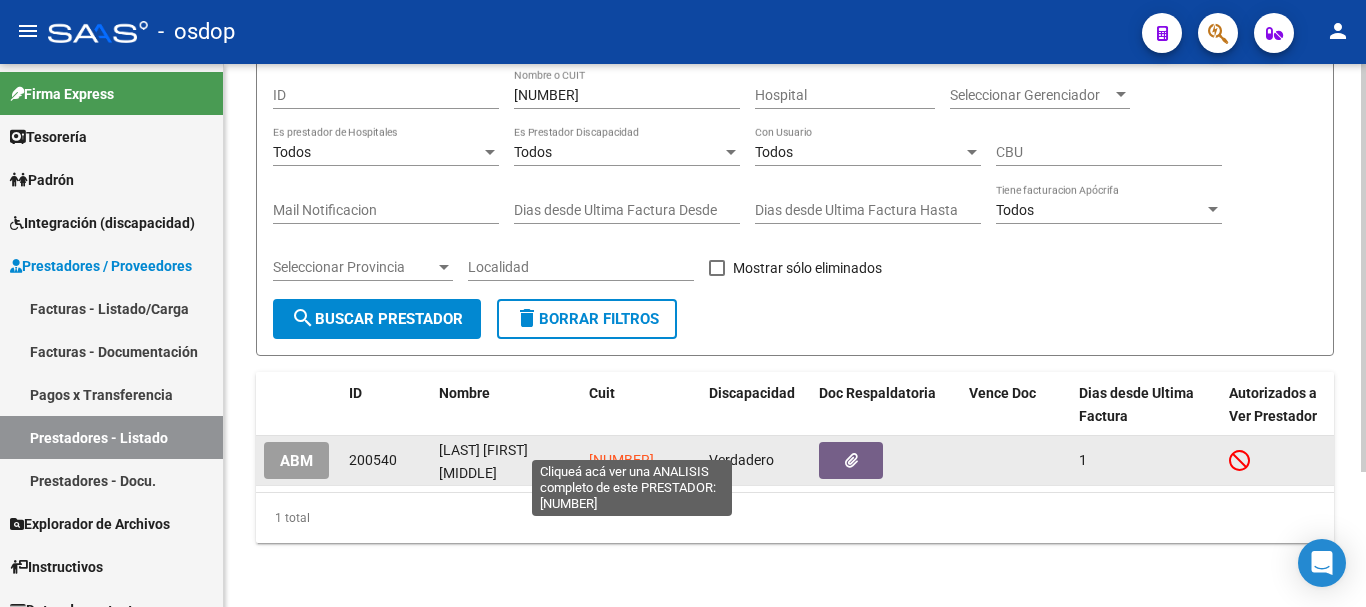 click on "27209841741" 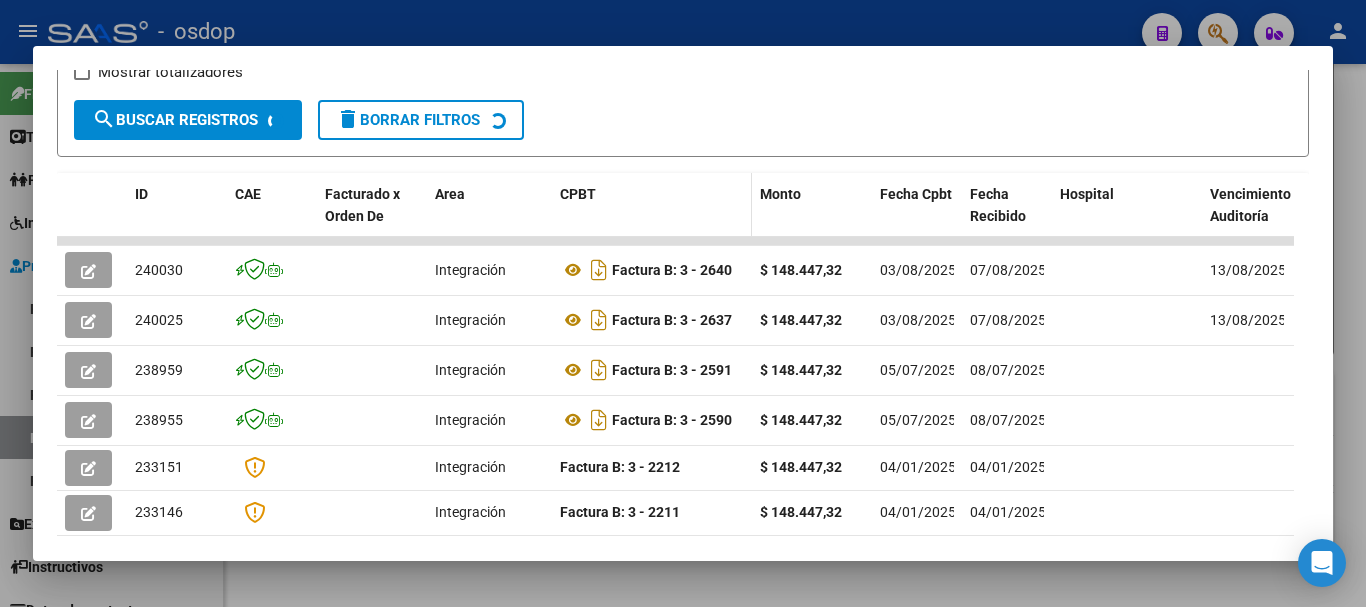 scroll, scrollTop: 375, scrollLeft: 0, axis: vertical 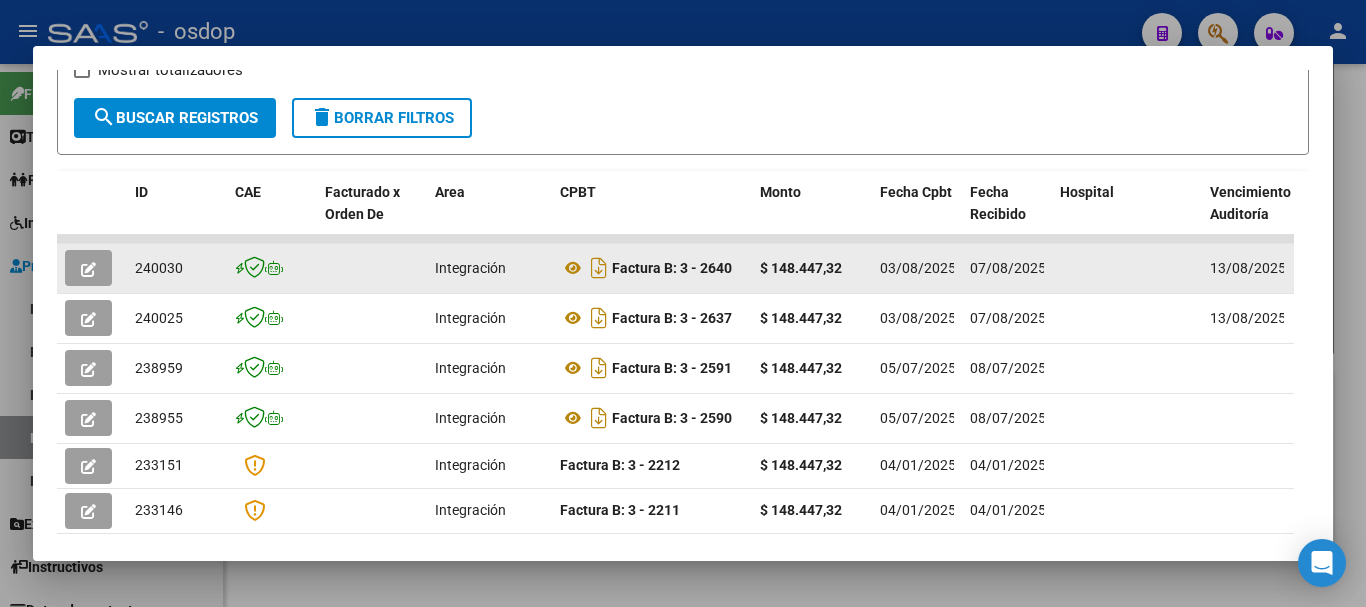 click 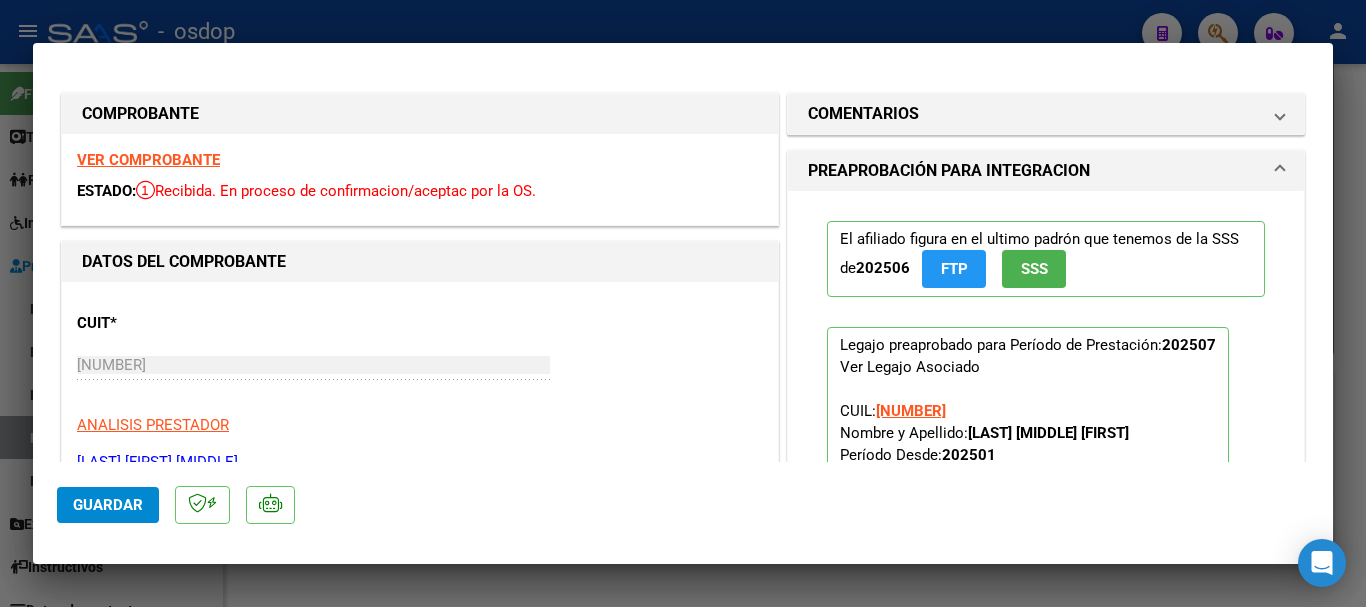 type 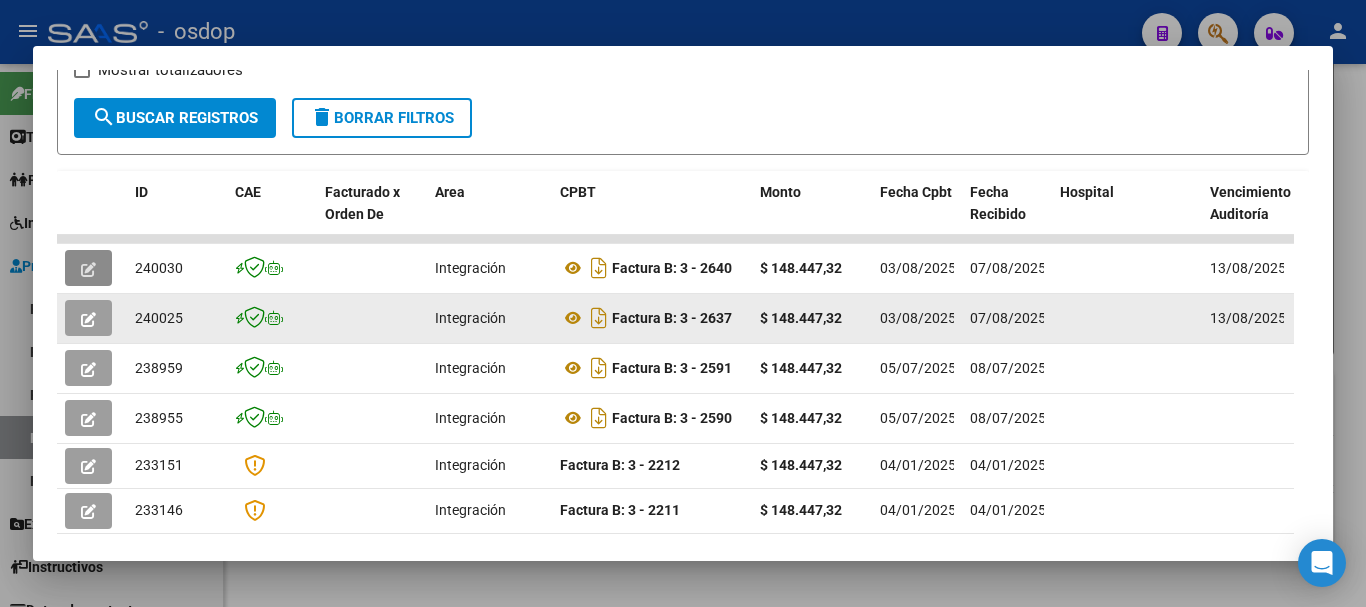 click 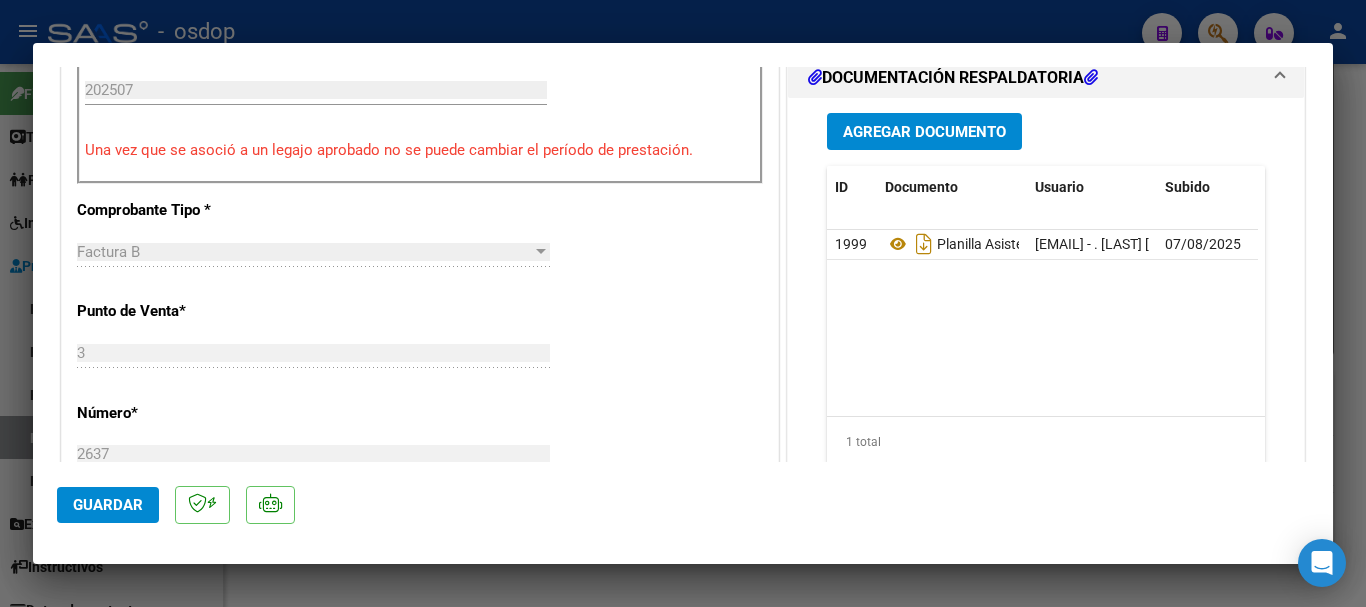 scroll, scrollTop: 600, scrollLeft: 0, axis: vertical 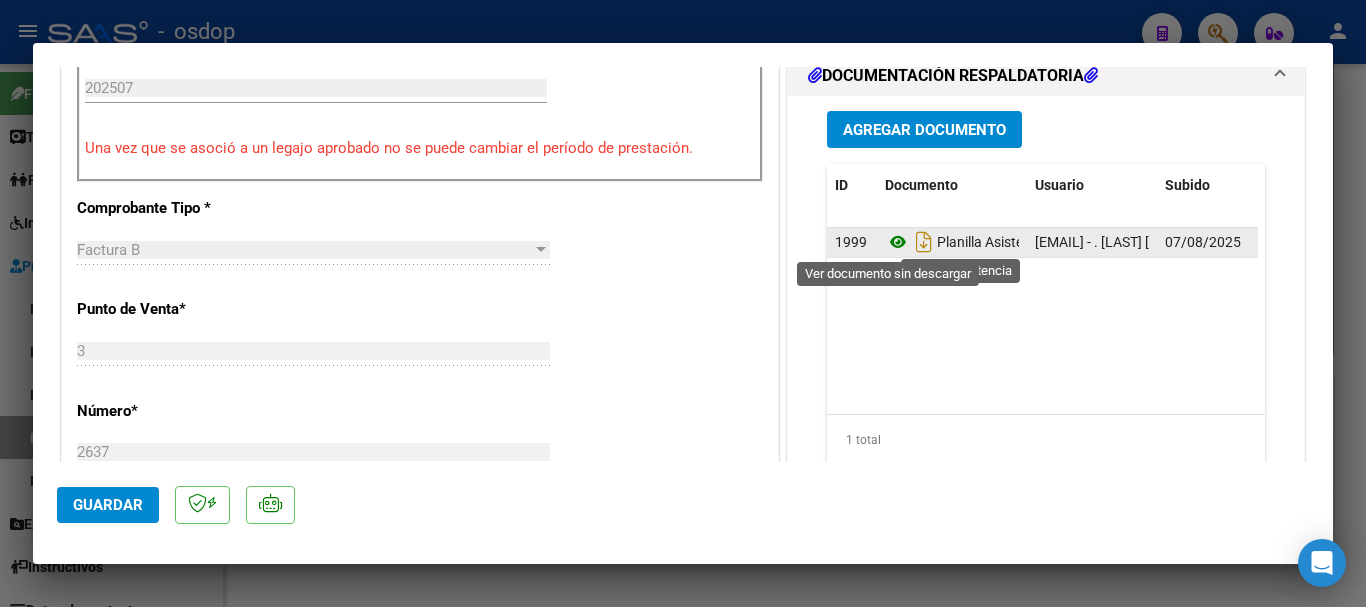 click 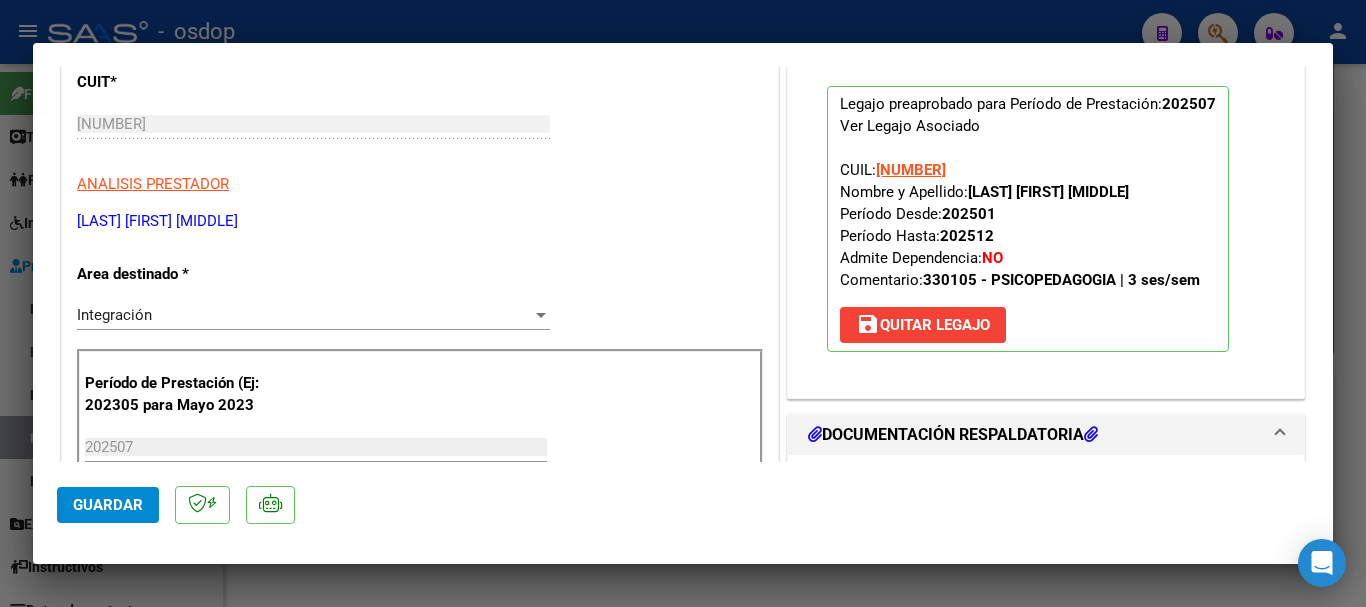 scroll, scrollTop: 200, scrollLeft: 0, axis: vertical 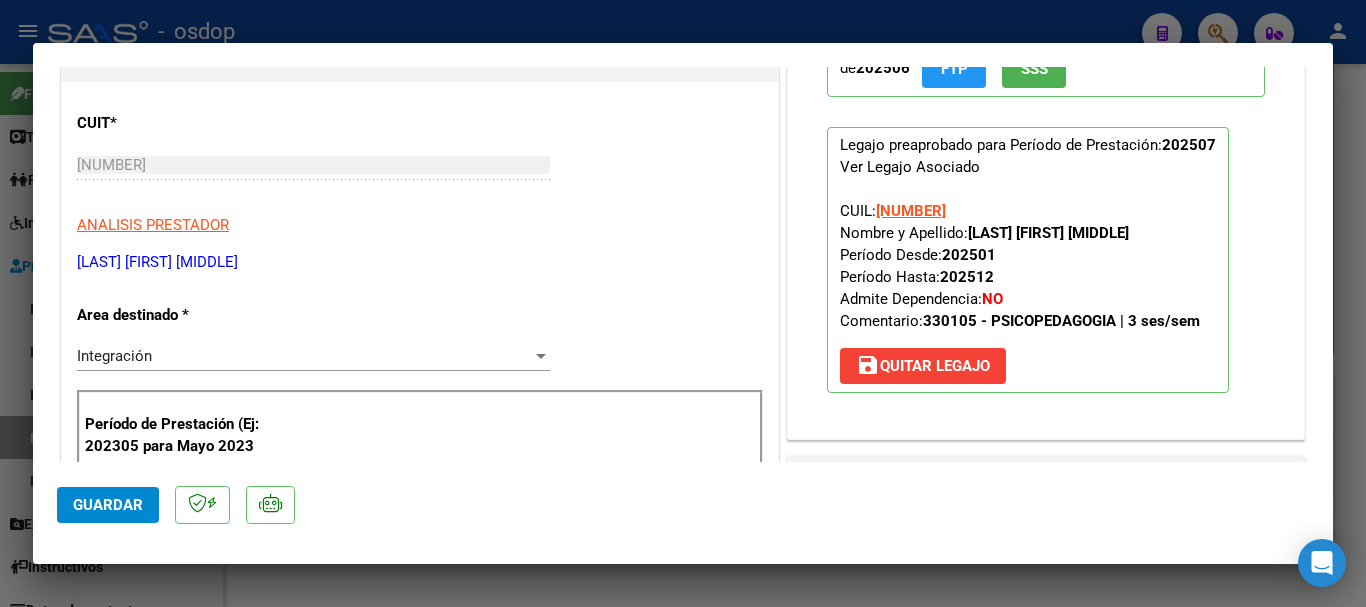 type 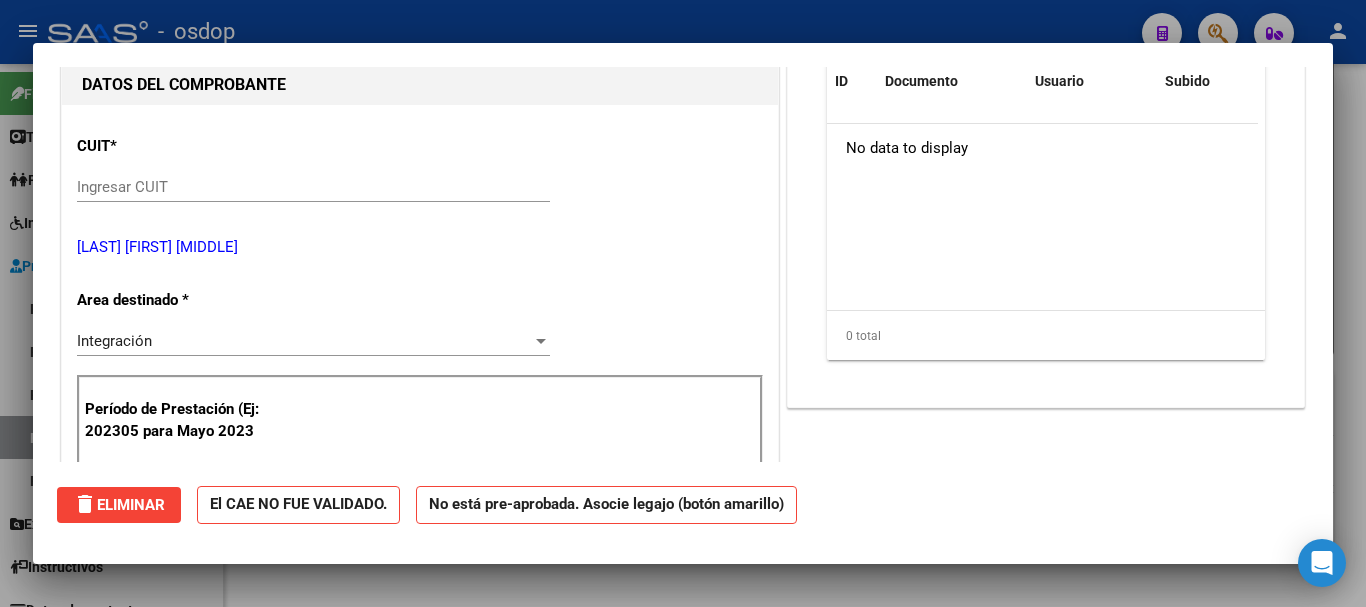 scroll, scrollTop: 222, scrollLeft: 0, axis: vertical 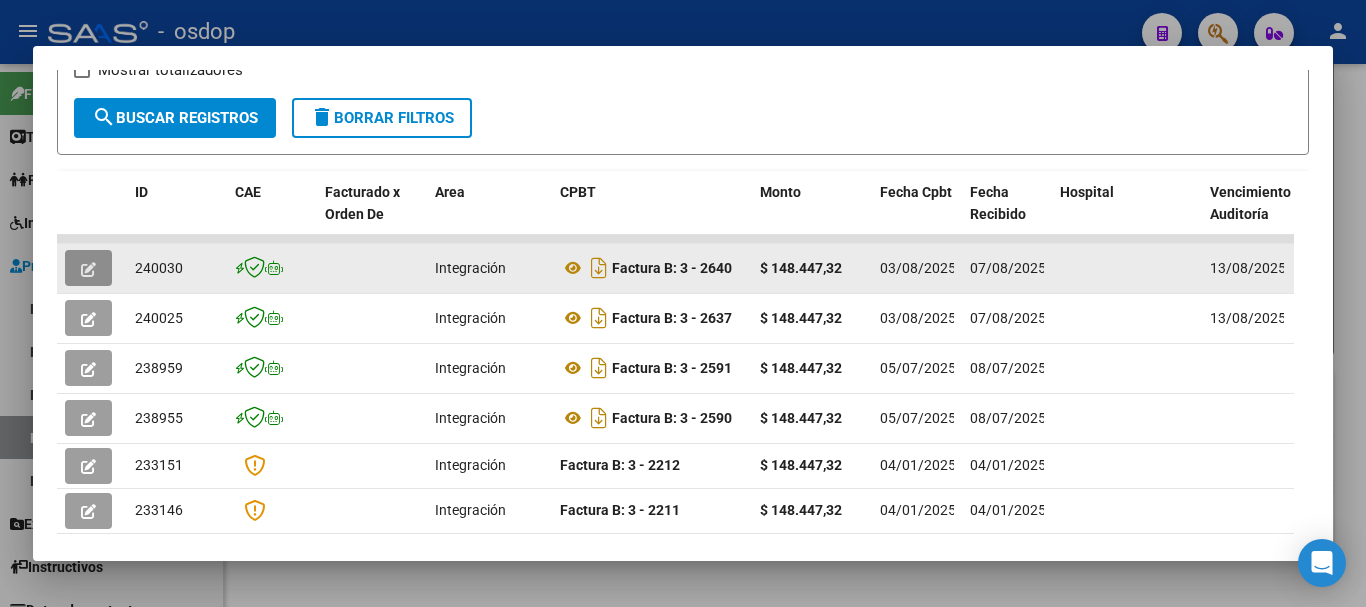 click 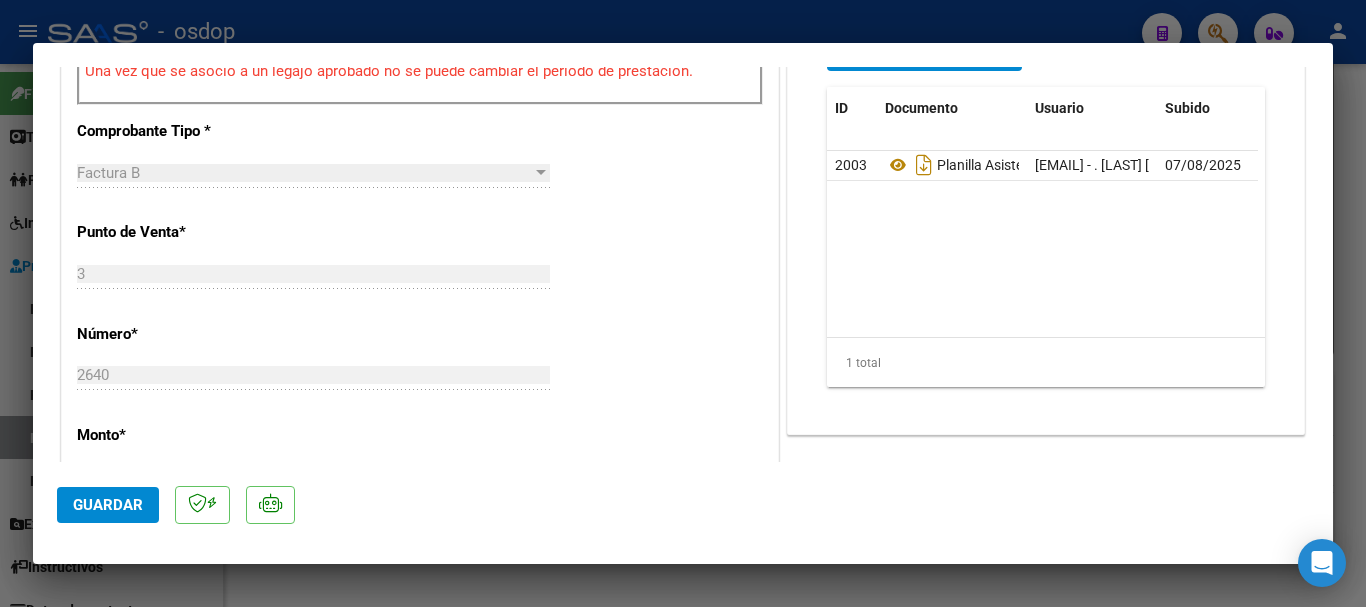 scroll, scrollTop: 700, scrollLeft: 0, axis: vertical 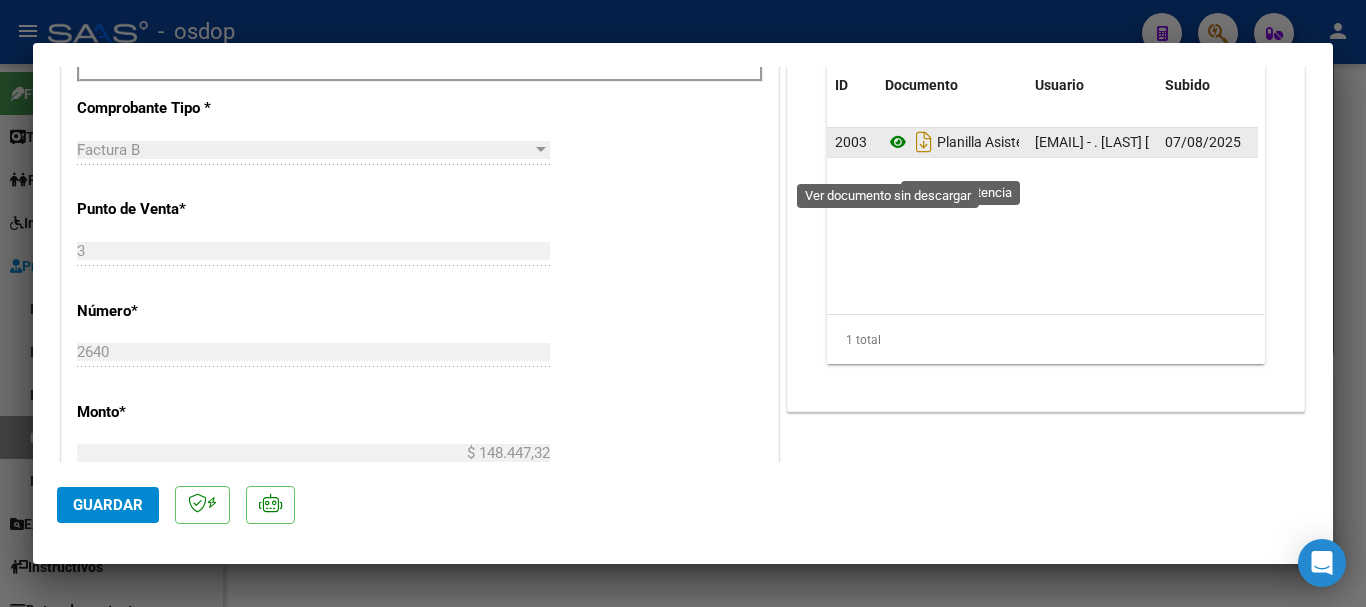 click 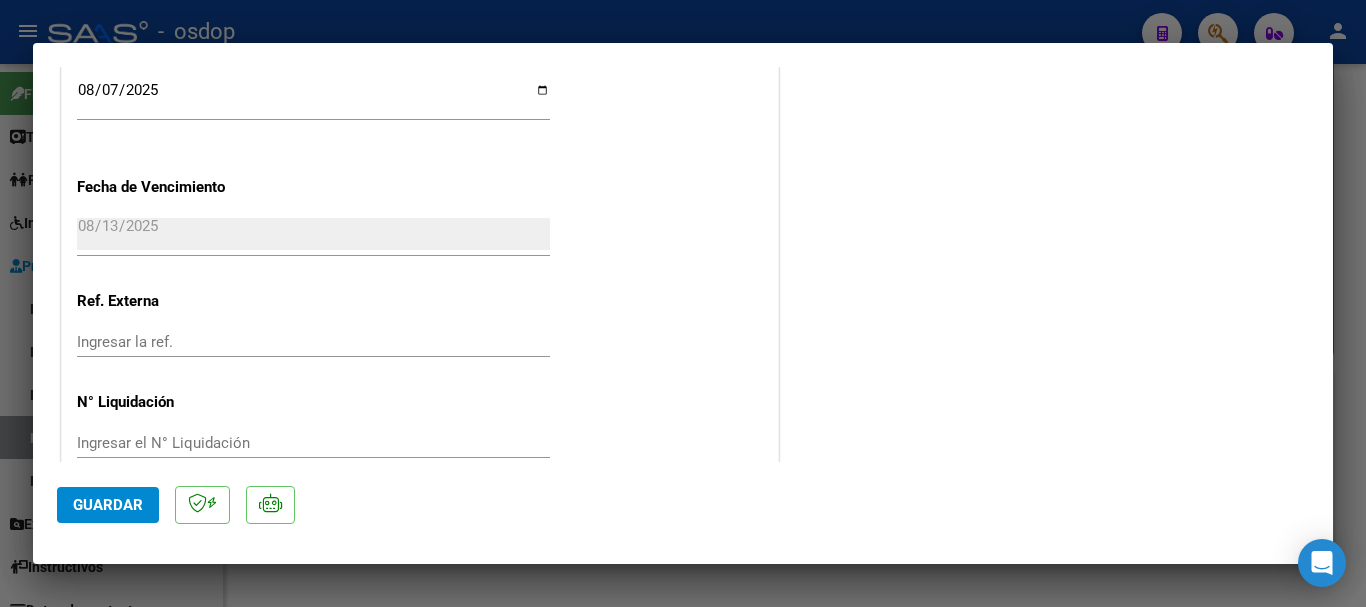scroll, scrollTop: 1435, scrollLeft: 0, axis: vertical 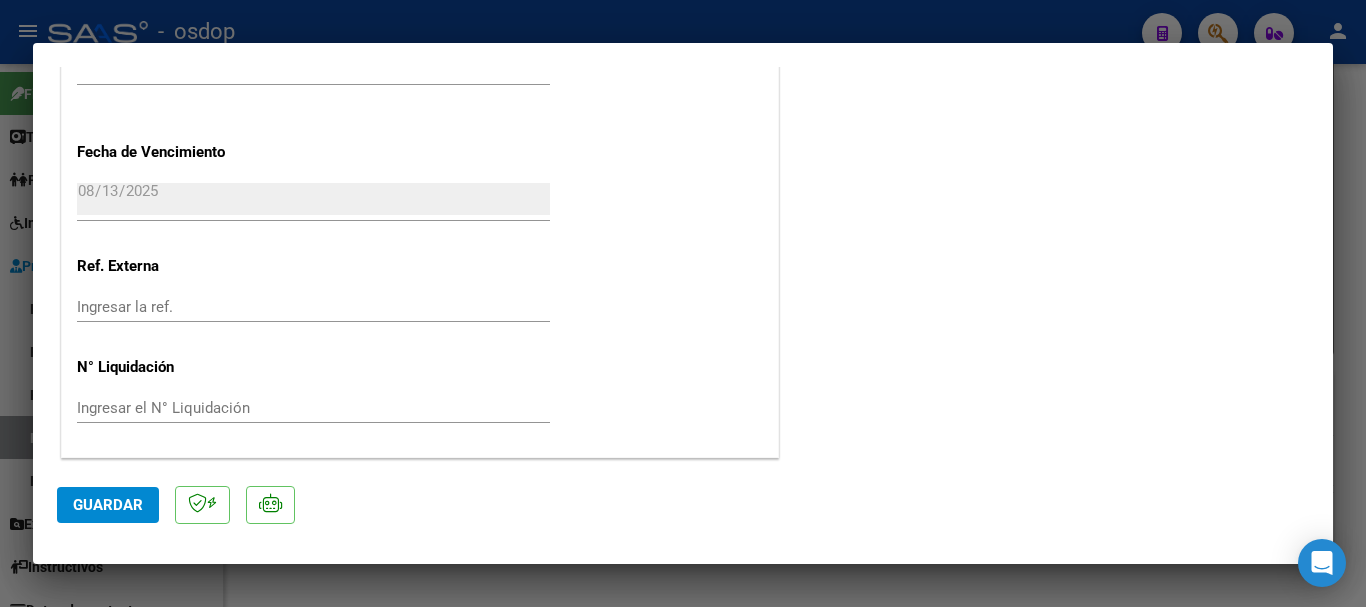 type 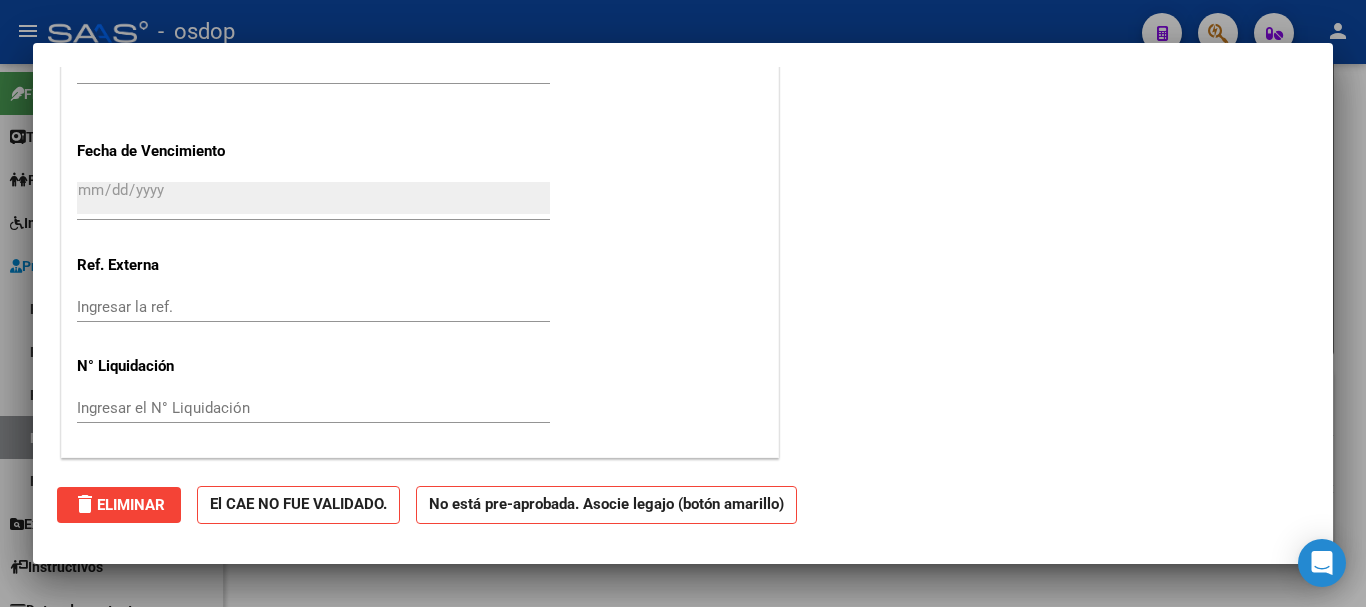 scroll, scrollTop: 0, scrollLeft: 0, axis: both 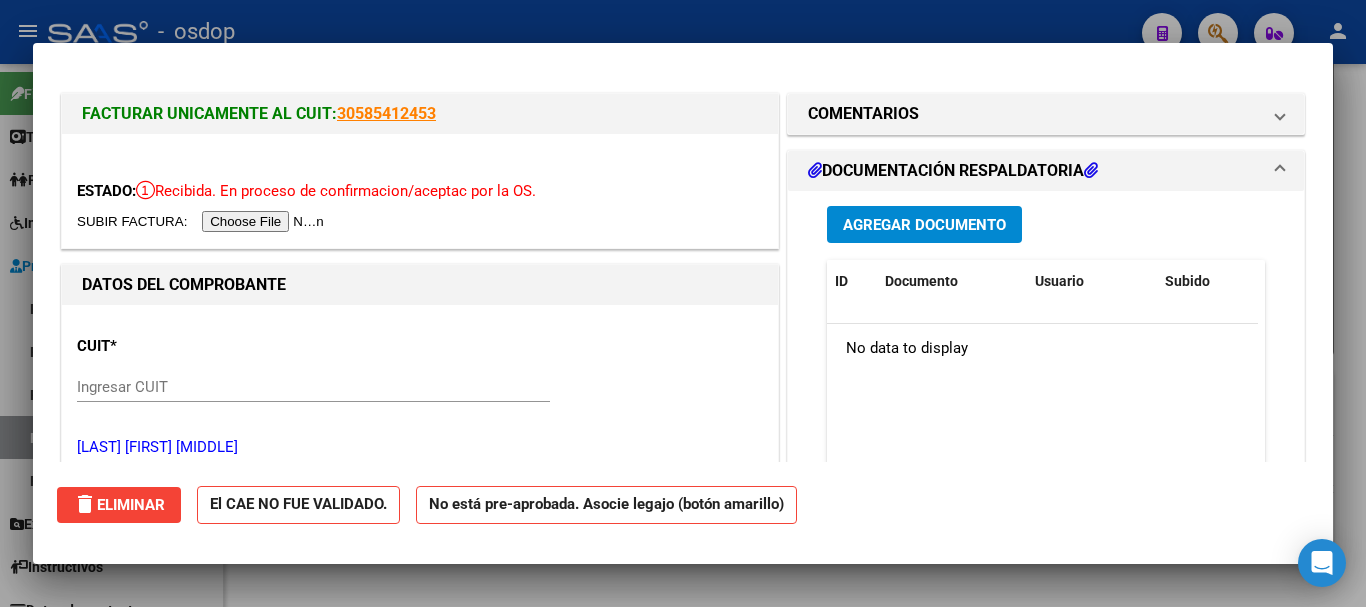 type 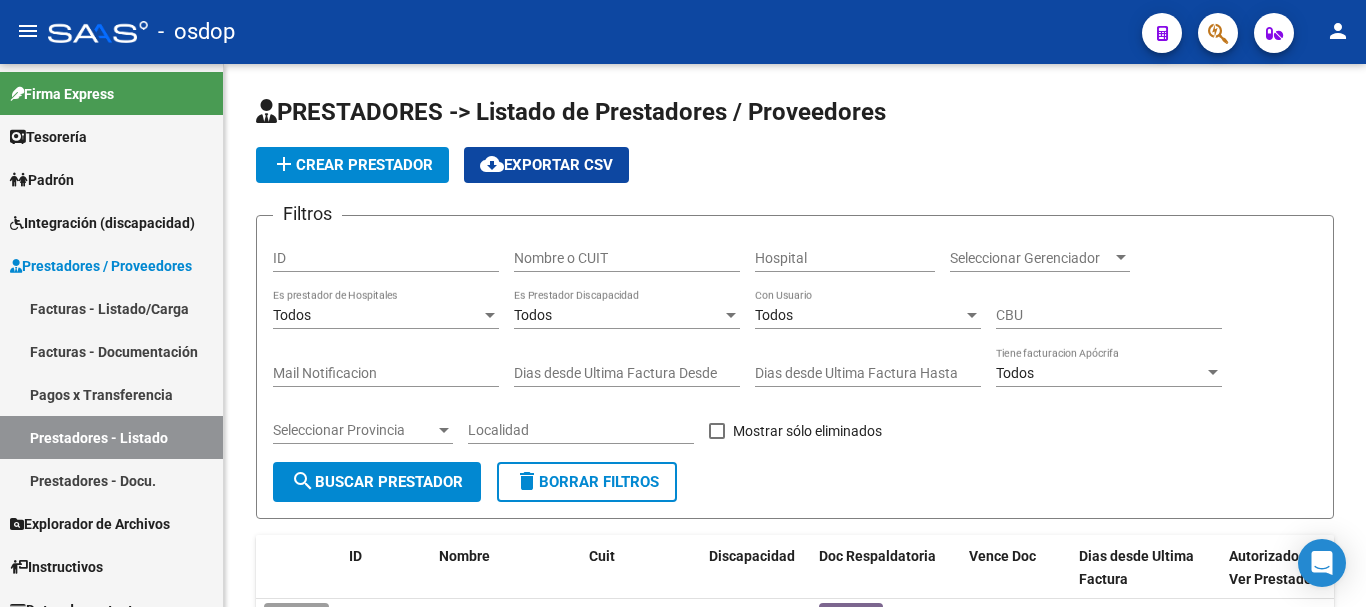scroll, scrollTop: 0, scrollLeft: 0, axis: both 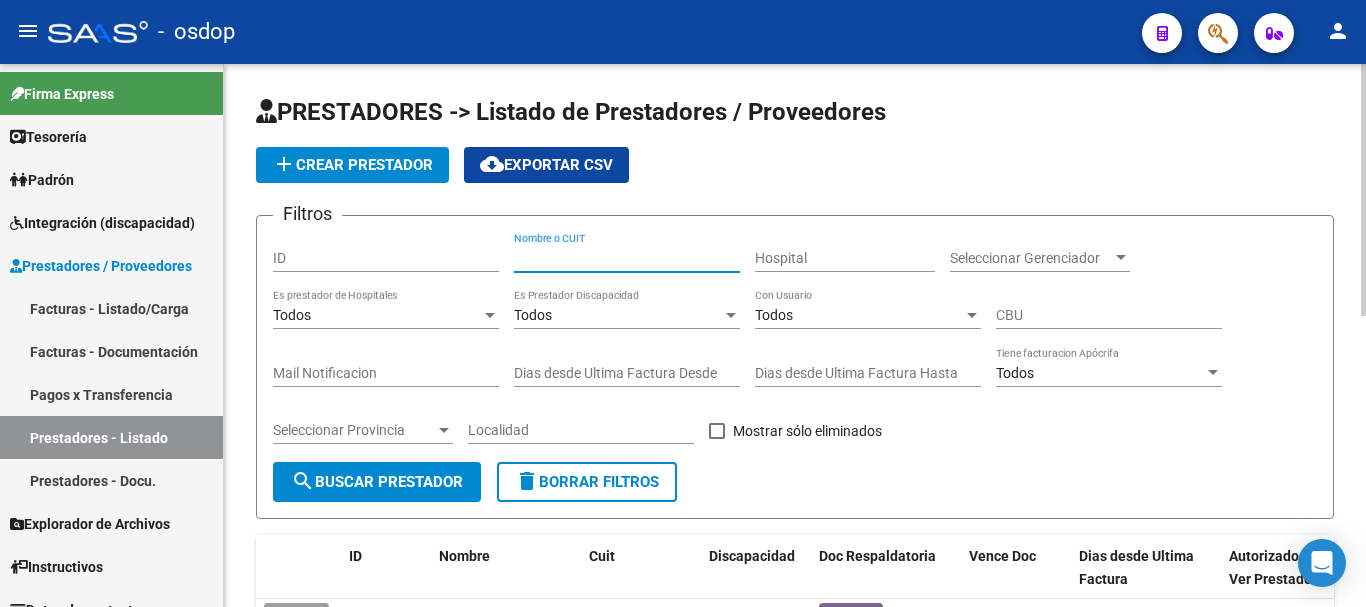click on "Nombre o CUIT" at bounding box center (627, 258) 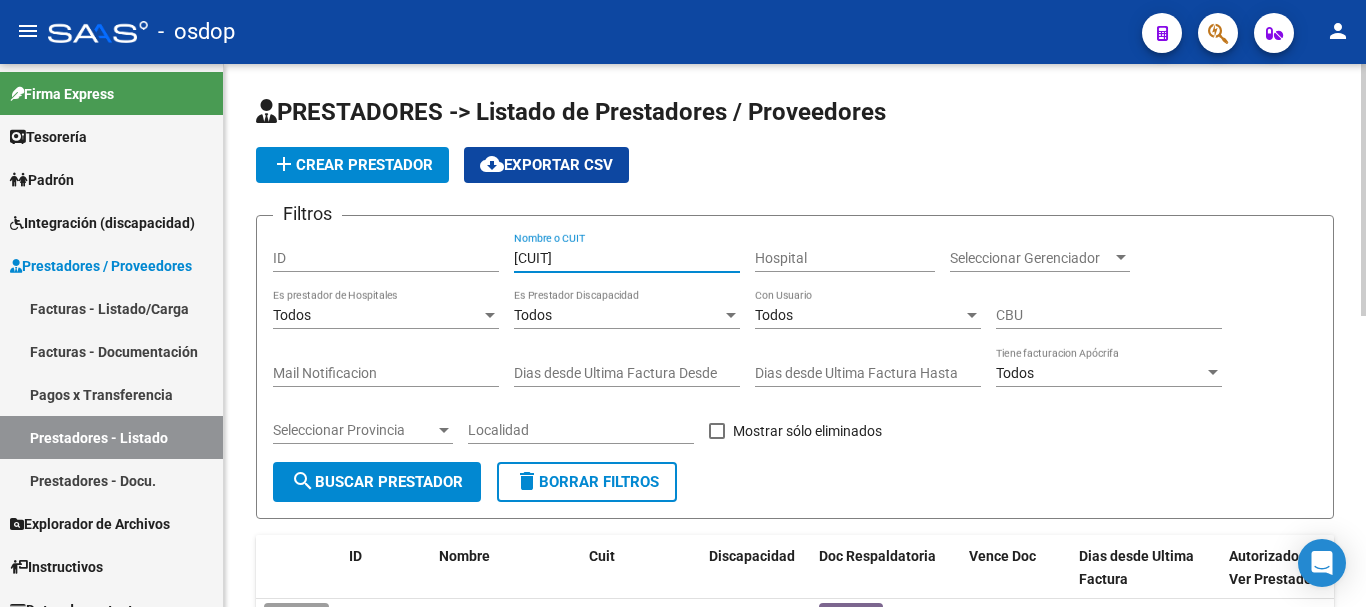 type on "[CUIT]" 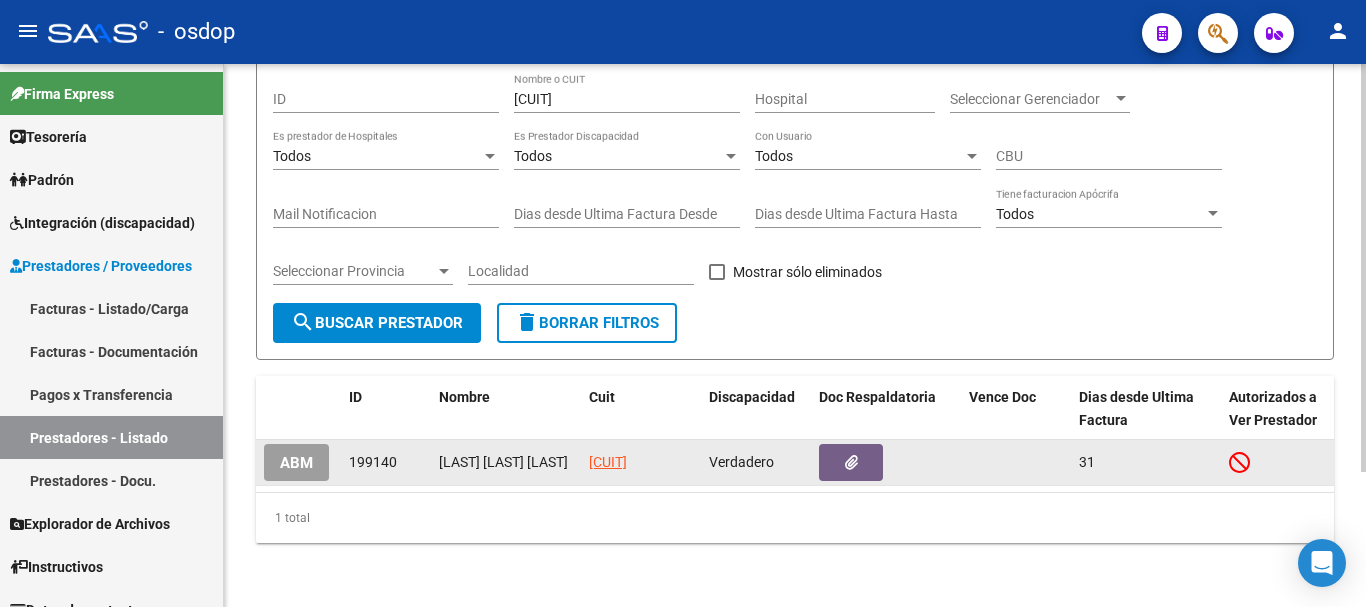 scroll, scrollTop: 179, scrollLeft: 0, axis: vertical 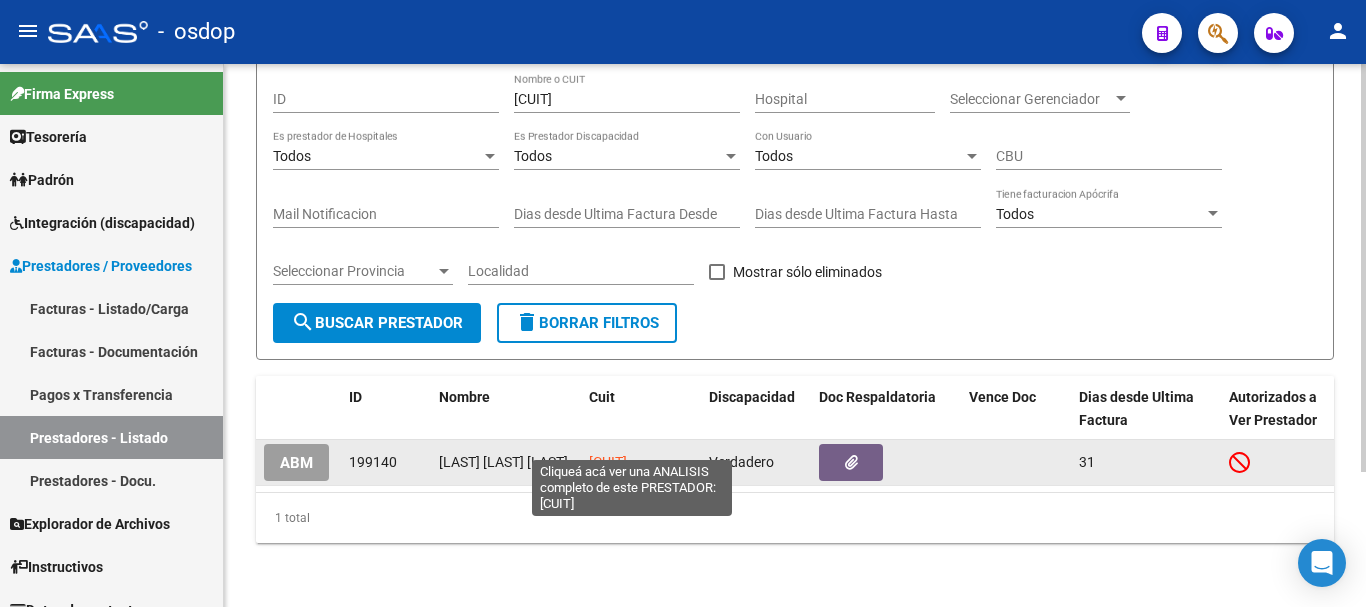 click on "[CUIT]" 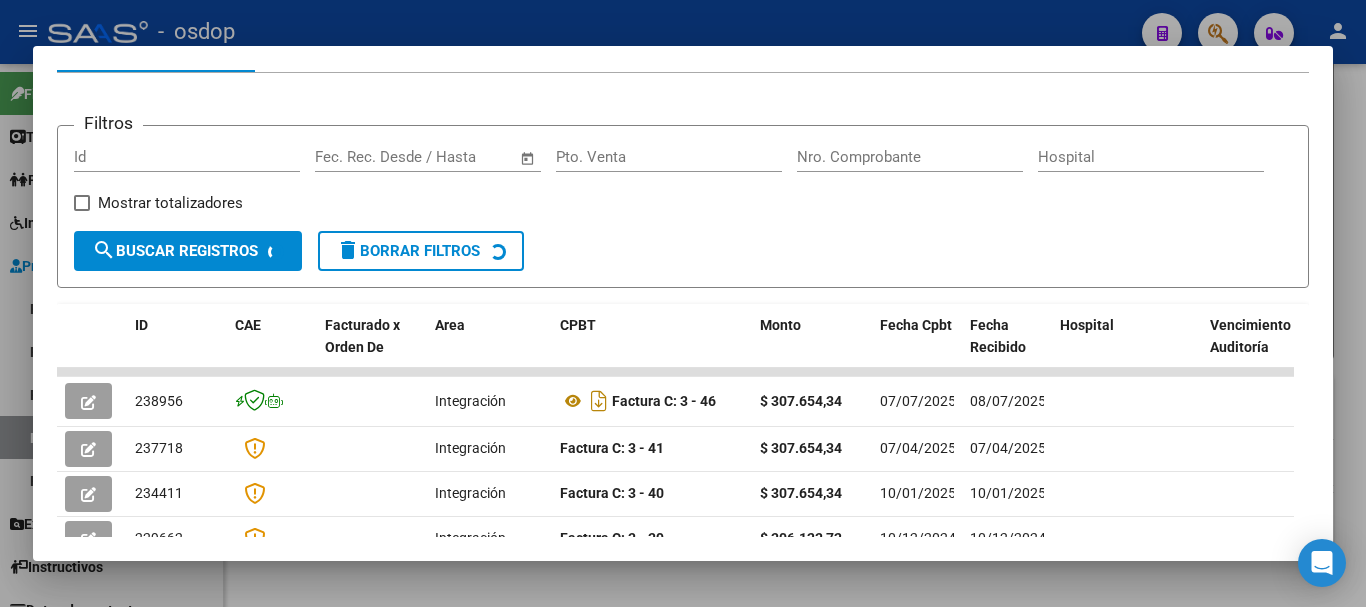 scroll, scrollTop: 275, scrollLeft: 0, axis: vertical 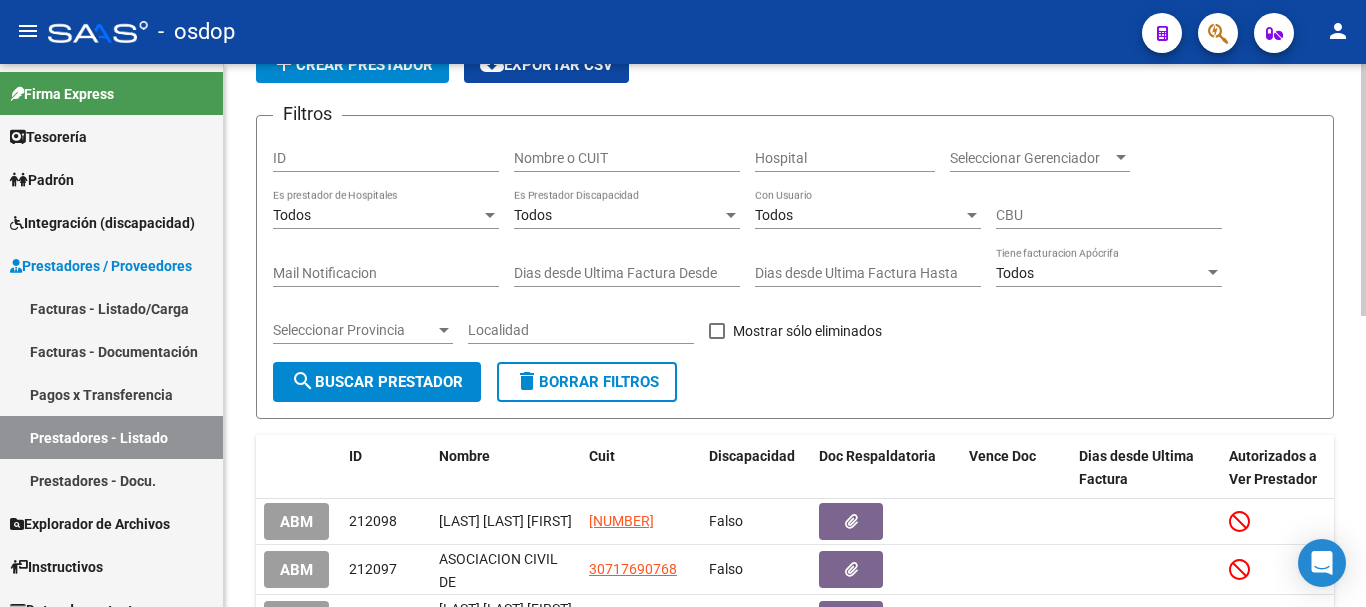 click on "Nombre o CUIT" at bounding box center (627, 158) 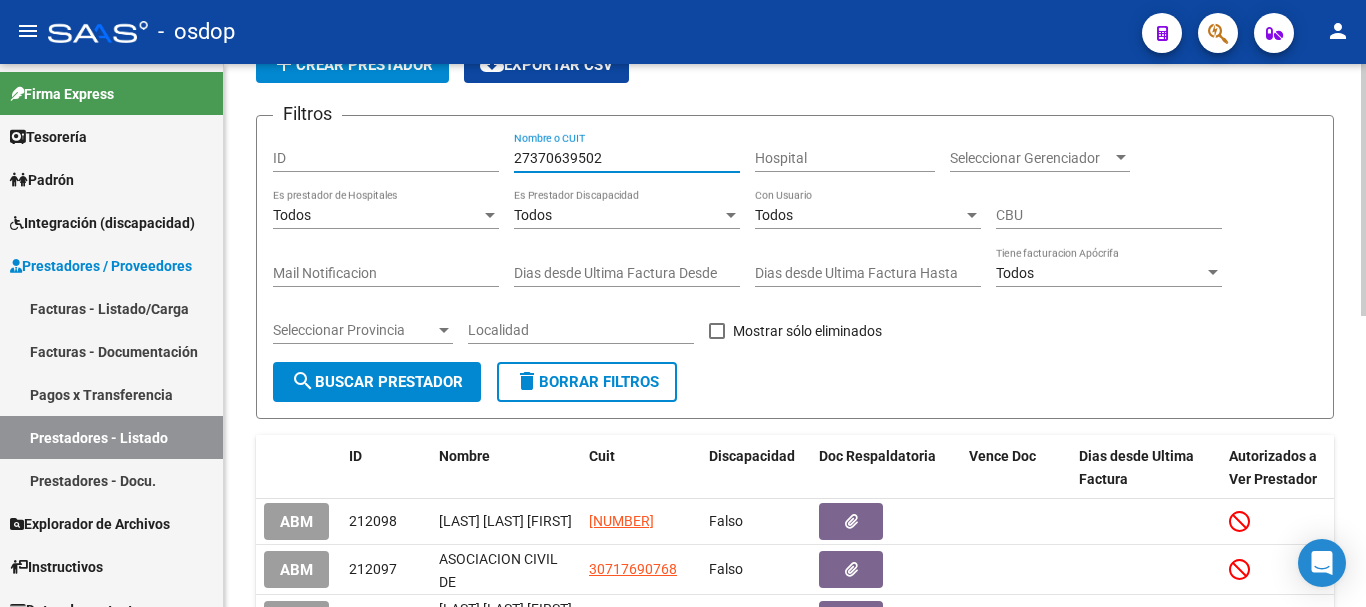 type on "27370639502" 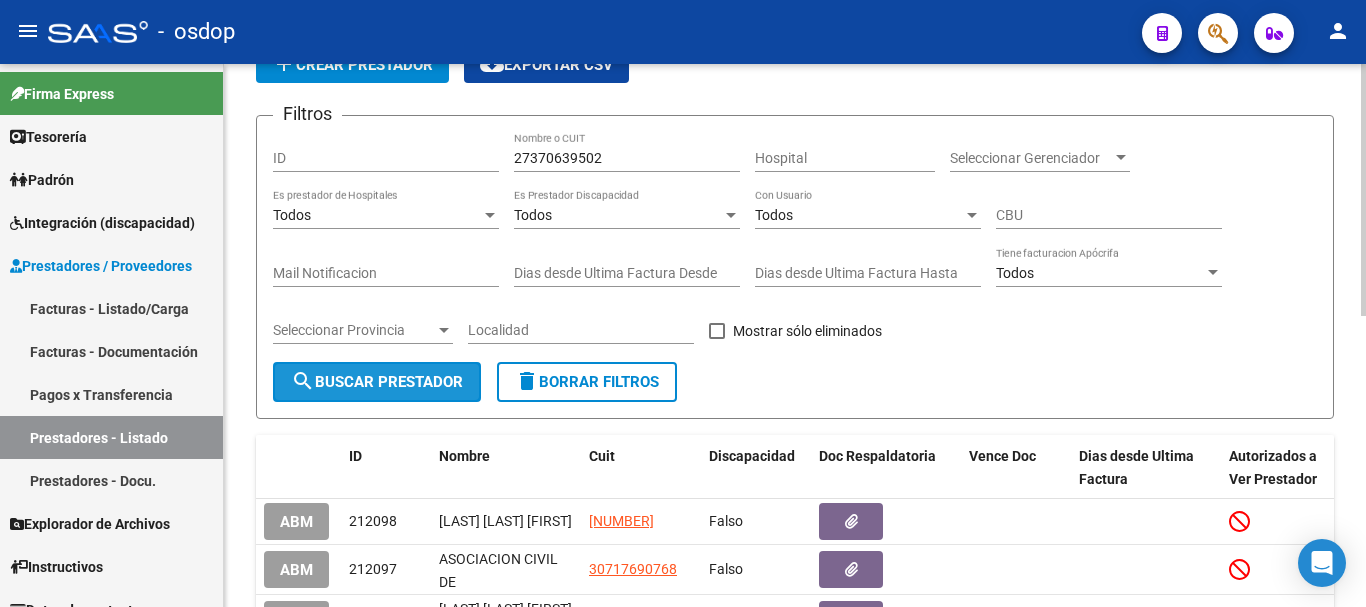 click on "search  Buscar Prestador" 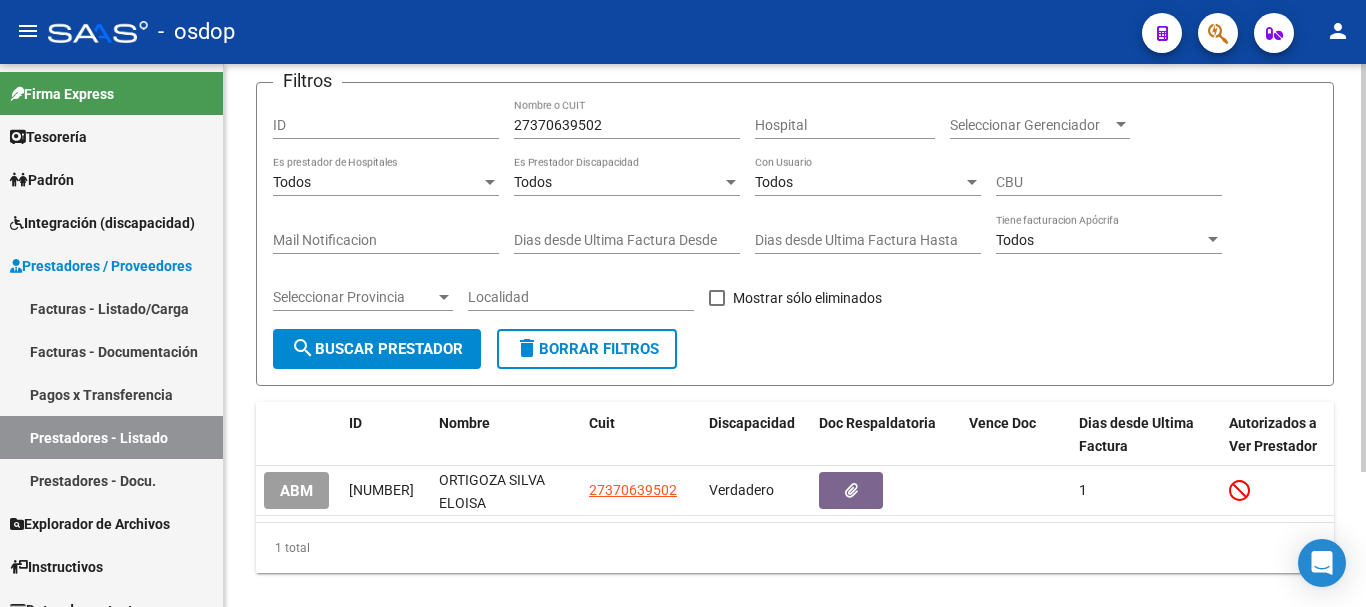 scroll, scrollTop: 179, scrollLeft: 0, axis: vertical 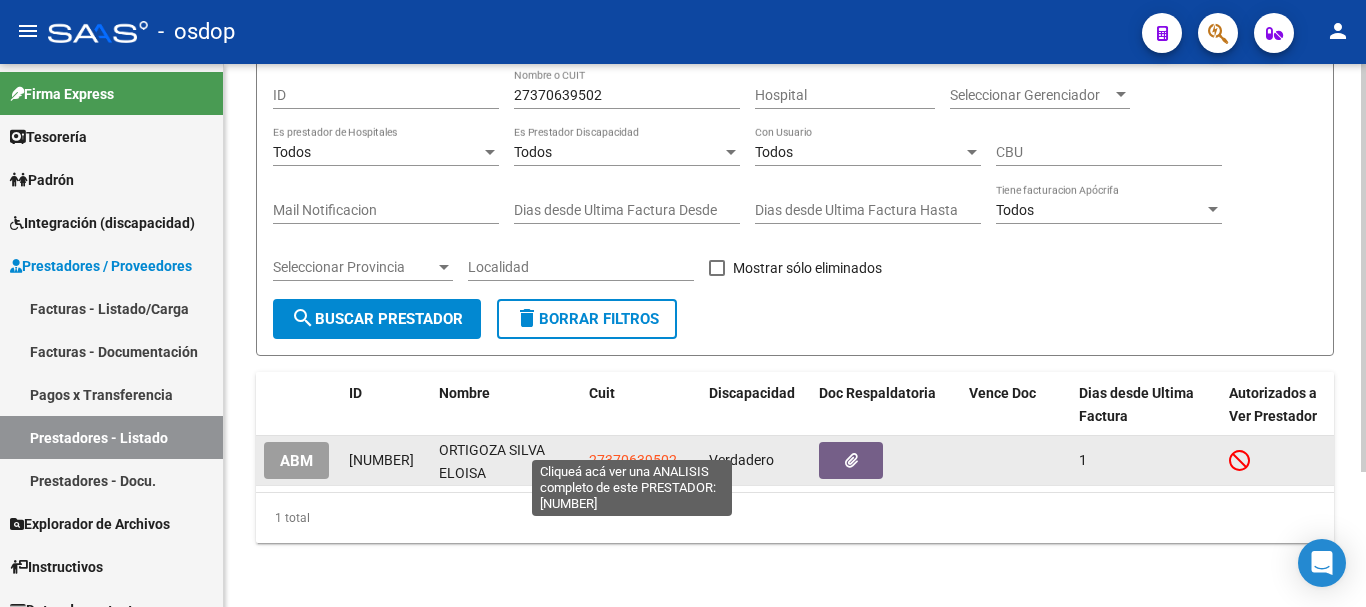 click on "27370639502" 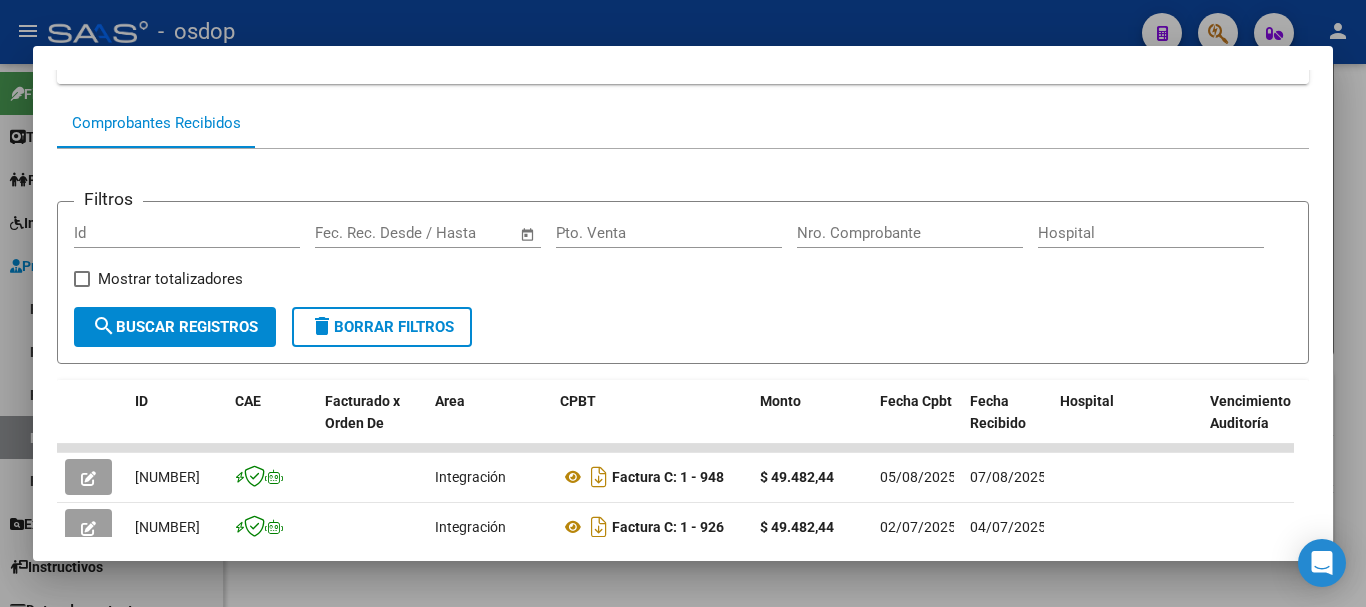 scroll, scrollTop: 300, scrollLeft: 0, axis: vertical 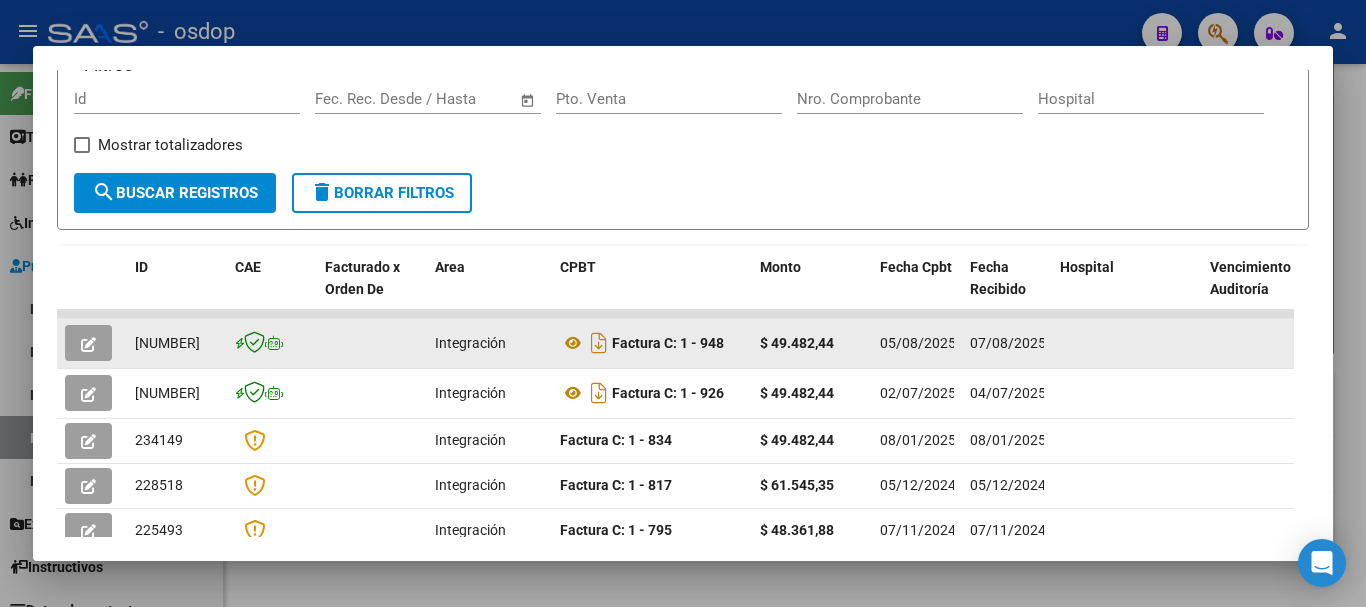 click 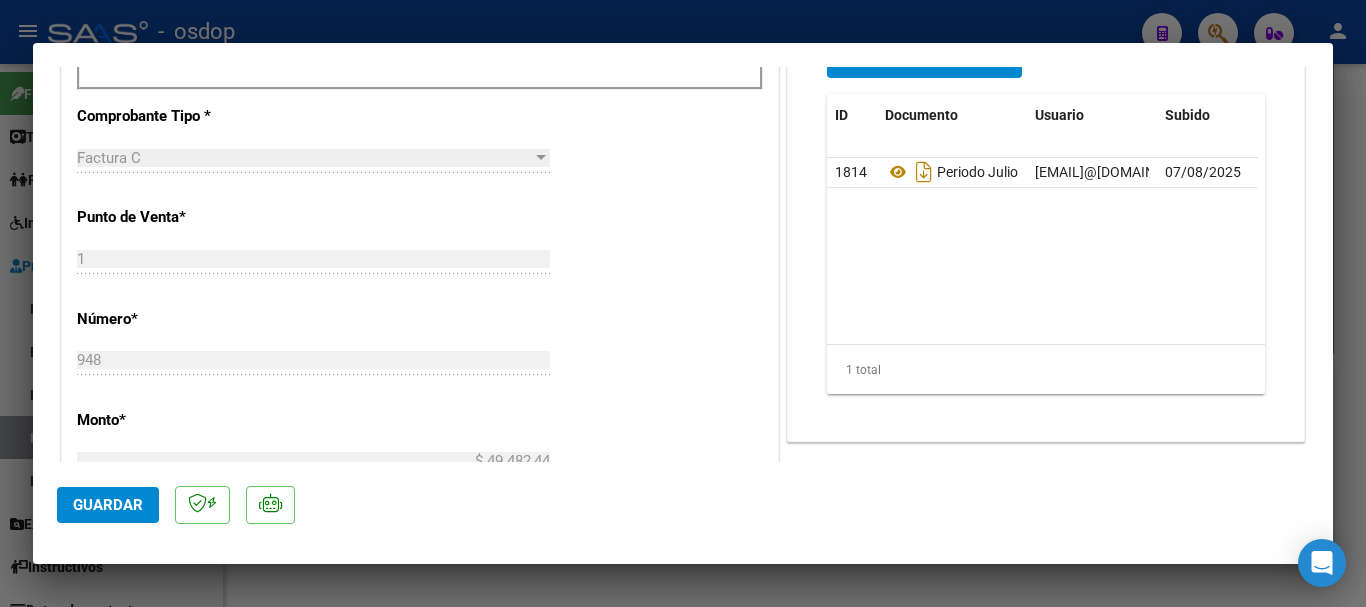 scroll, scrollTop: 700, scrollLeft: 0, axis: vertical 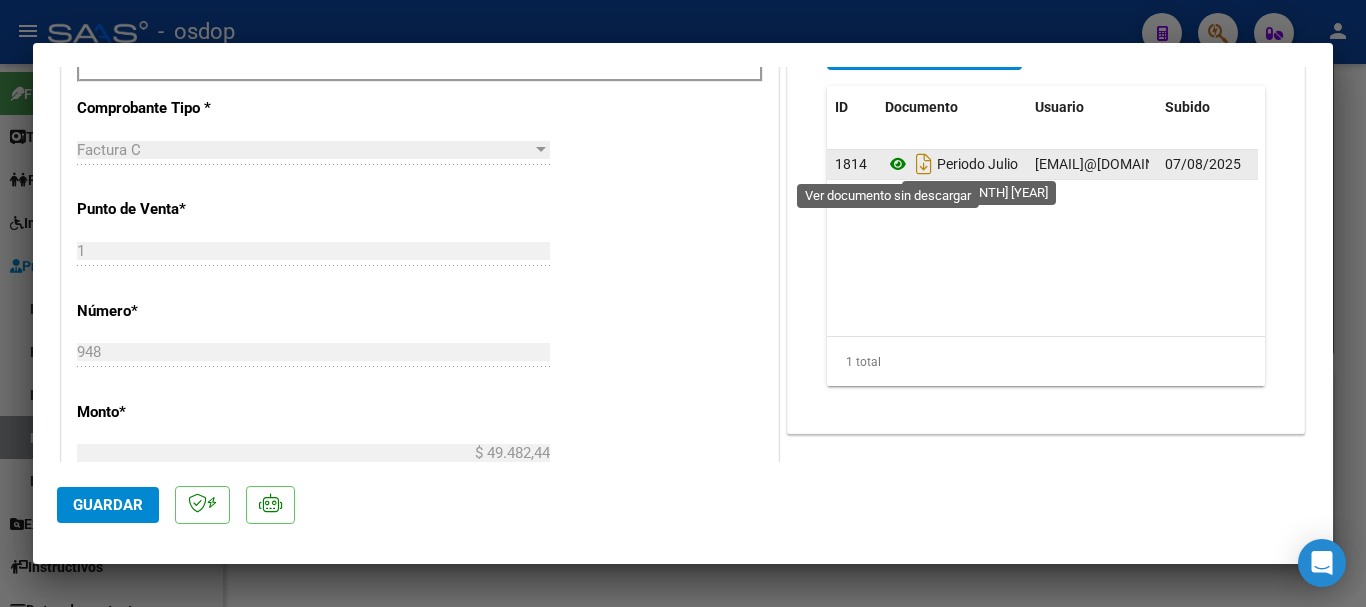 click 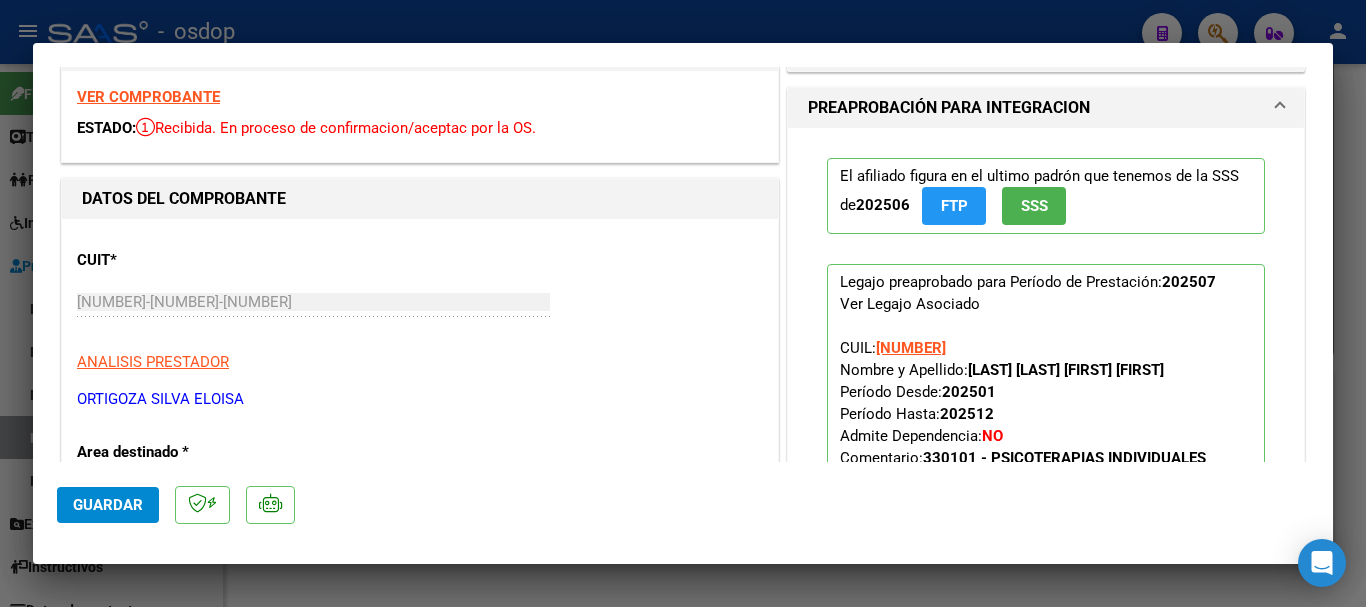 scroll, scrollTop: 0, scrollLeft: 0, axis: both 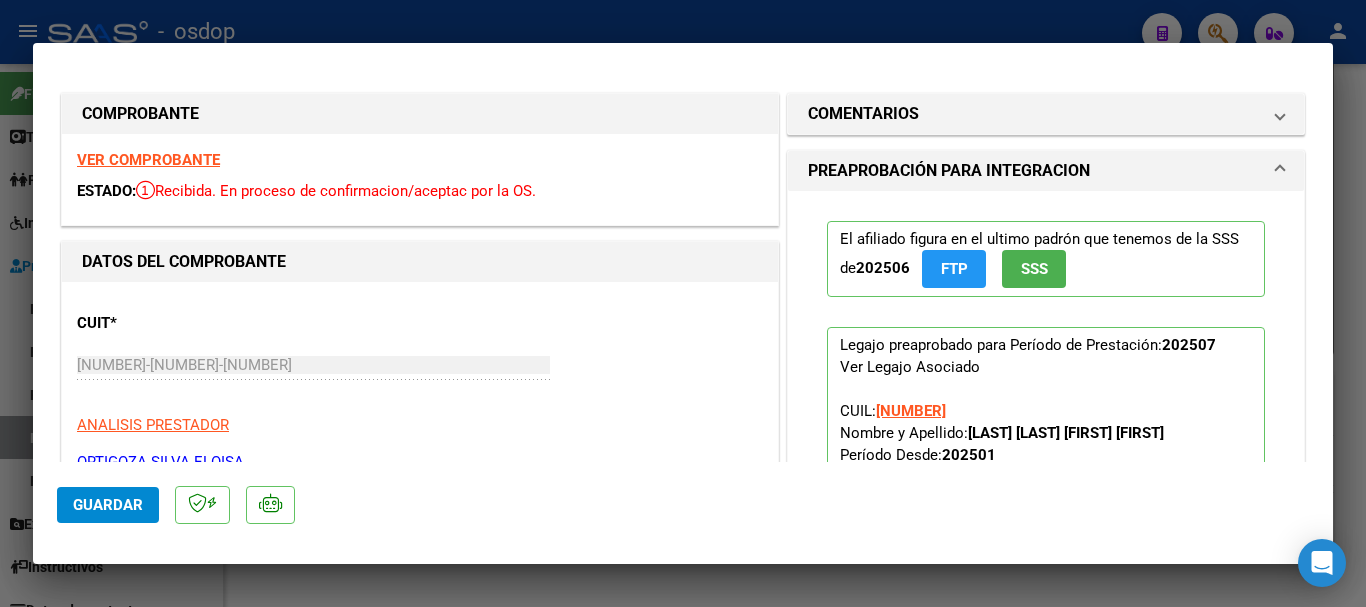 type 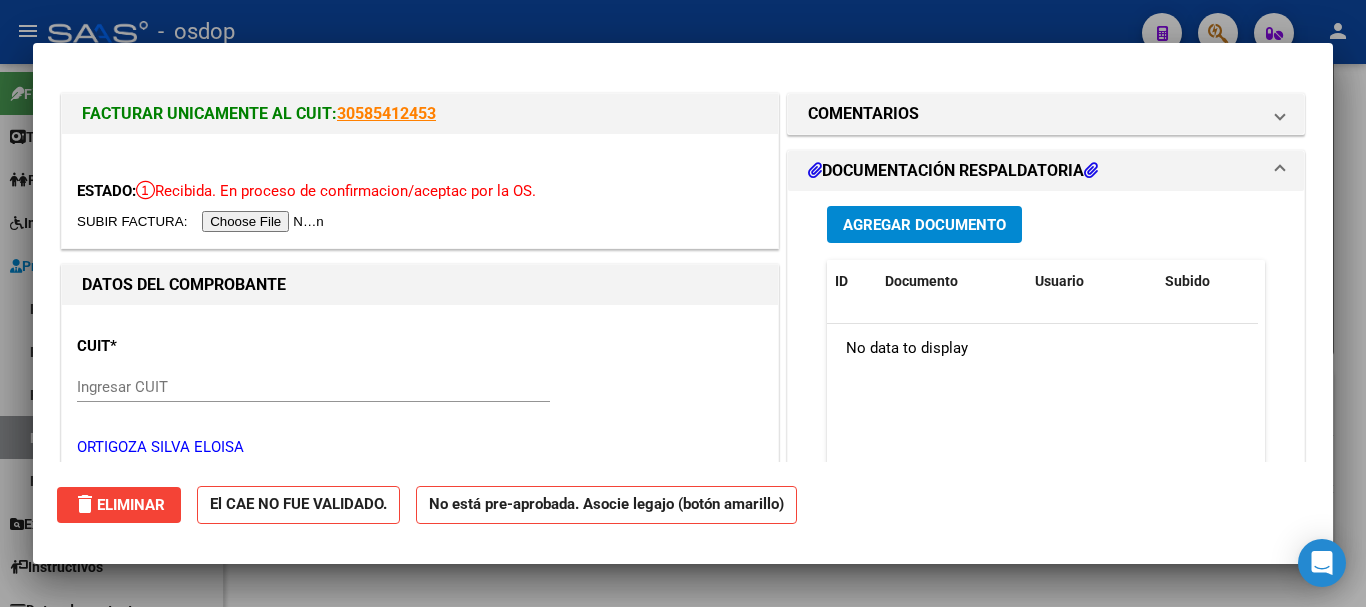 type 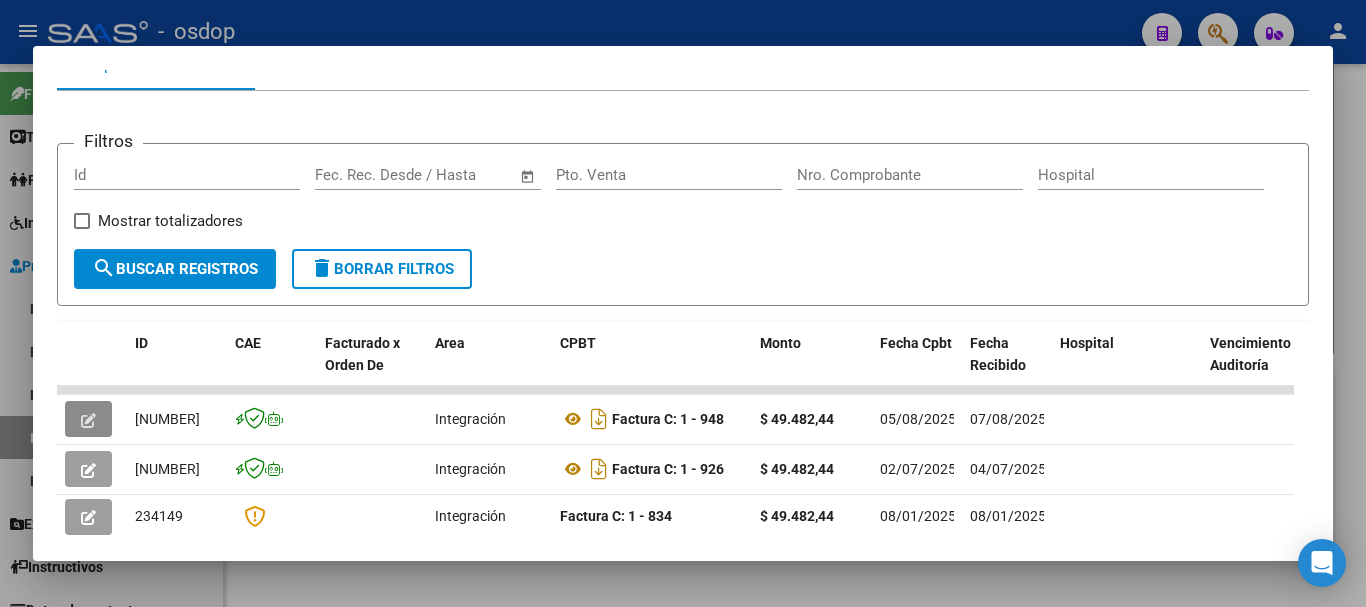 scroll, scrollTop: 0, scrollLeft: 0, axis: both 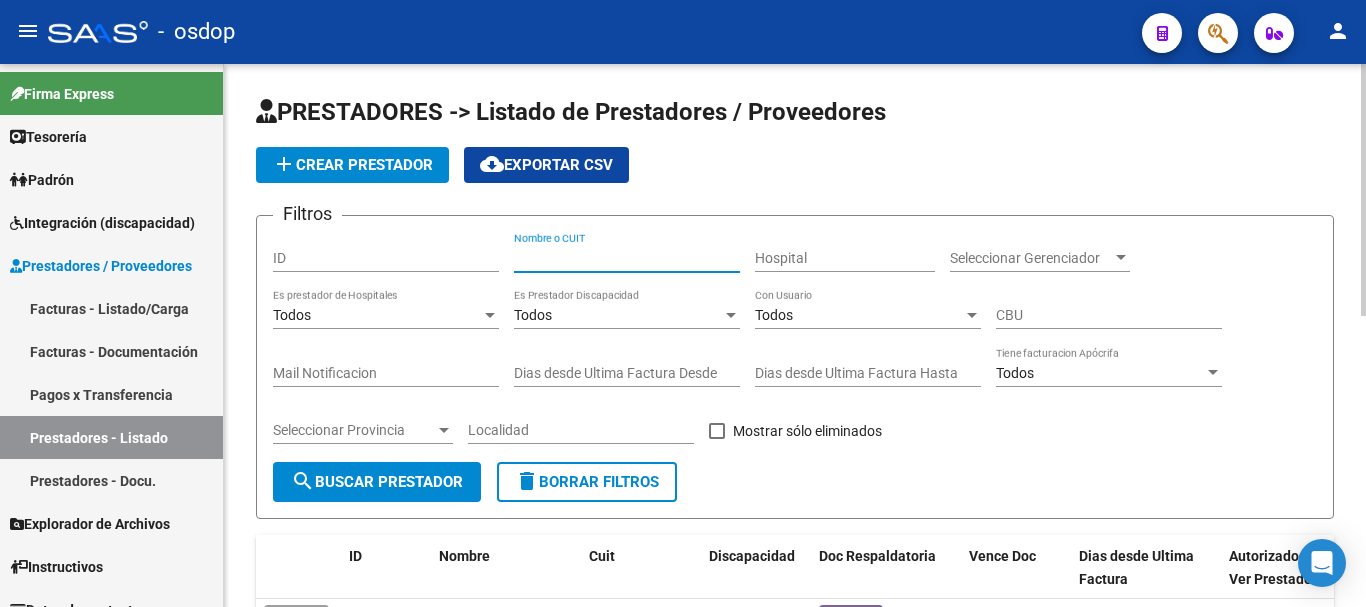 click on "Nombre o CUIT" at bounding box center [627, 258] 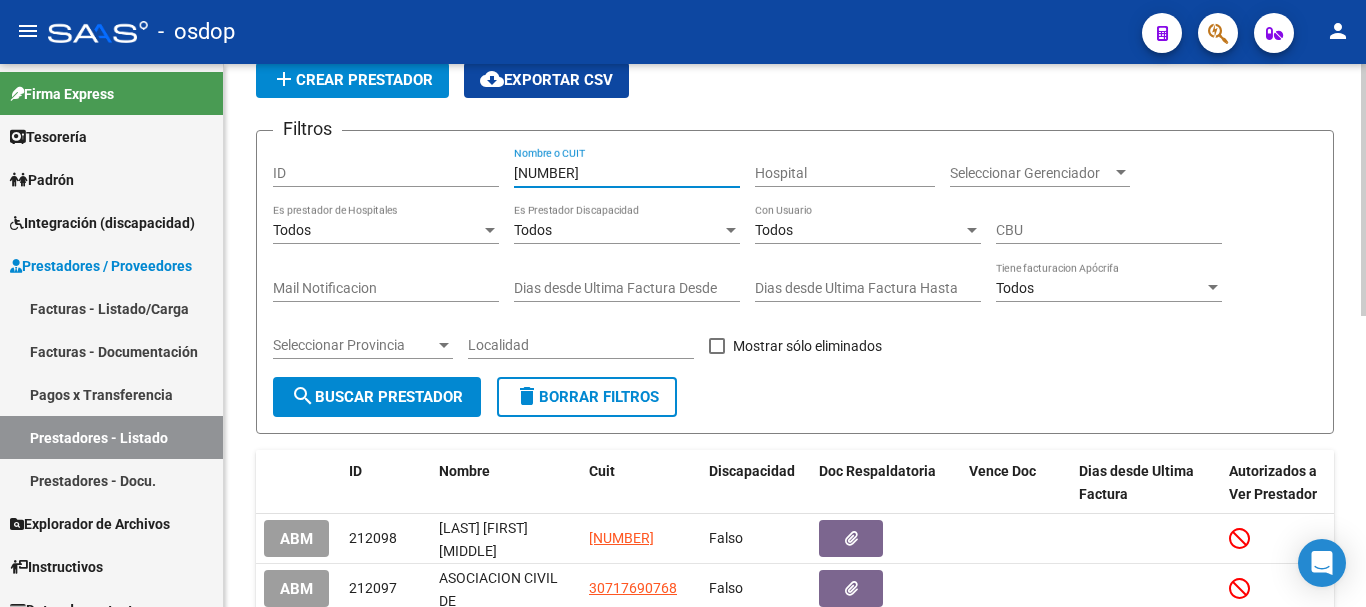 scroll, scrollTop: 300, scrollLeft: 0, axis: vertical 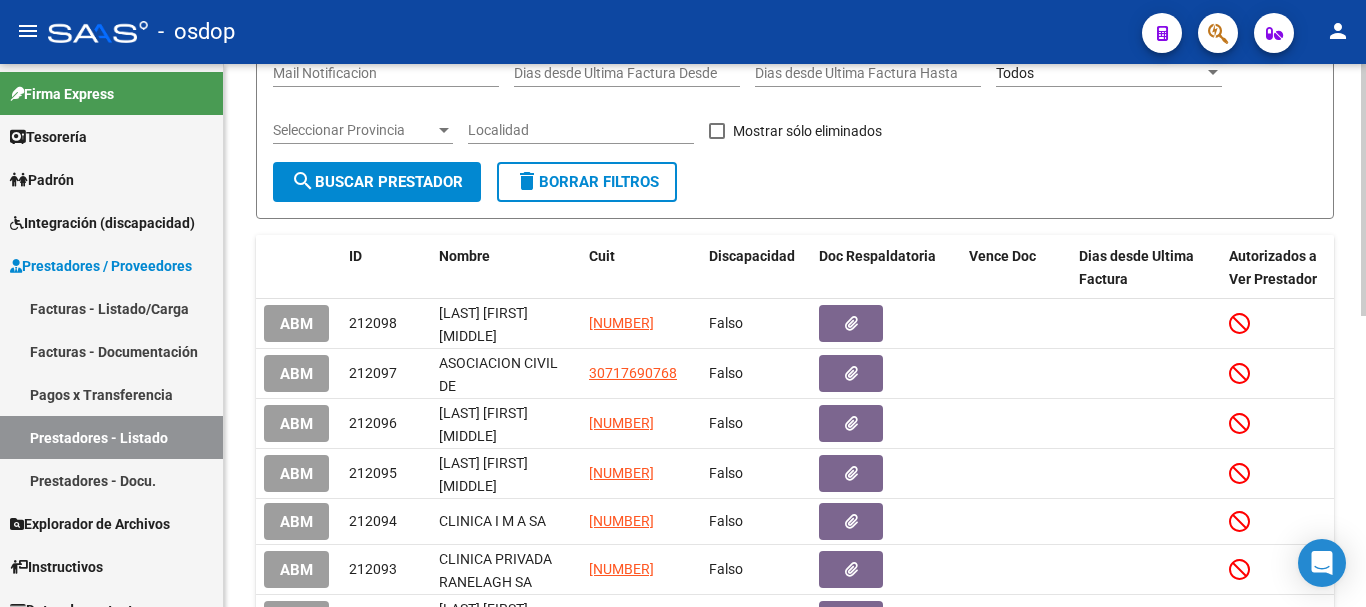 type on "[NUMBER]" 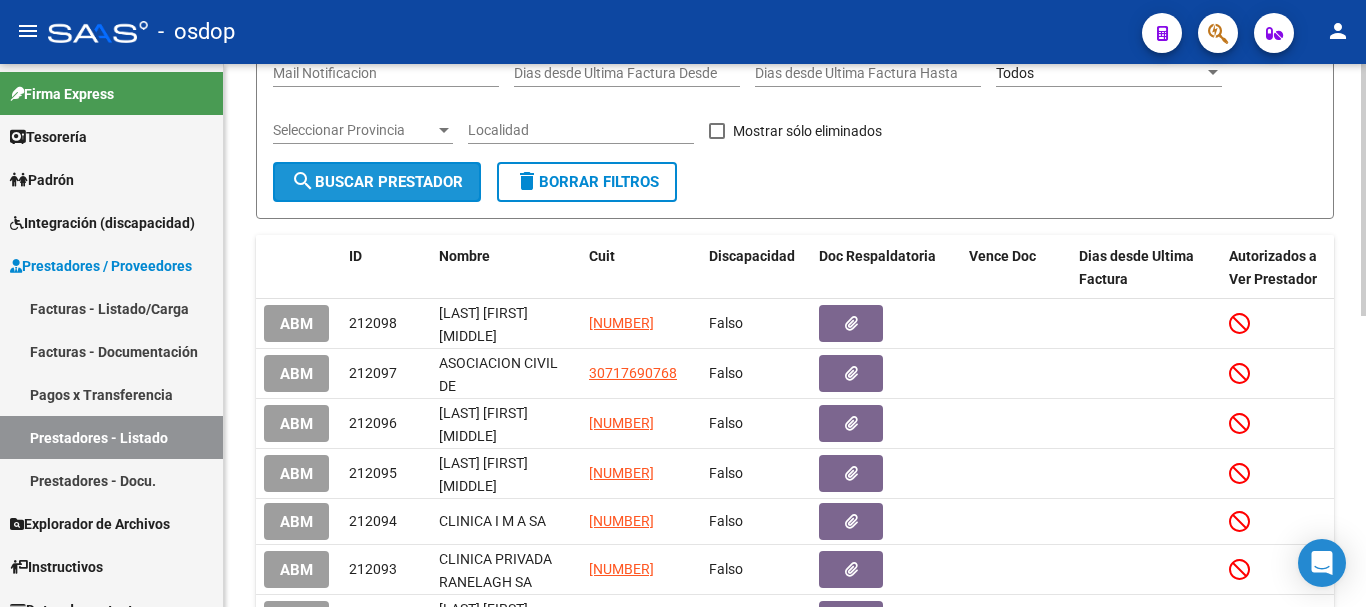 click on "search  Buscar Prestador" 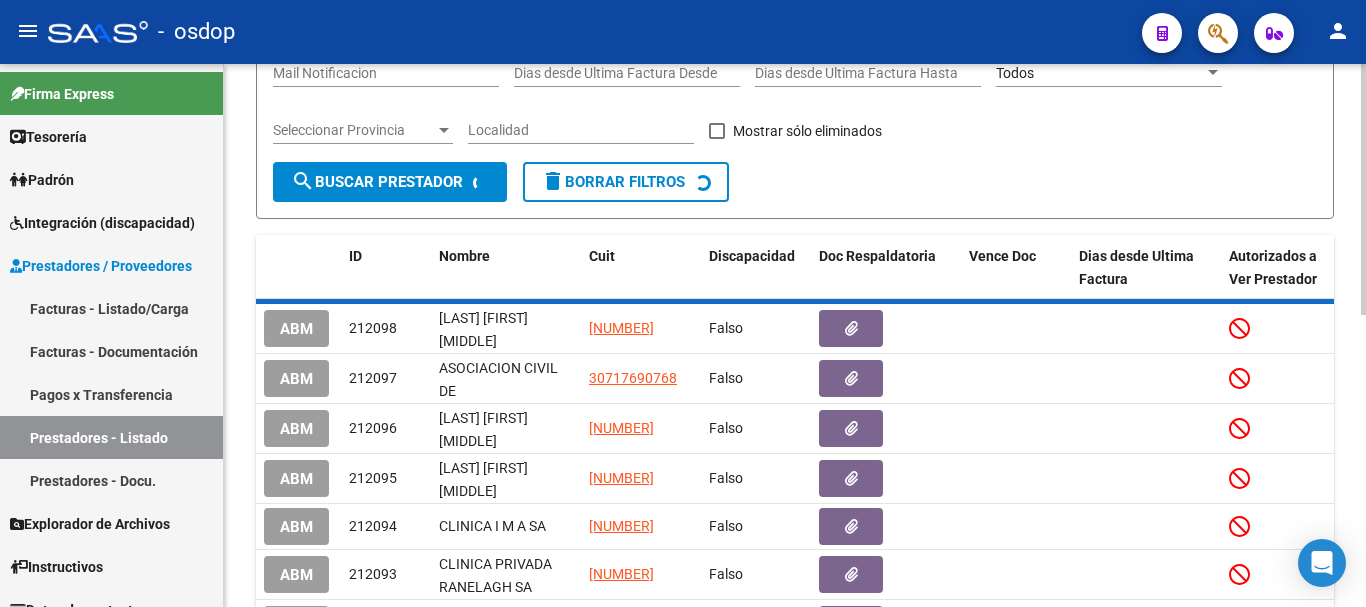 scroll, scrollTop: 179, scrollLeft: 0, axis: vertical 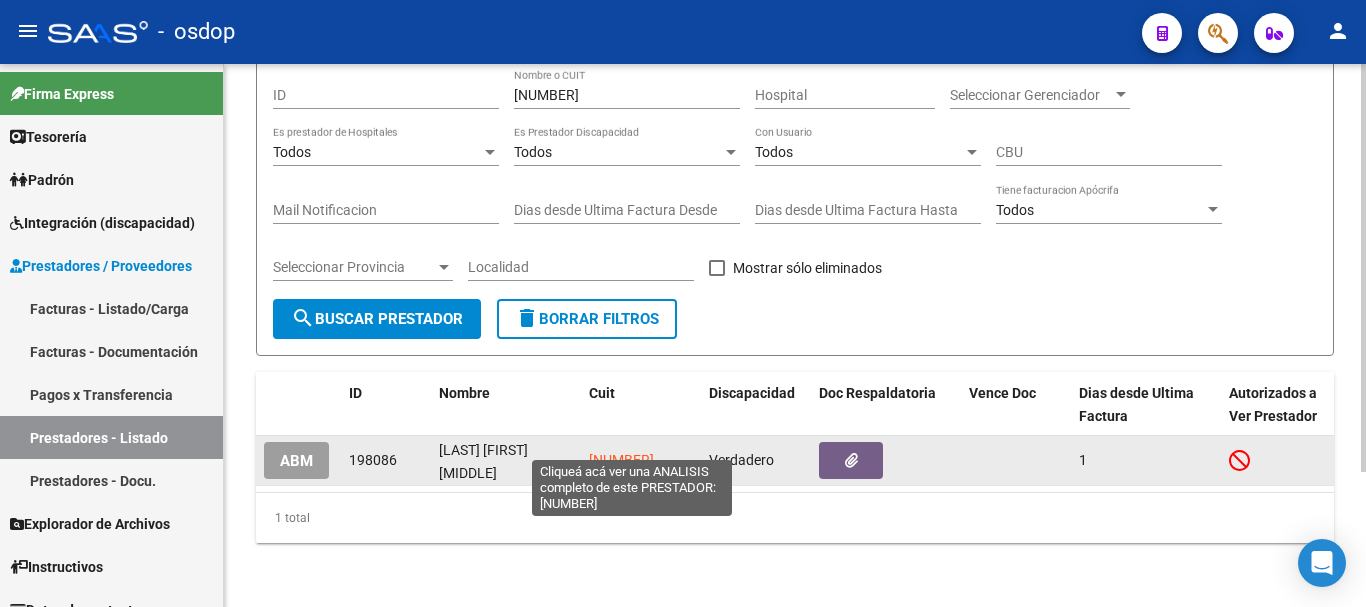 click on "[NUMBER]" 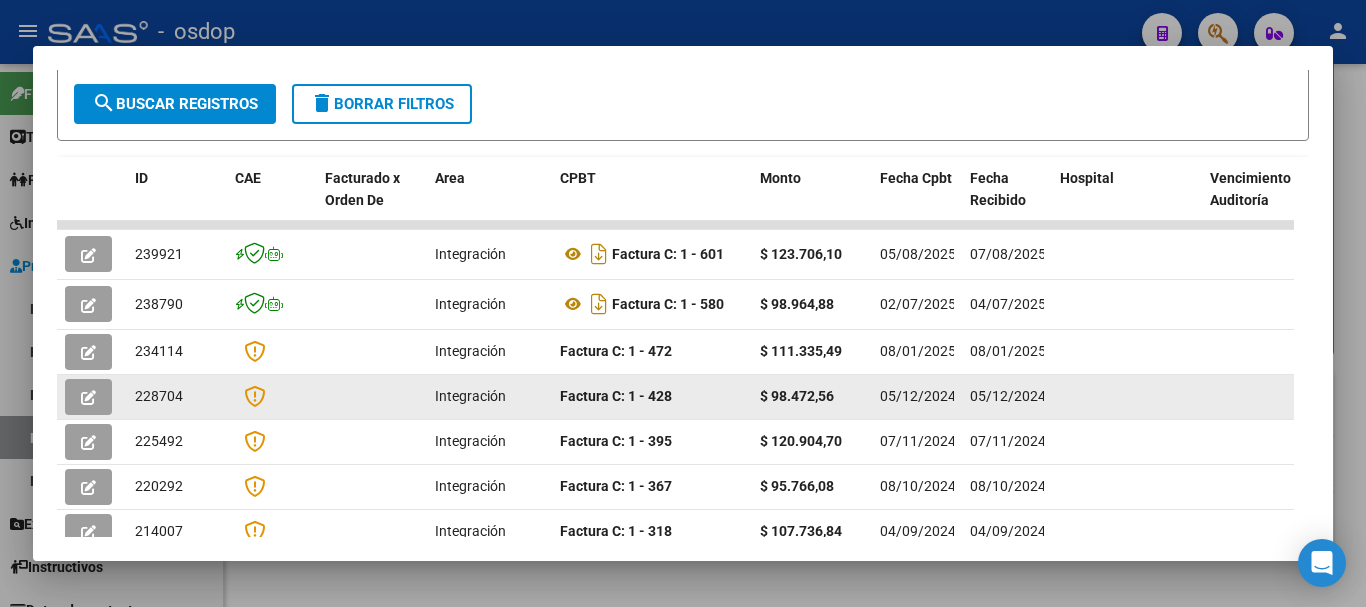 scroll, scrollTop: 400, scrollLeft: 0, axis: vertical 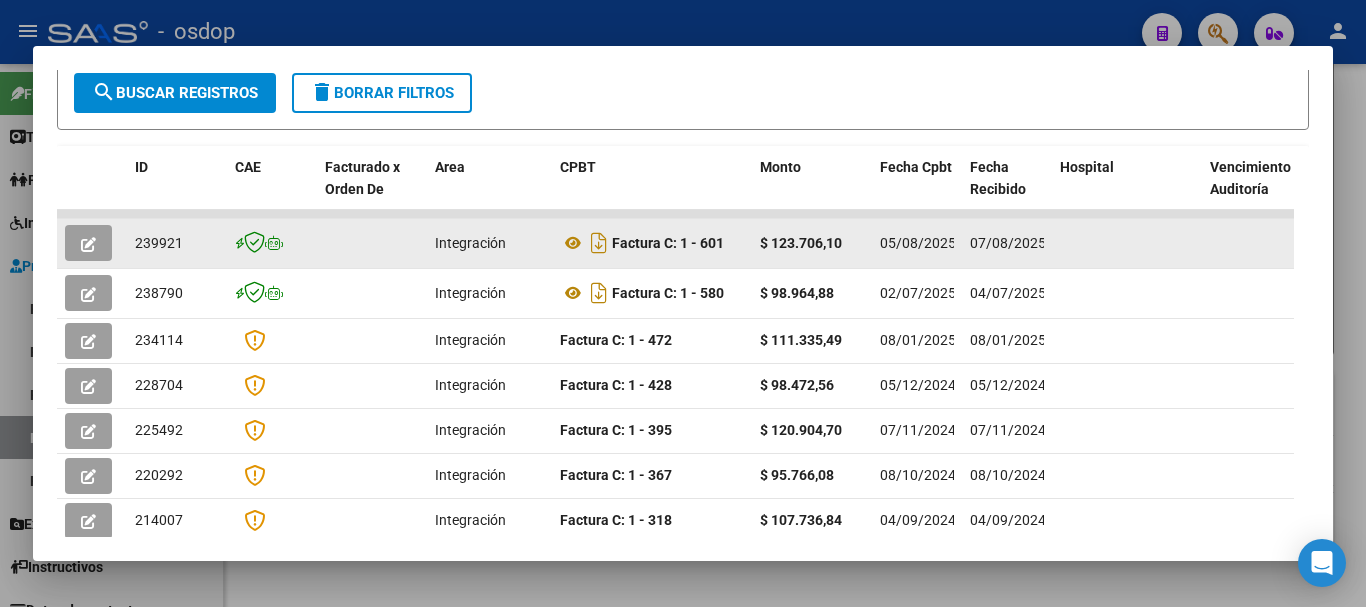 click 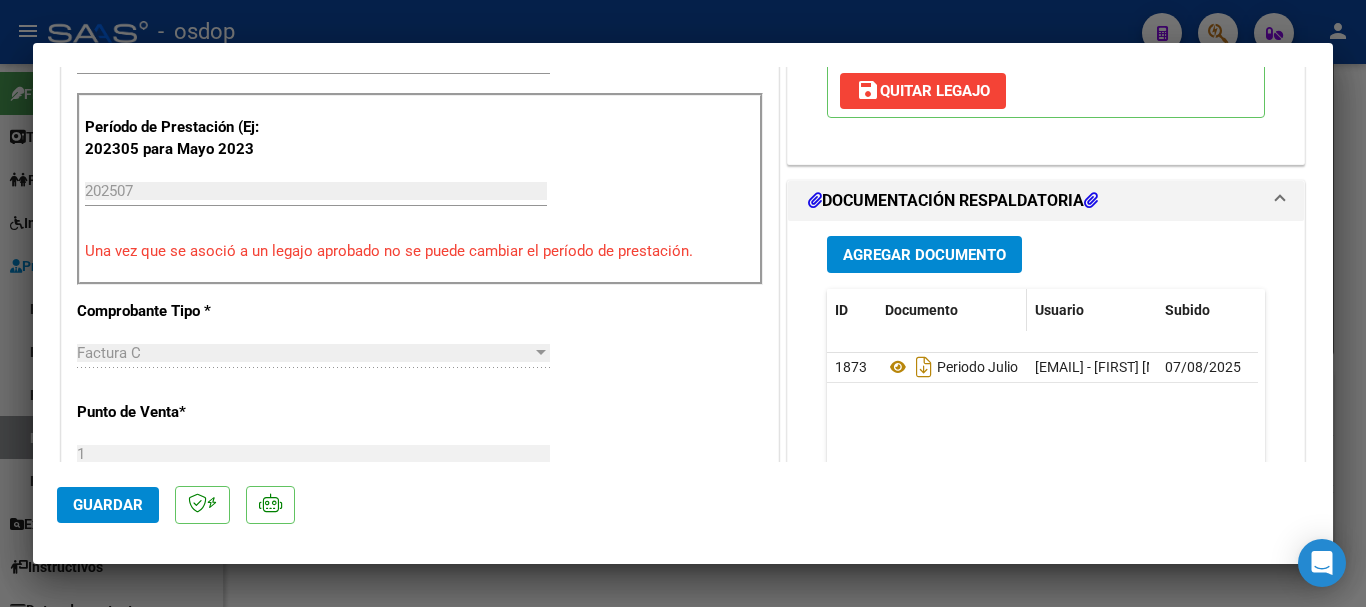 scroll, scrollTop: 500, scrollLeft: 0, axis: vertical 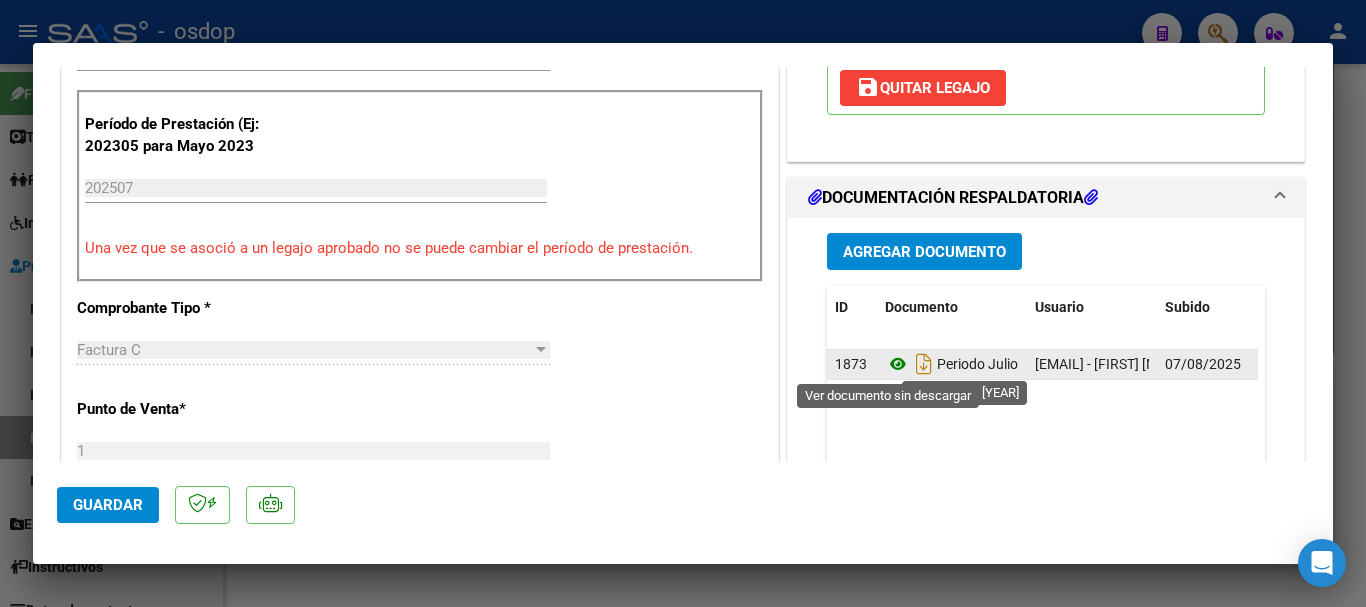 click 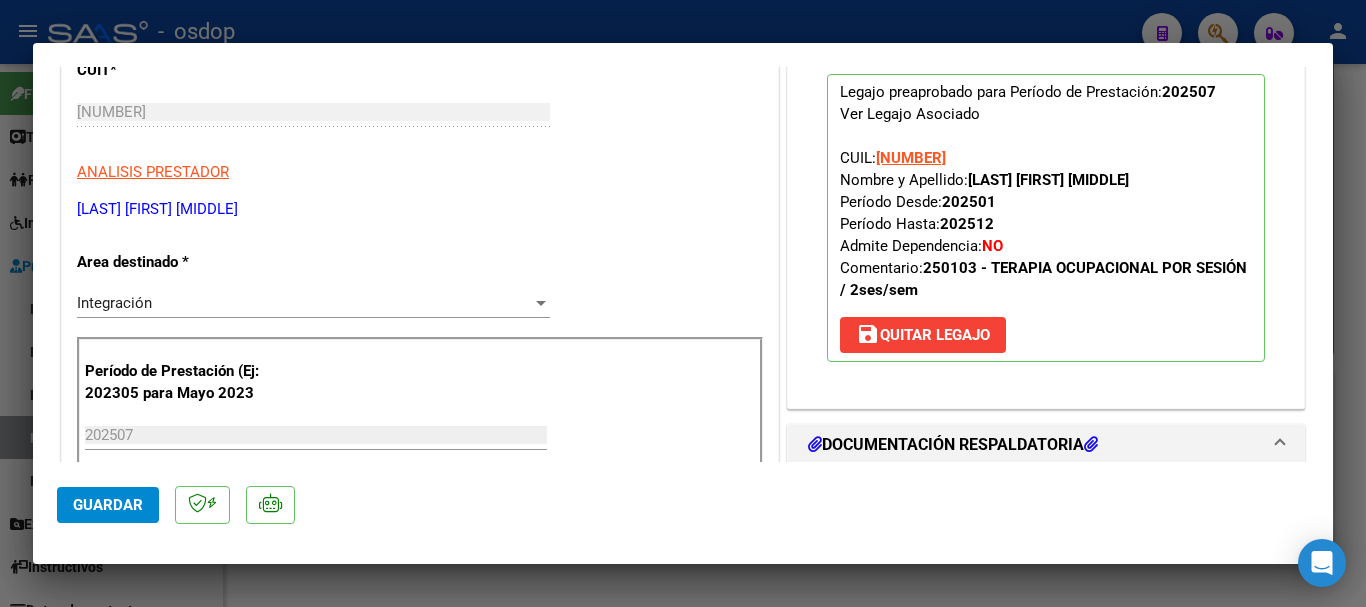 scroll, scrollTop: 200, scrollLeft: 0, axis: vertical 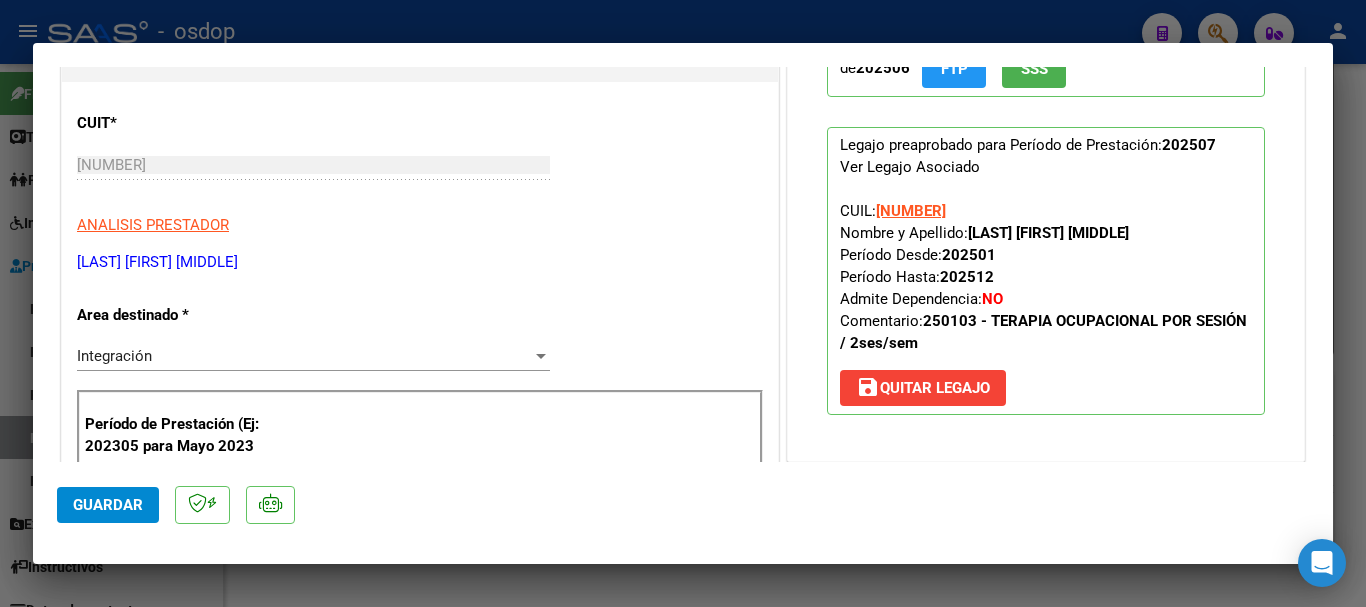 type 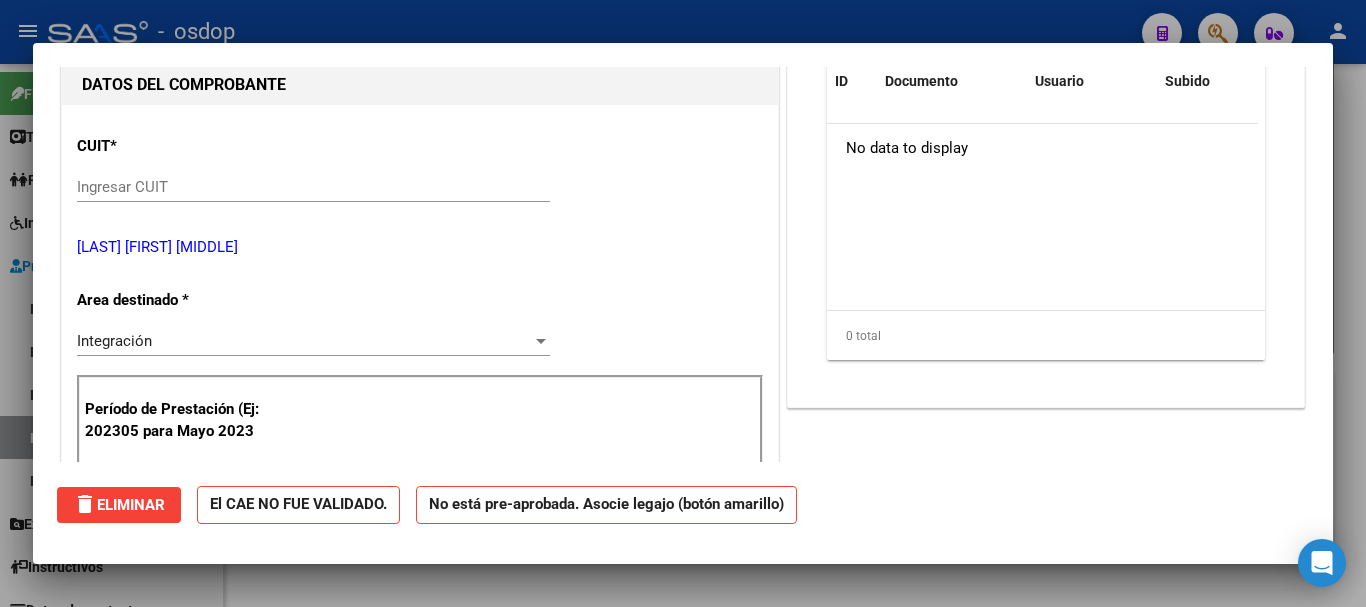 type 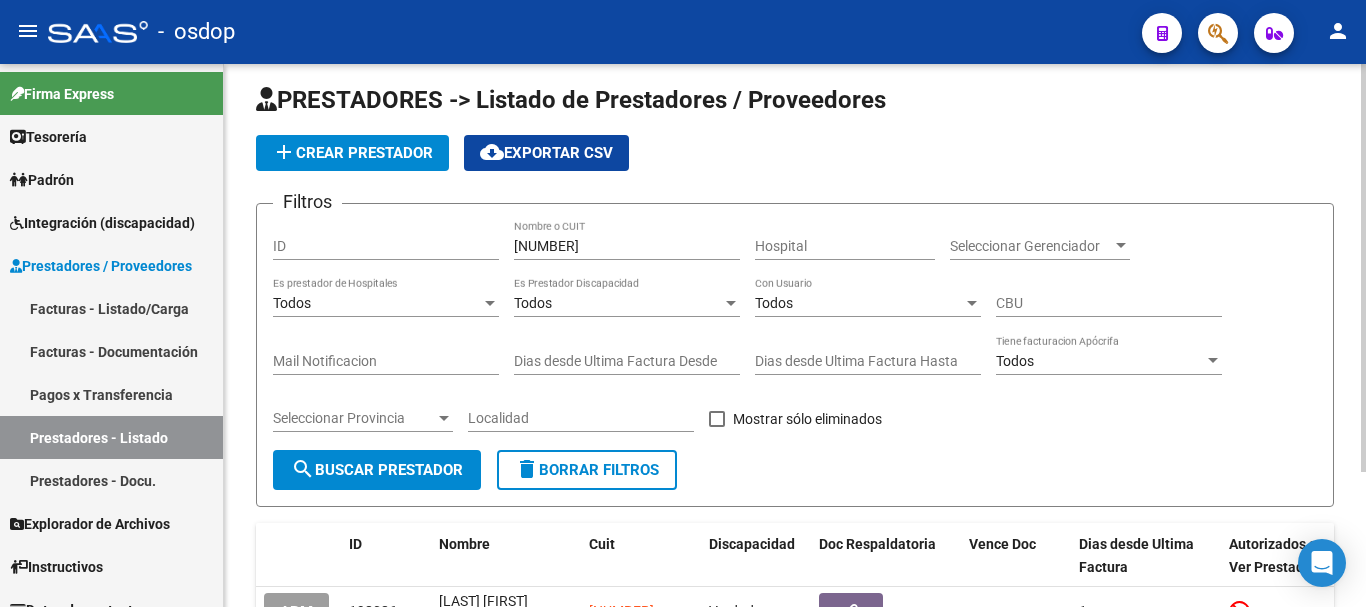 scroll, scrollTop: 0, scrollLeft: 0, axis: both 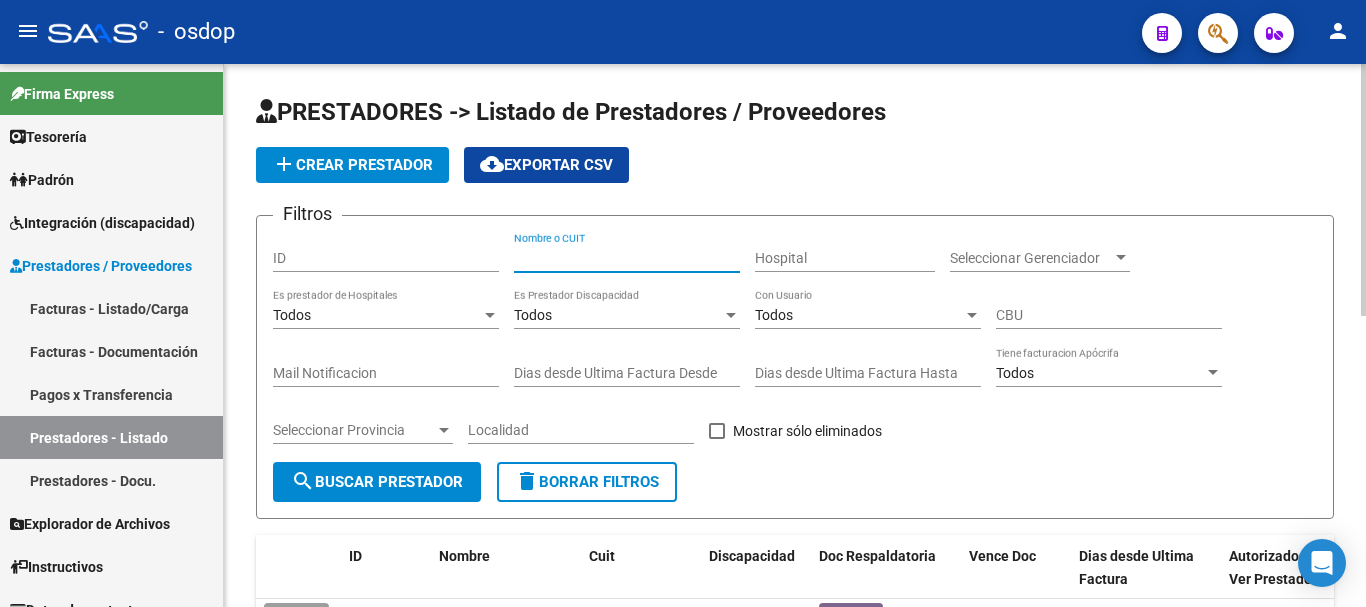 click on "Nombre o CUIT" at bounding box center [627, 258] 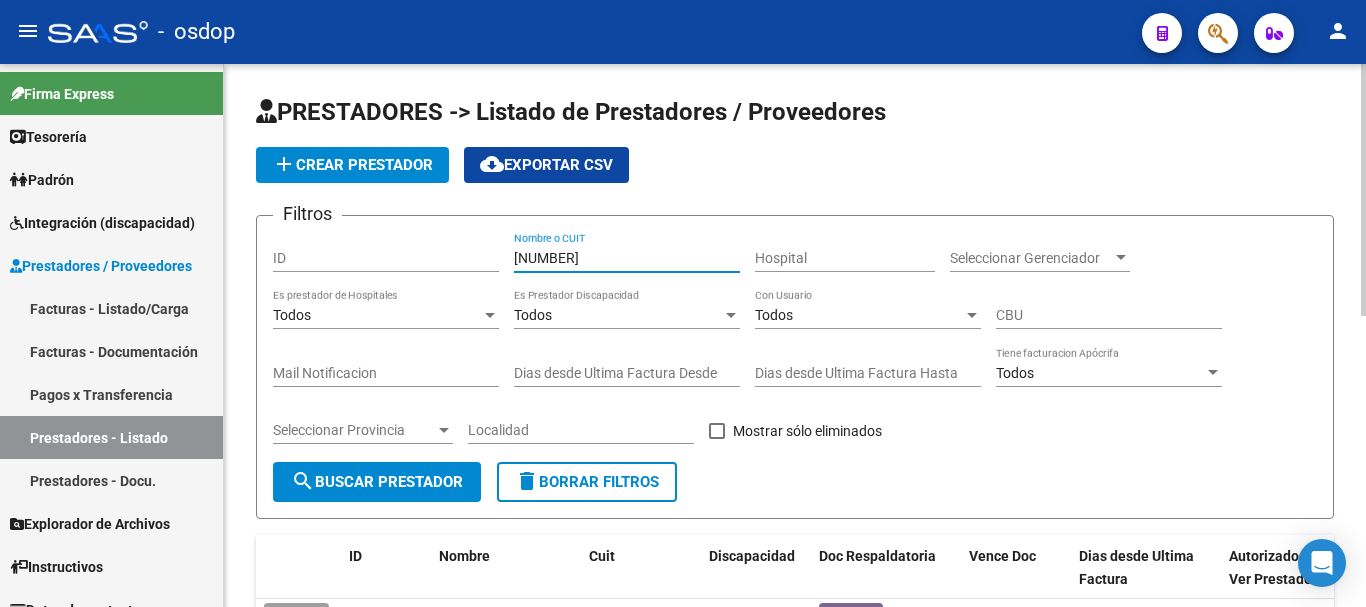 type on "[NUMBER]" 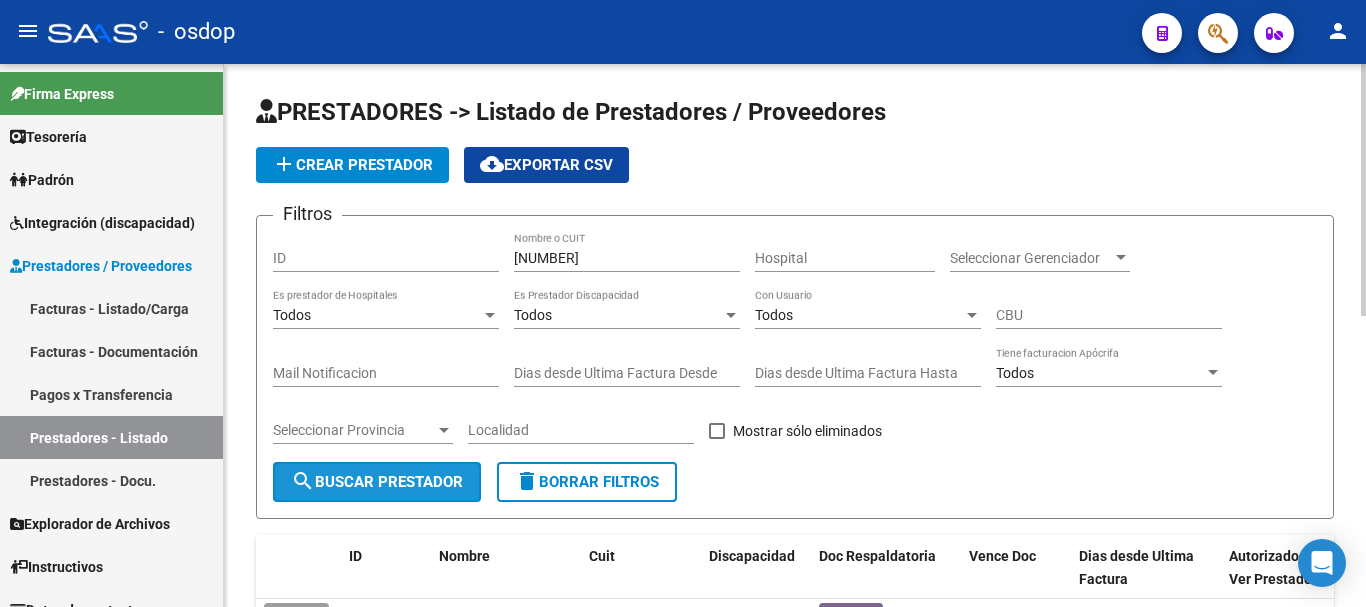 click on "search  Buscar Prestador" 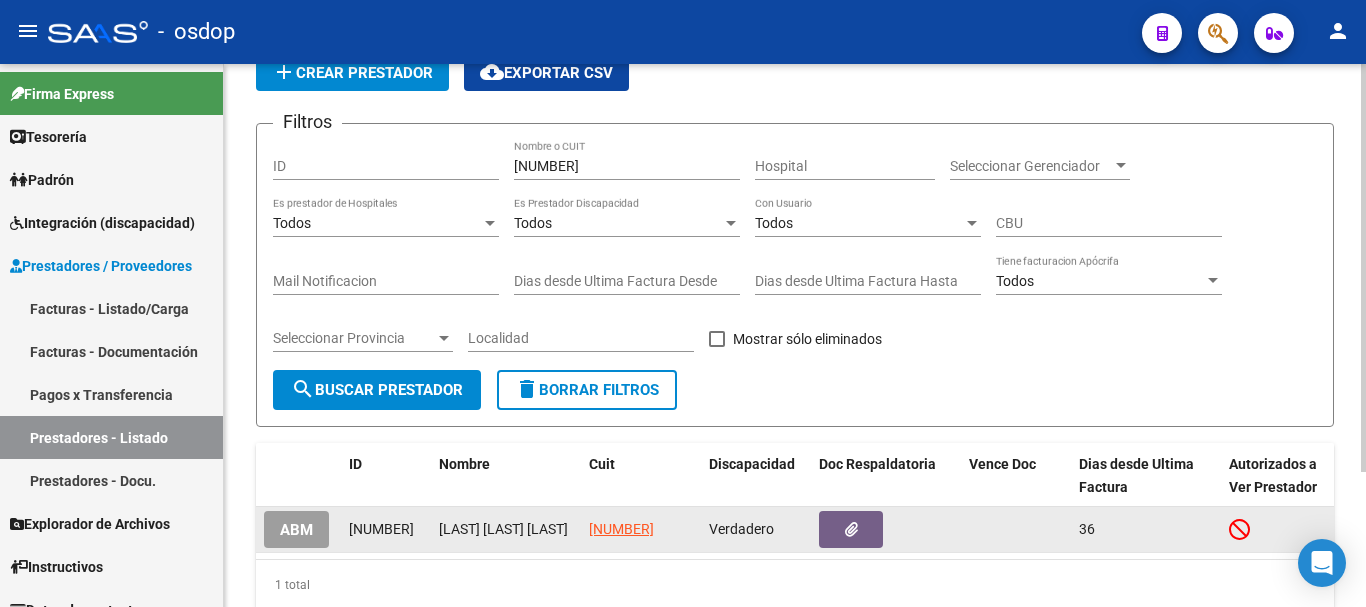 scroll, scrollTop: 179, scrollLeft: 0, axis: vertical 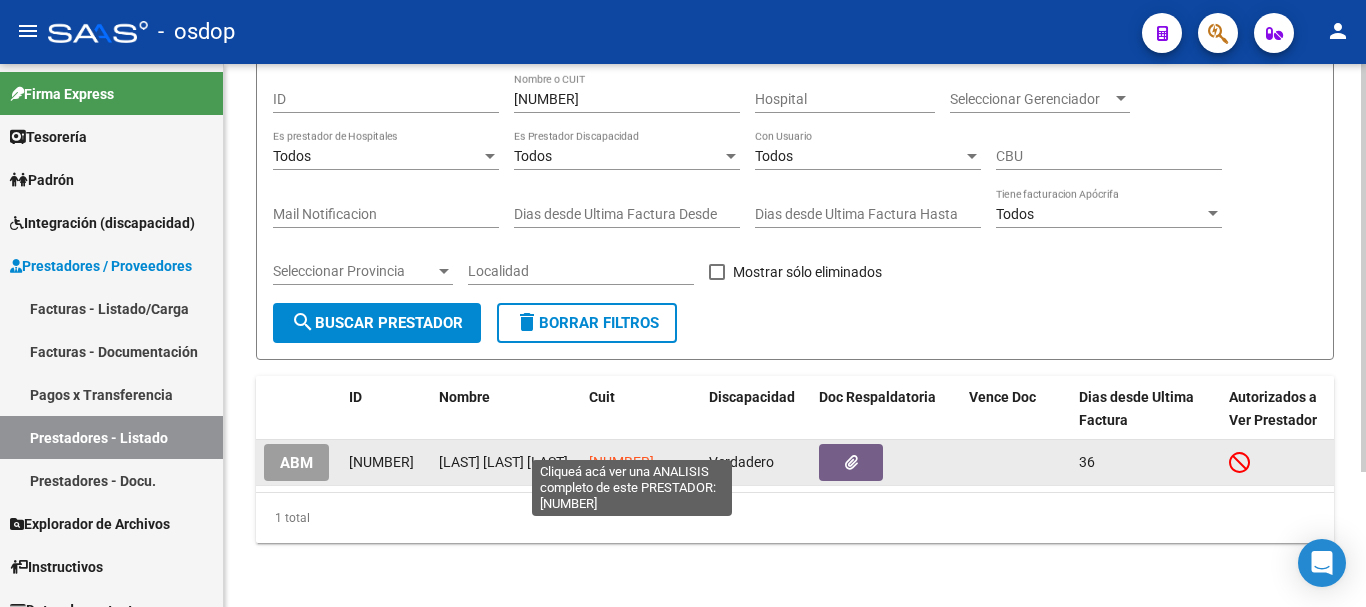 click on "[NUMBER]" 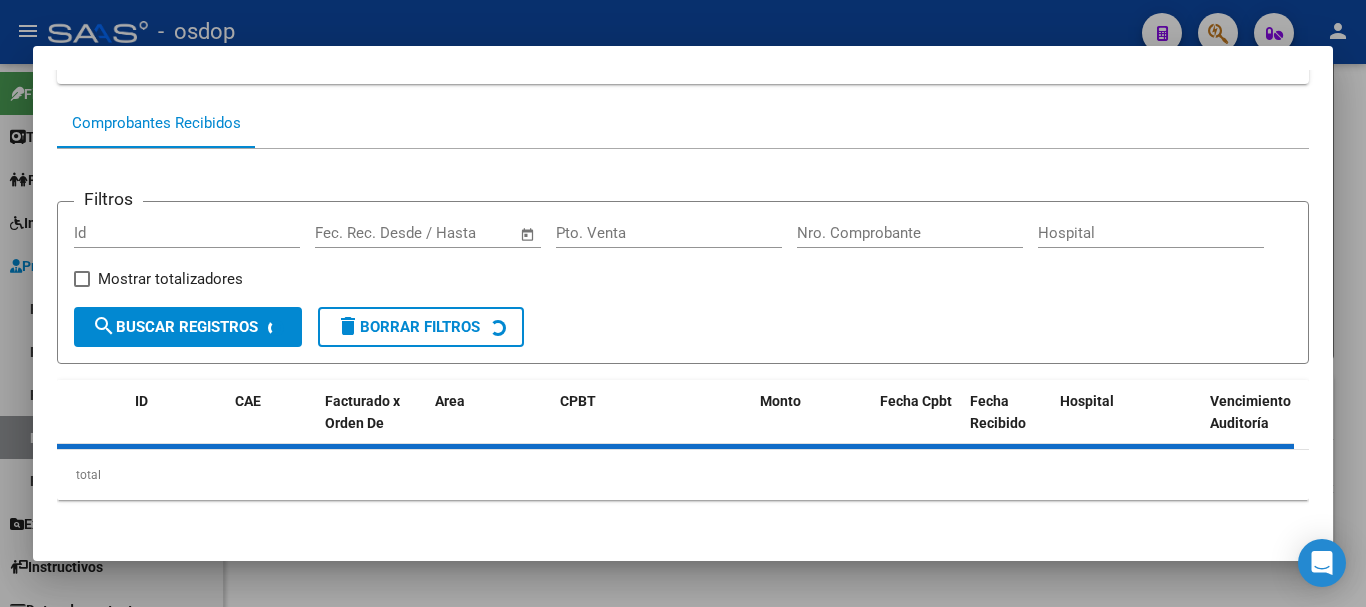 scroll, scrollTop: 175, scrollLeft: 0, axis: vertical 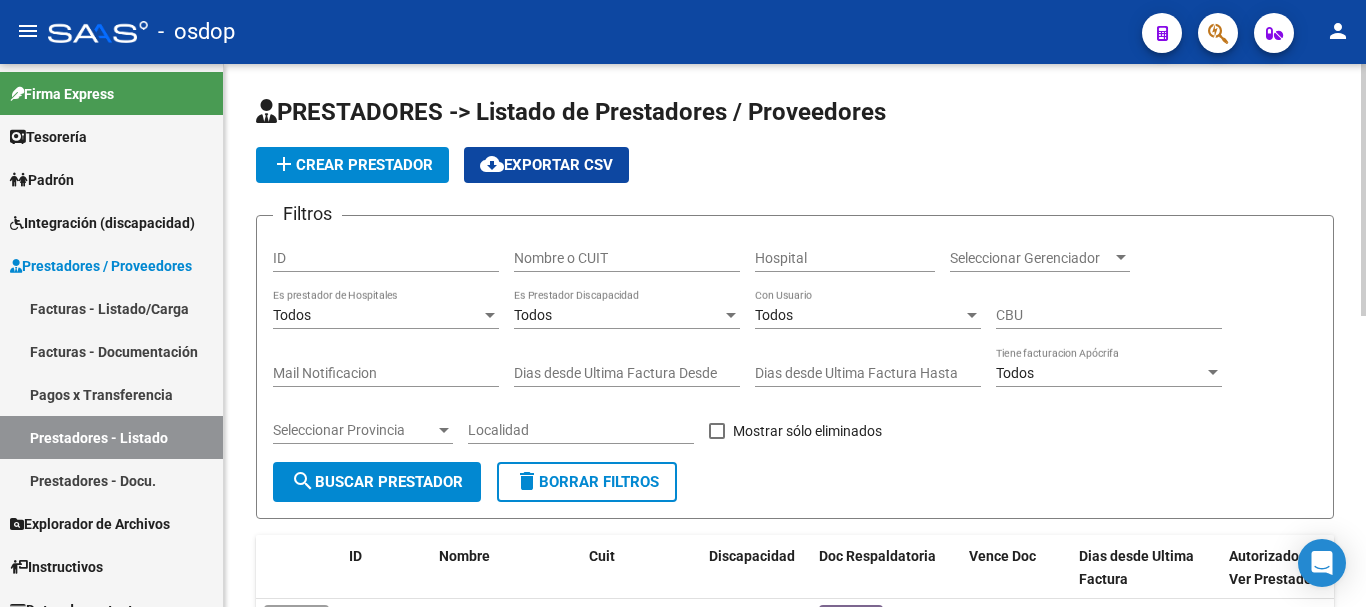 click on "ID" at bounding box center (386, 258) 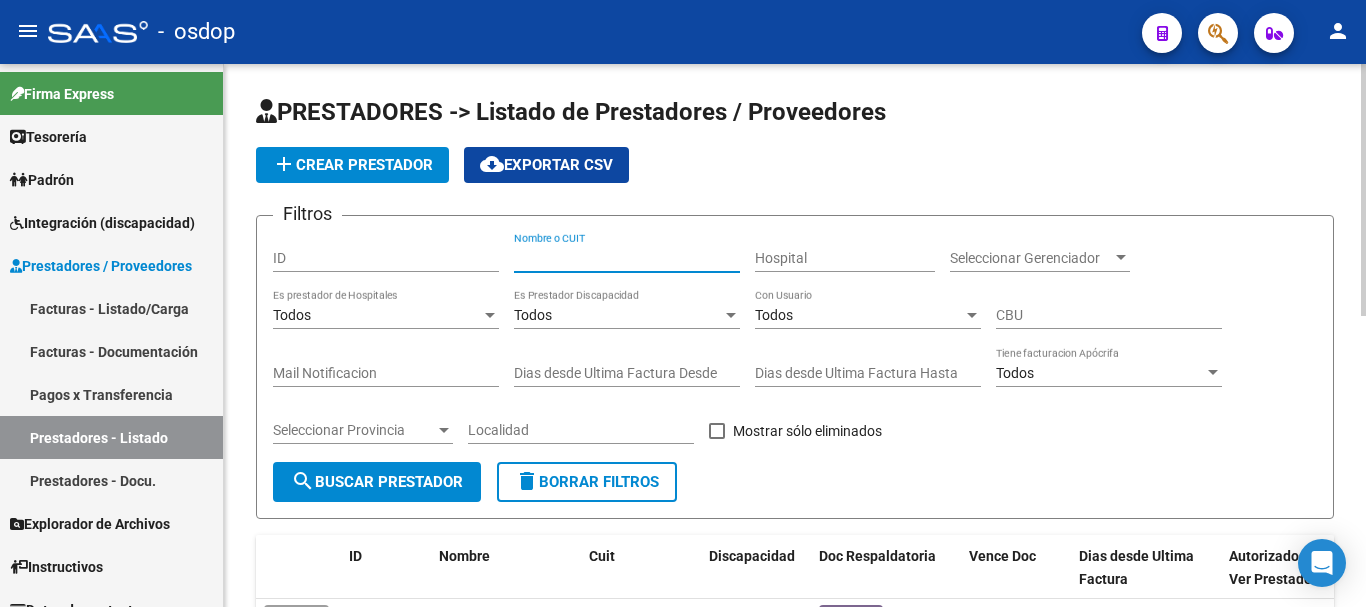 click on "Nombre o CUIT" at bounding box center (627, 258) 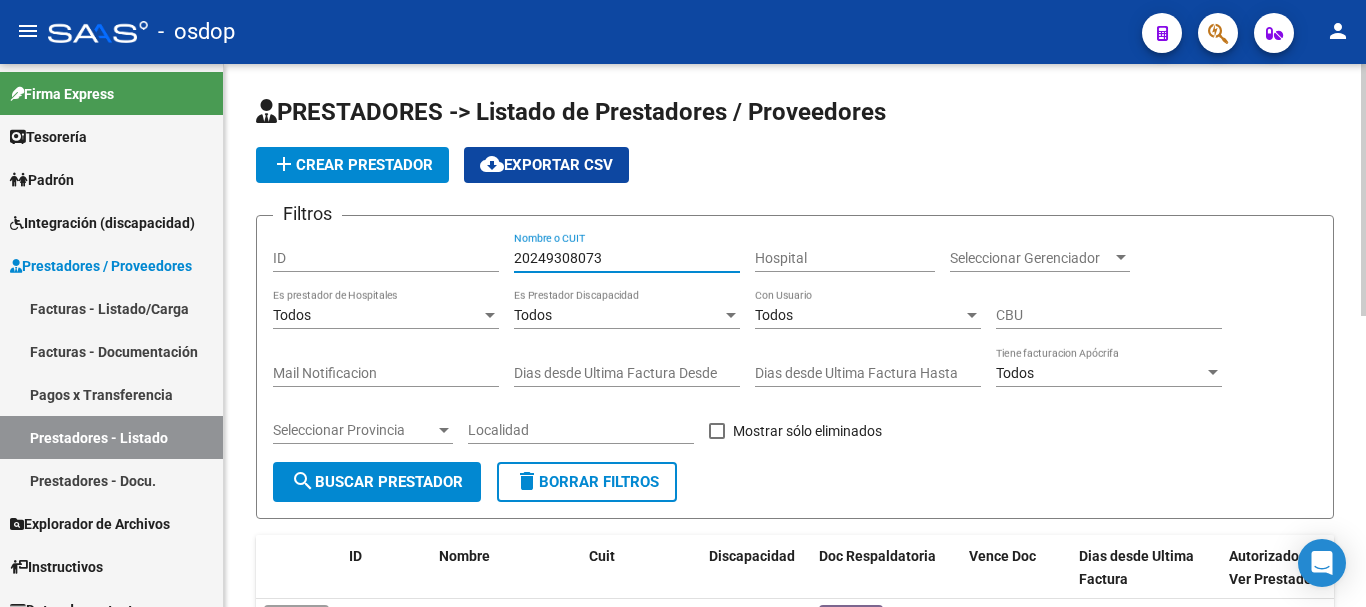 type on "20249308073" 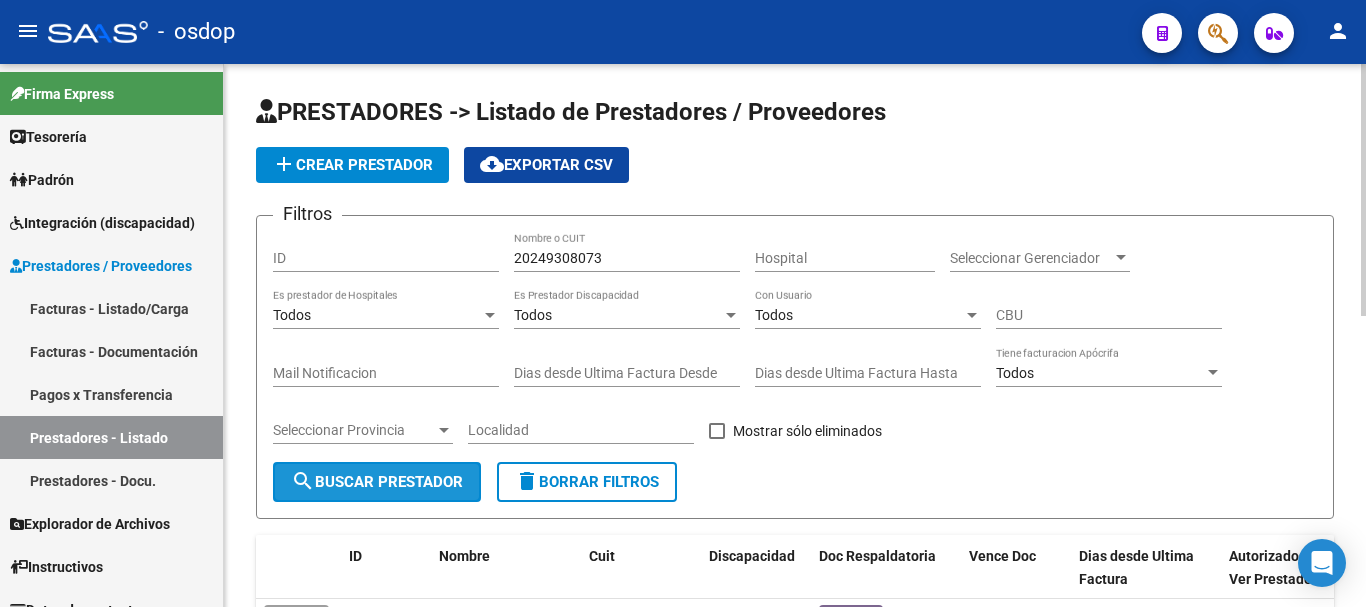 click on "search  Buscar Prestador" 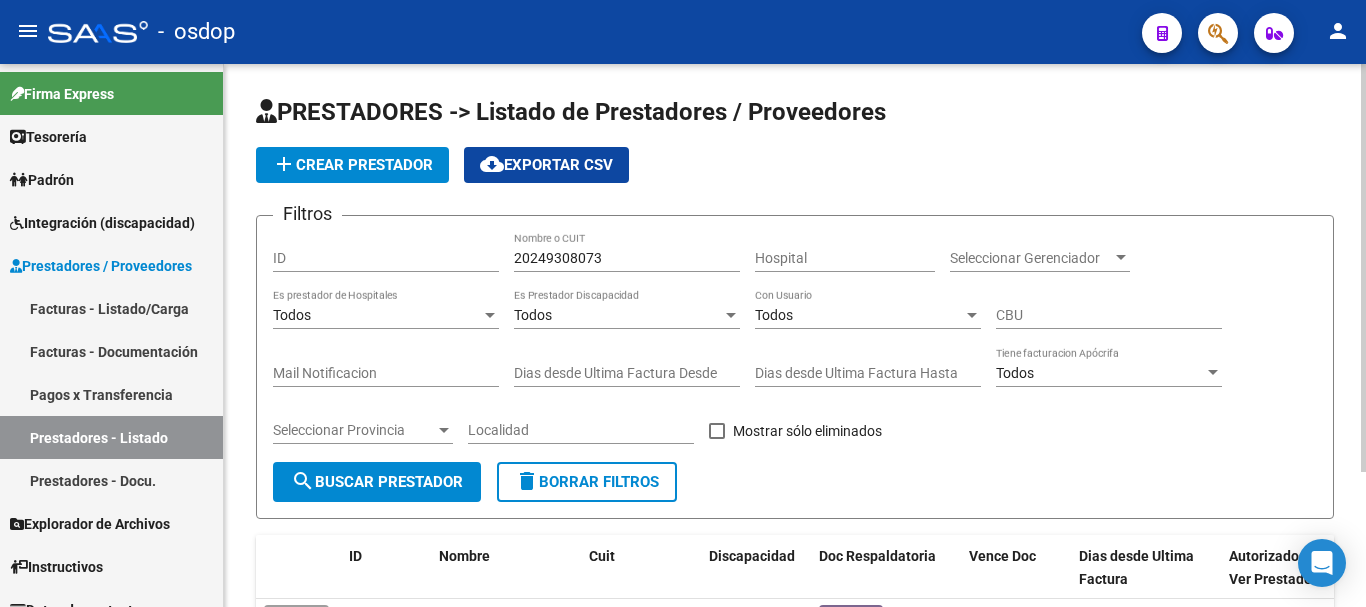 scroll, scrollTop: 179, scrollLeft: 0, axis: vertical 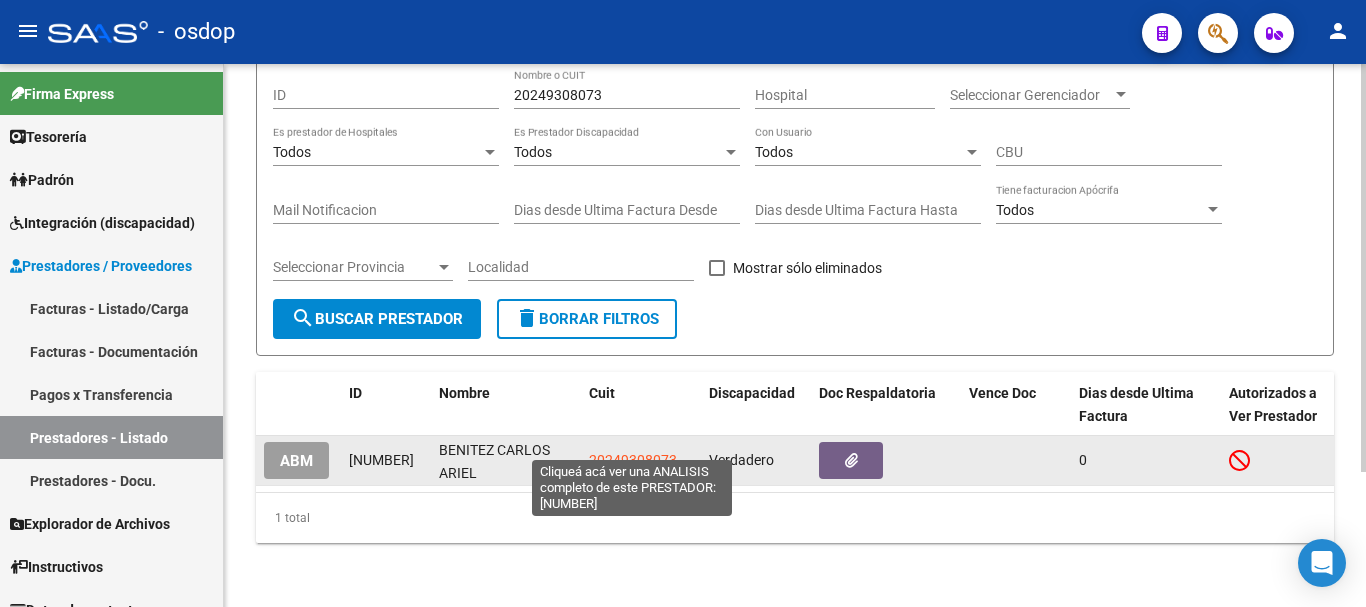 click on "20249308073" 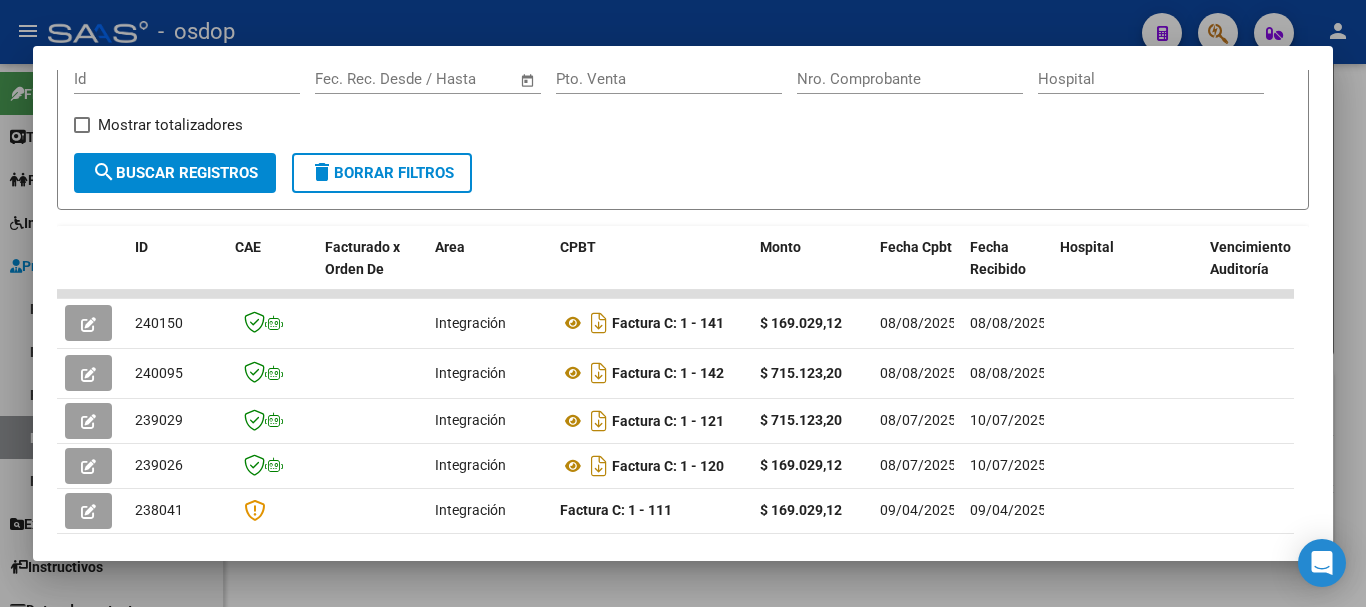 scroll, scrollTop: 400, scrollLeft: 0, axis: vertical 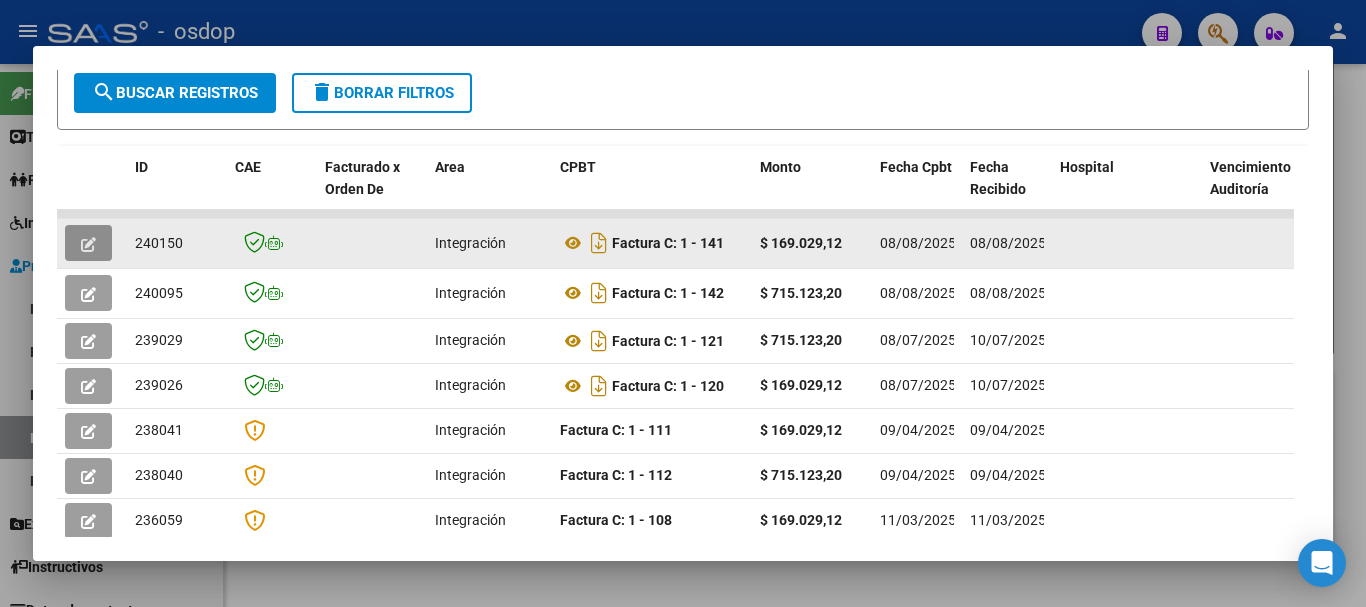 click 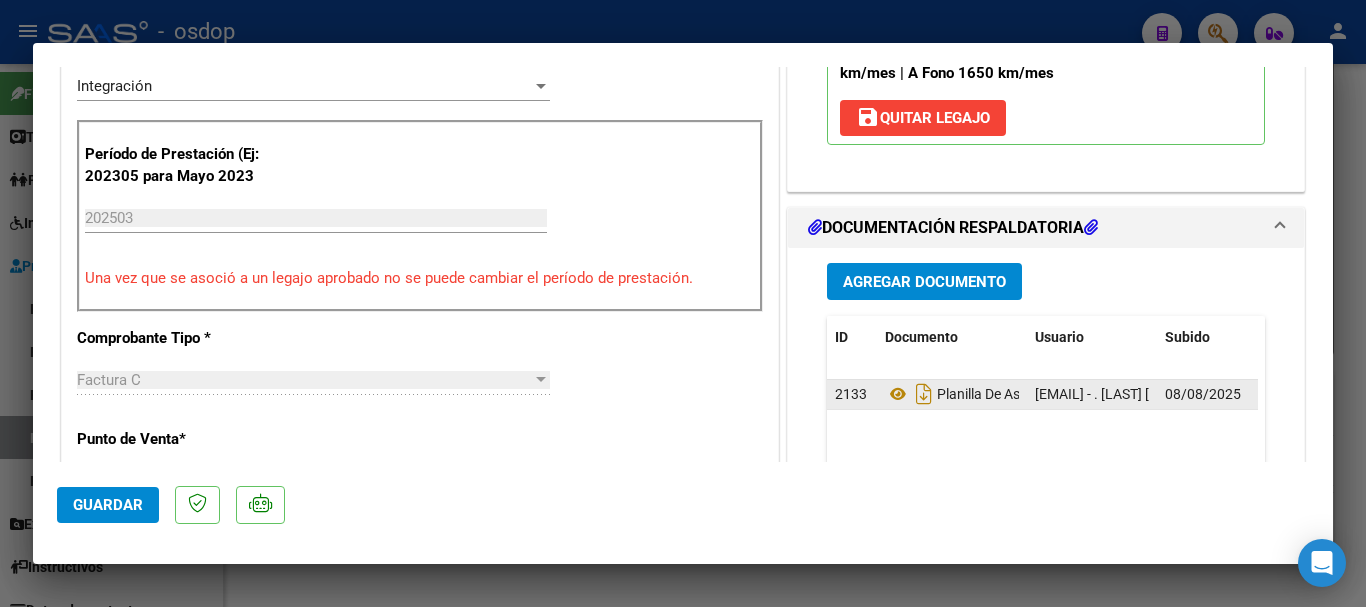scroll, scrollTop: 600, scrollLeft: 0, axis: vertical 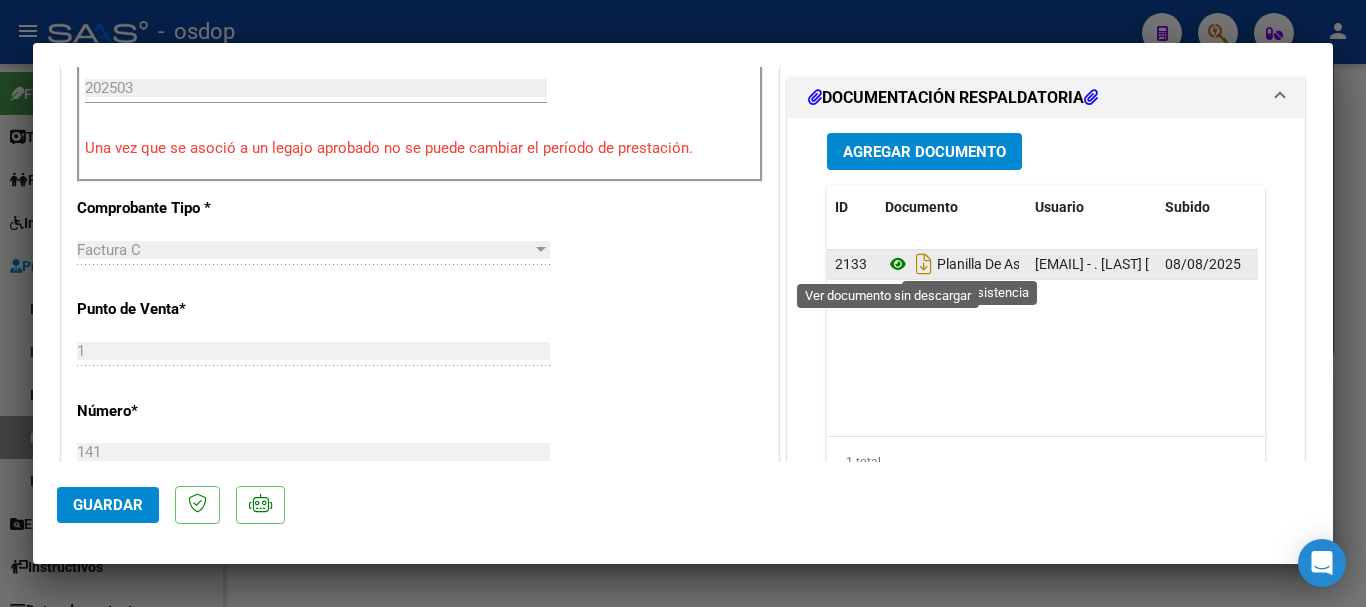 click 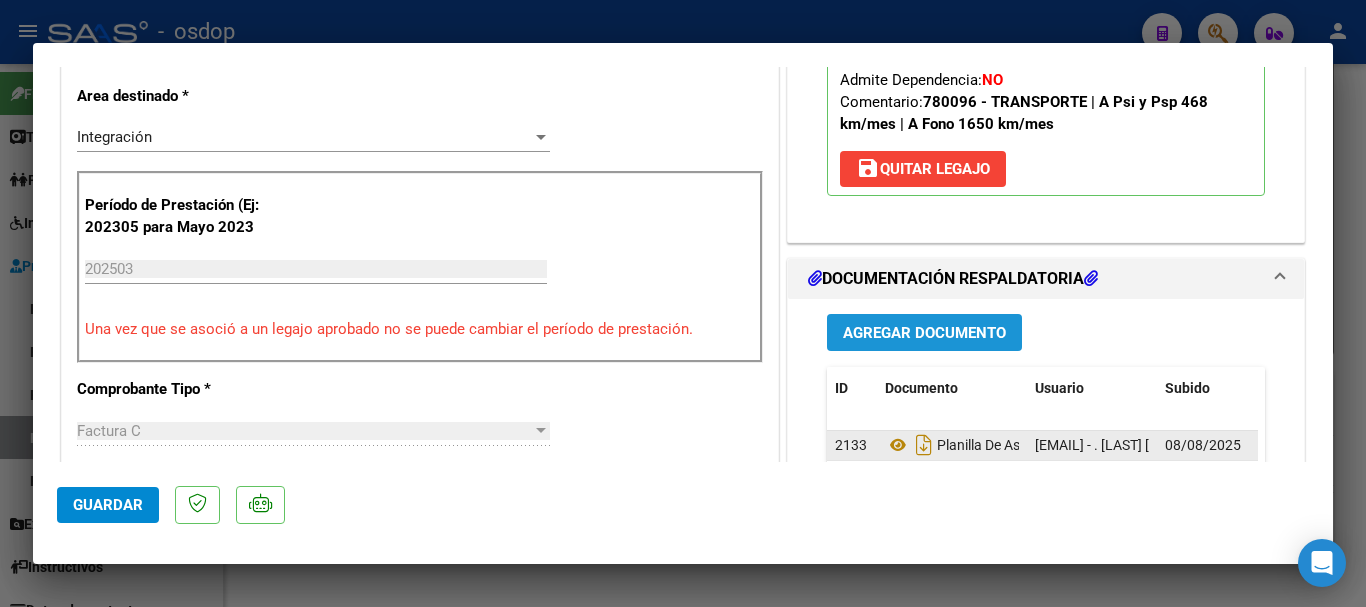 scroll, scrollTop: 300, scrollLeft: 0, axis: vertical 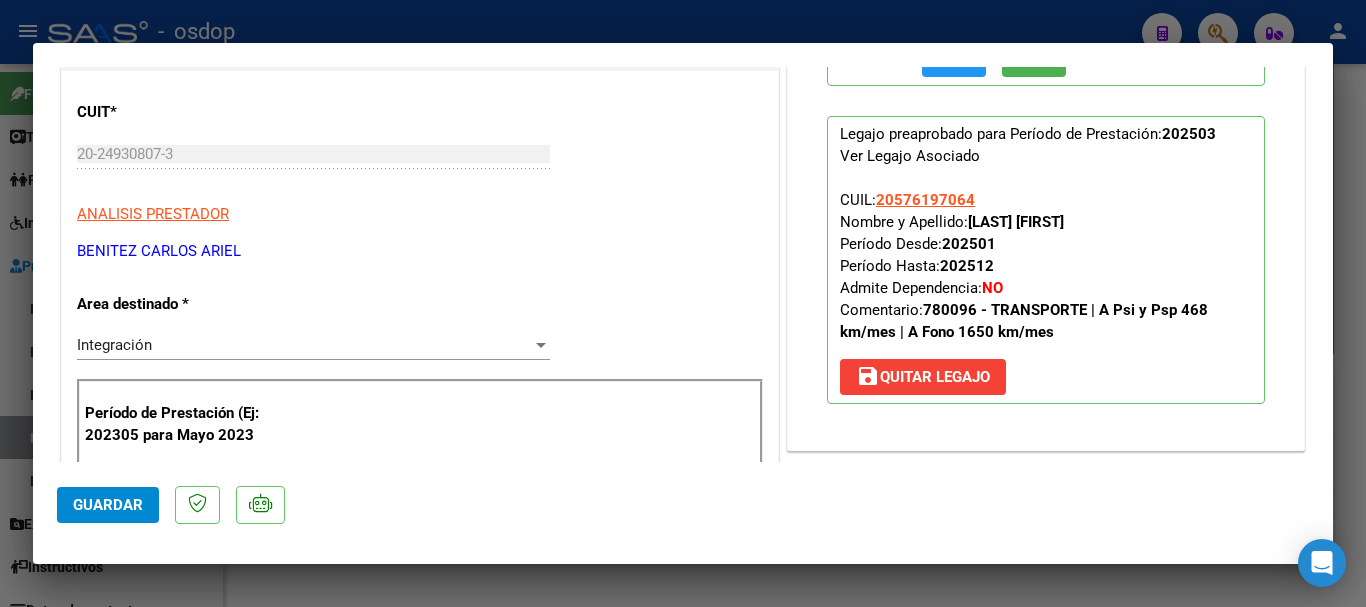 type 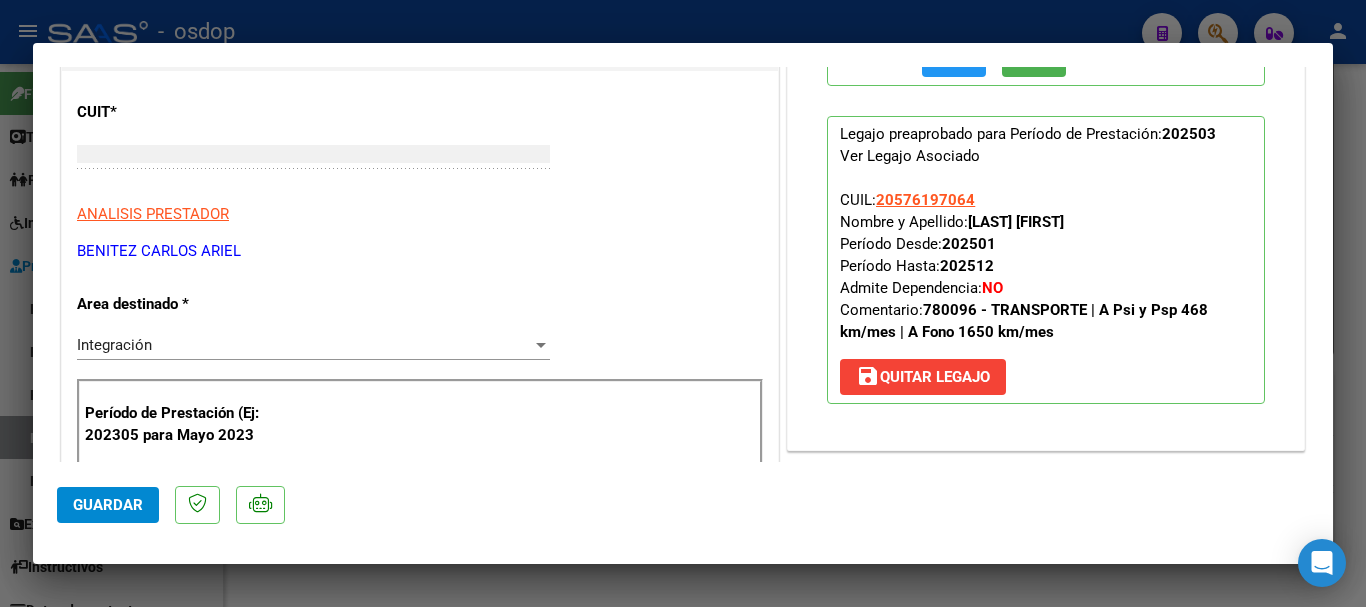 type 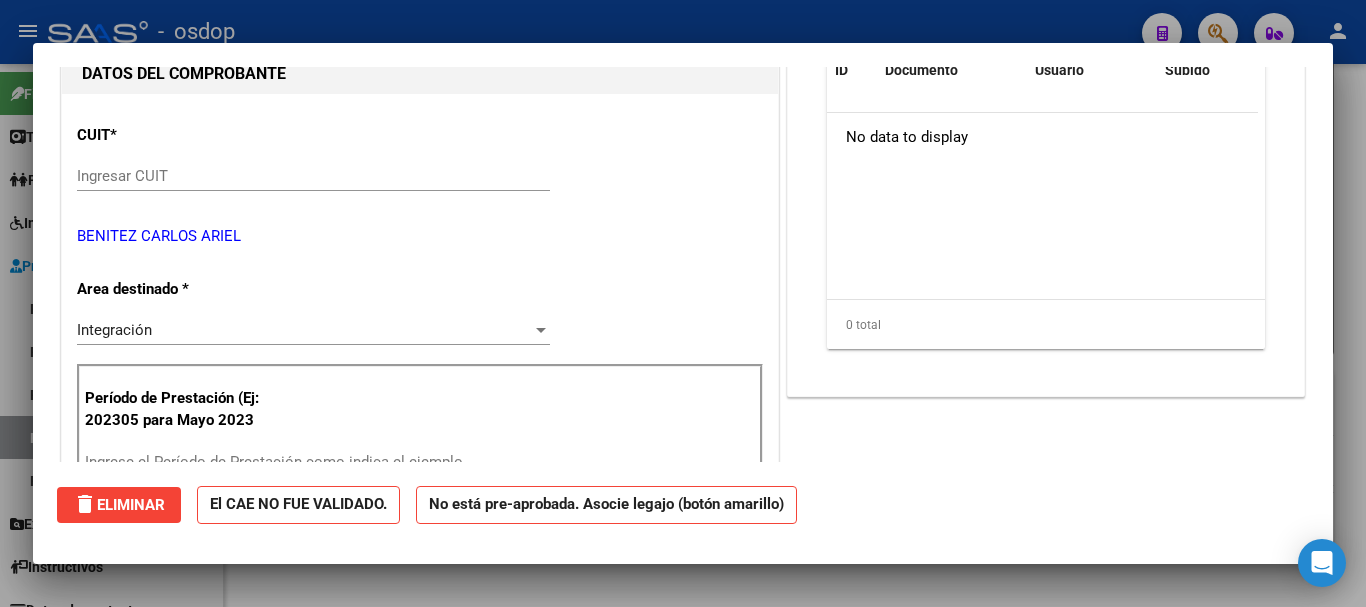 scroll, scrollTop: 0, scrollLeft: 0, axis: both 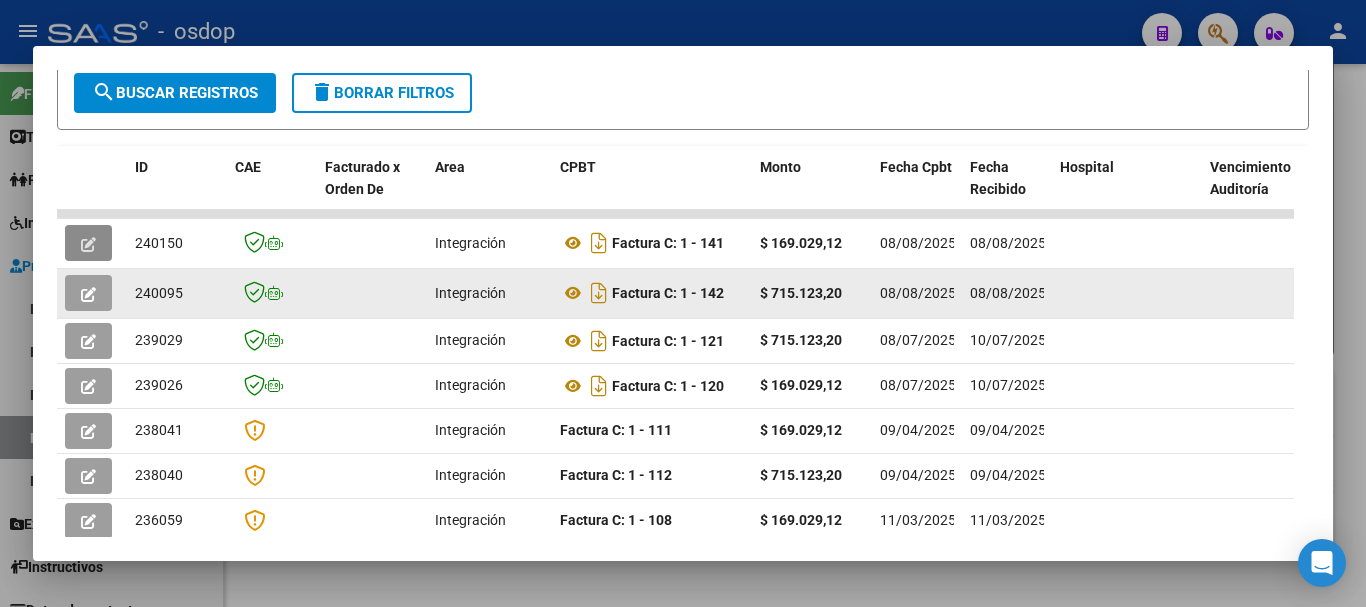 click 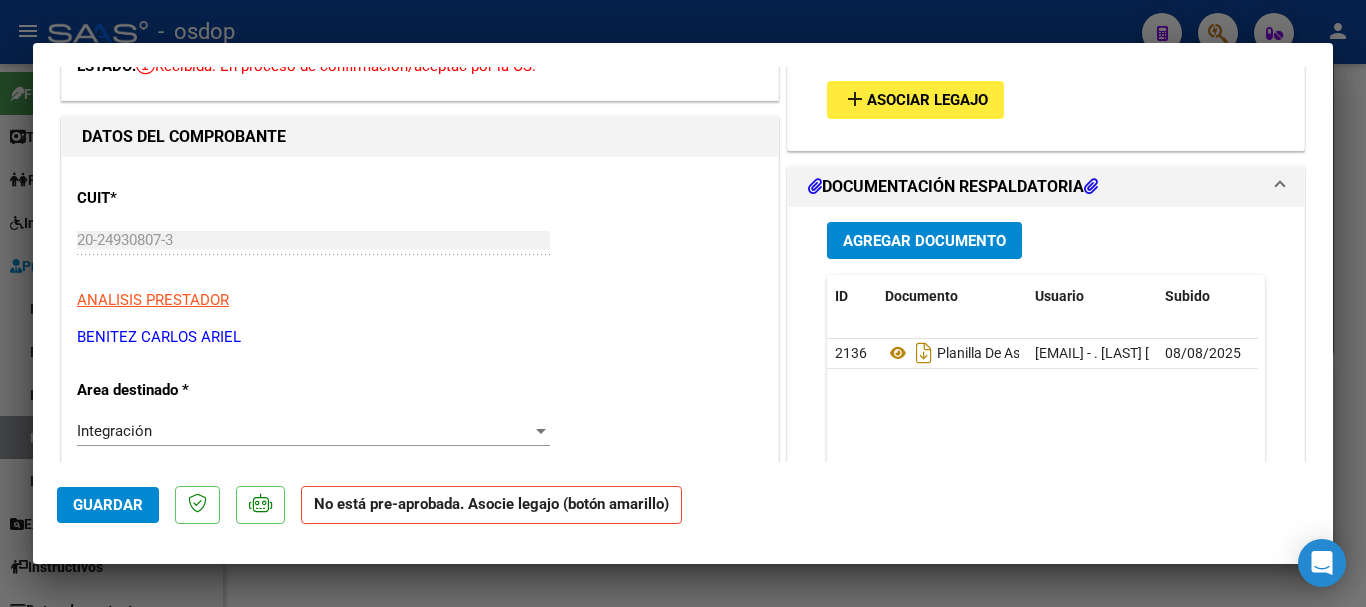 scroll, scrollTop: 0, scrollLeft: 0, axis: both 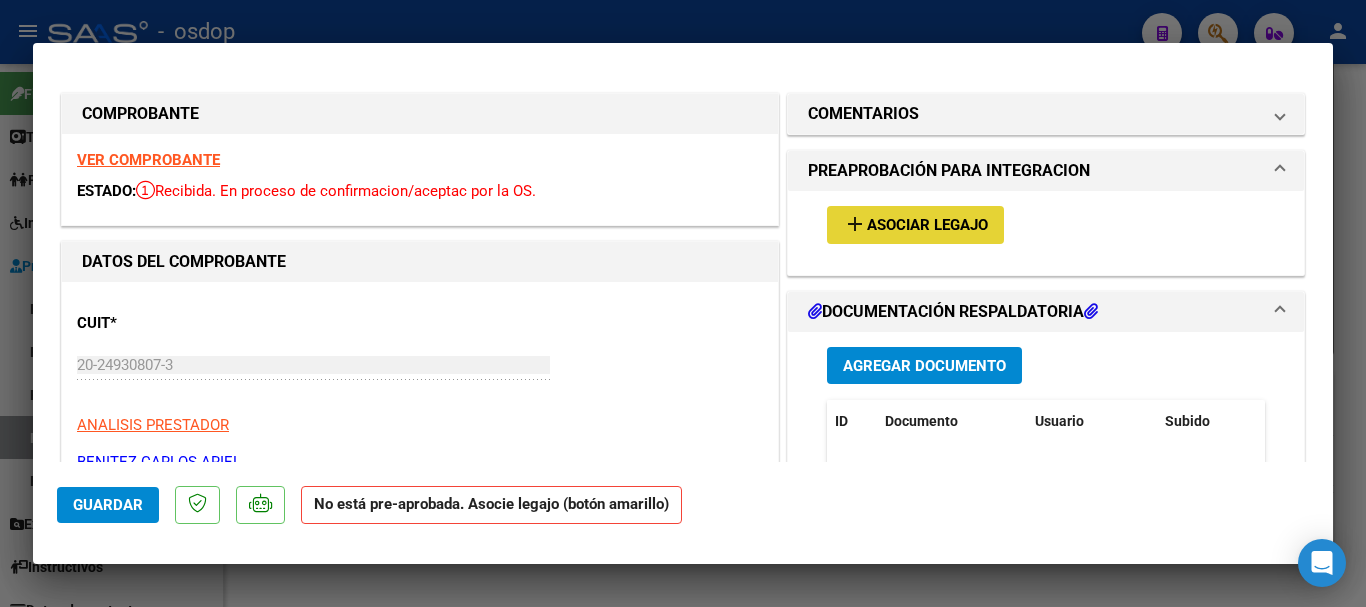 click on "Asociar Legajo" at bounding box center [927, 226] 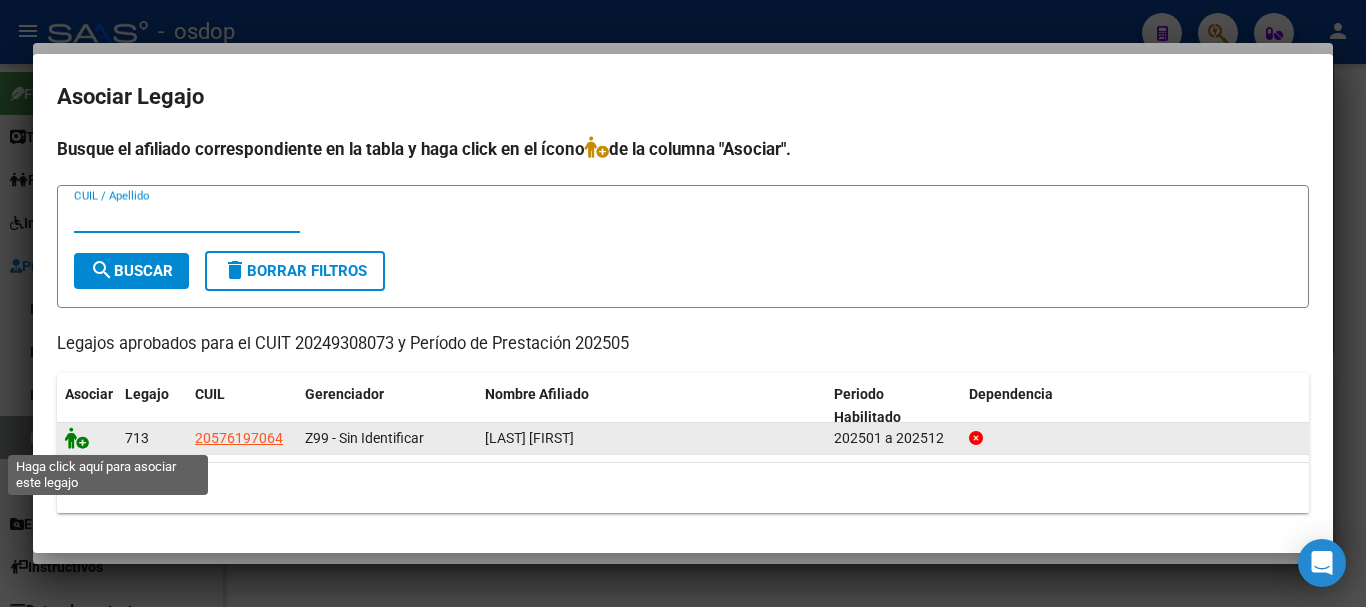 click 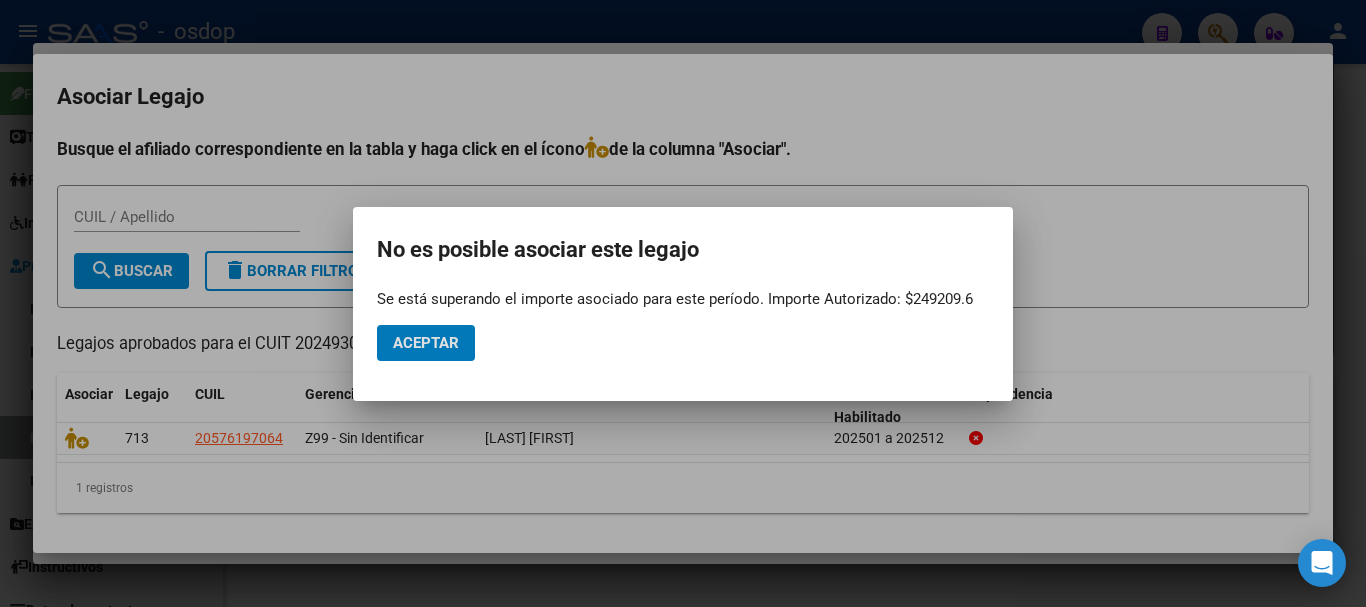 type 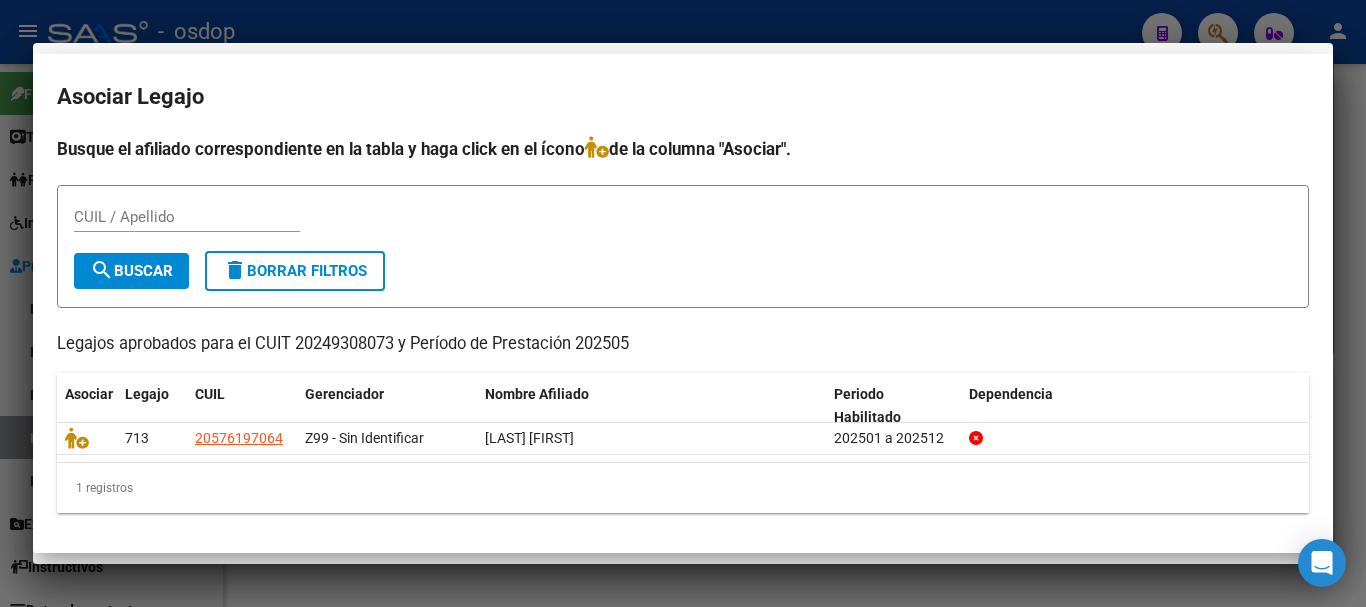 type 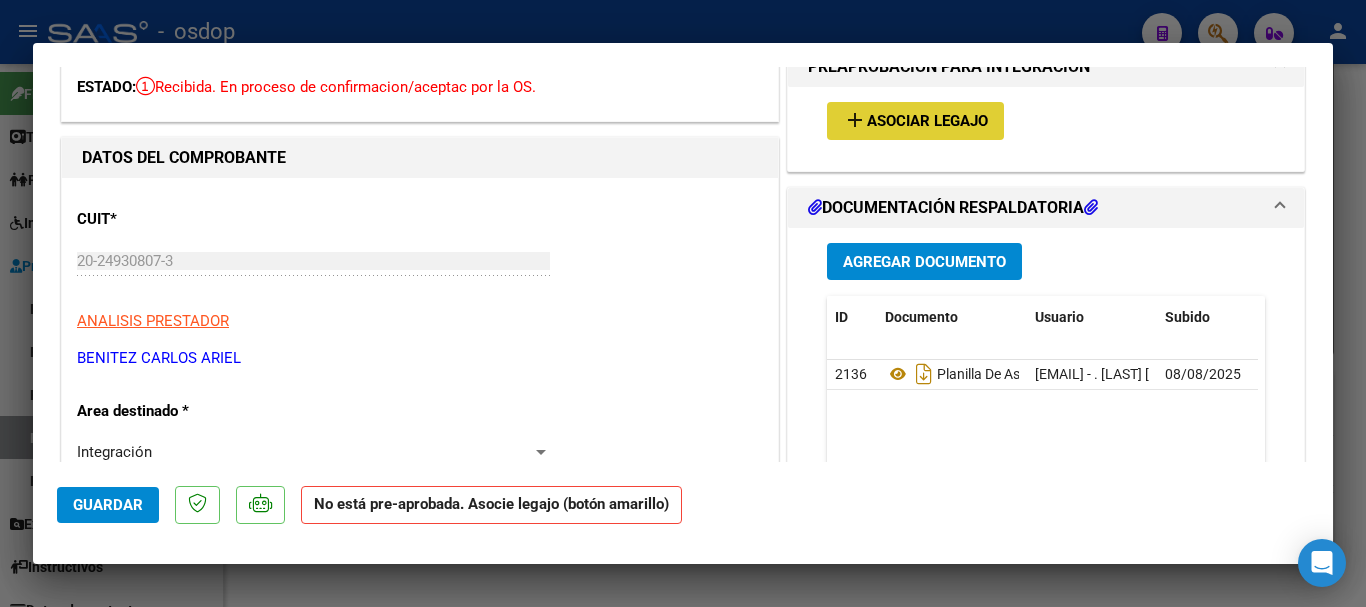 scroll, scrollTop: 100, scrollLeft: 0, axis: vertical 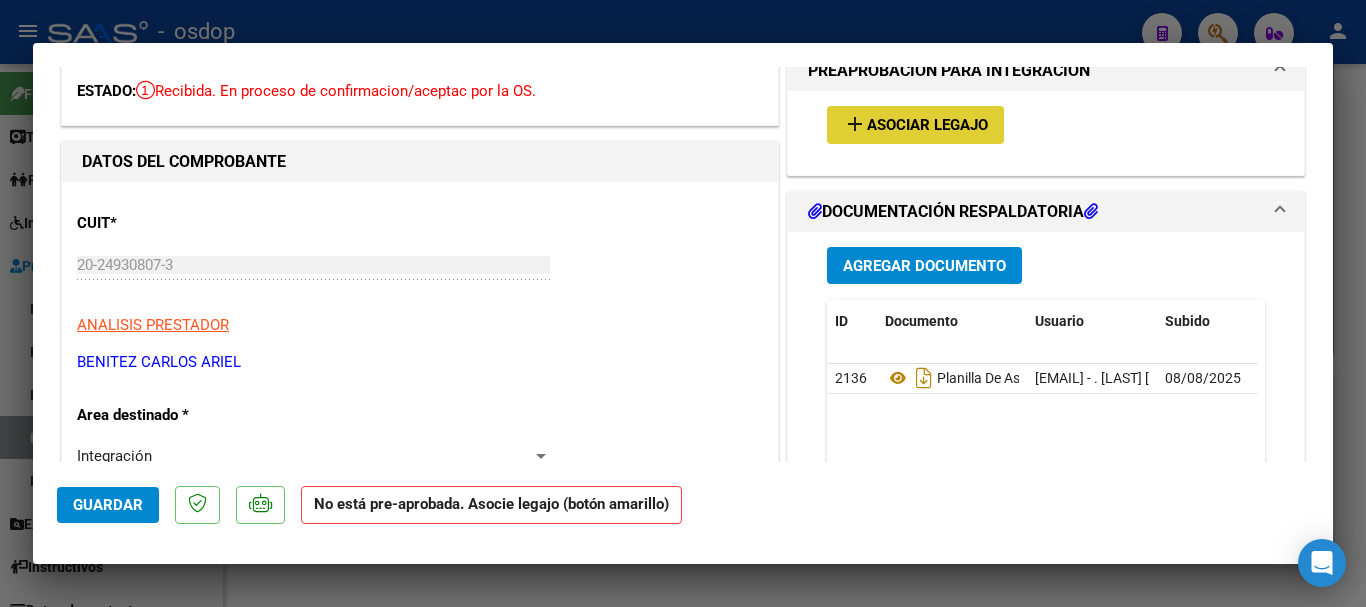 type 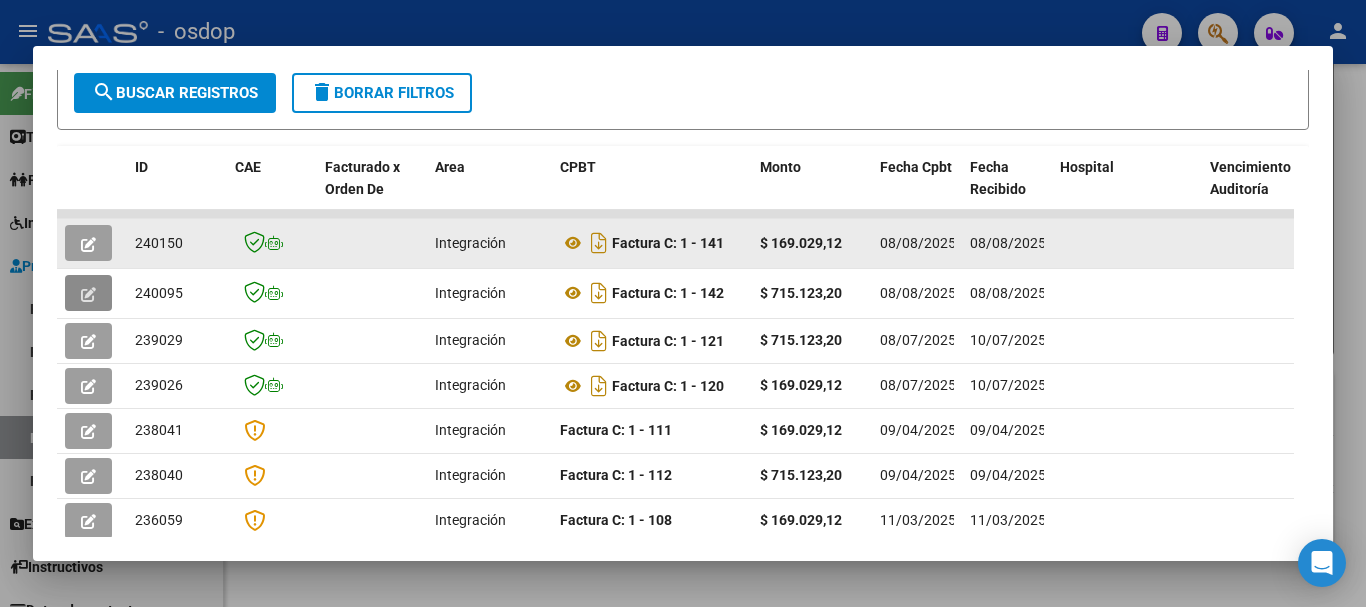 click 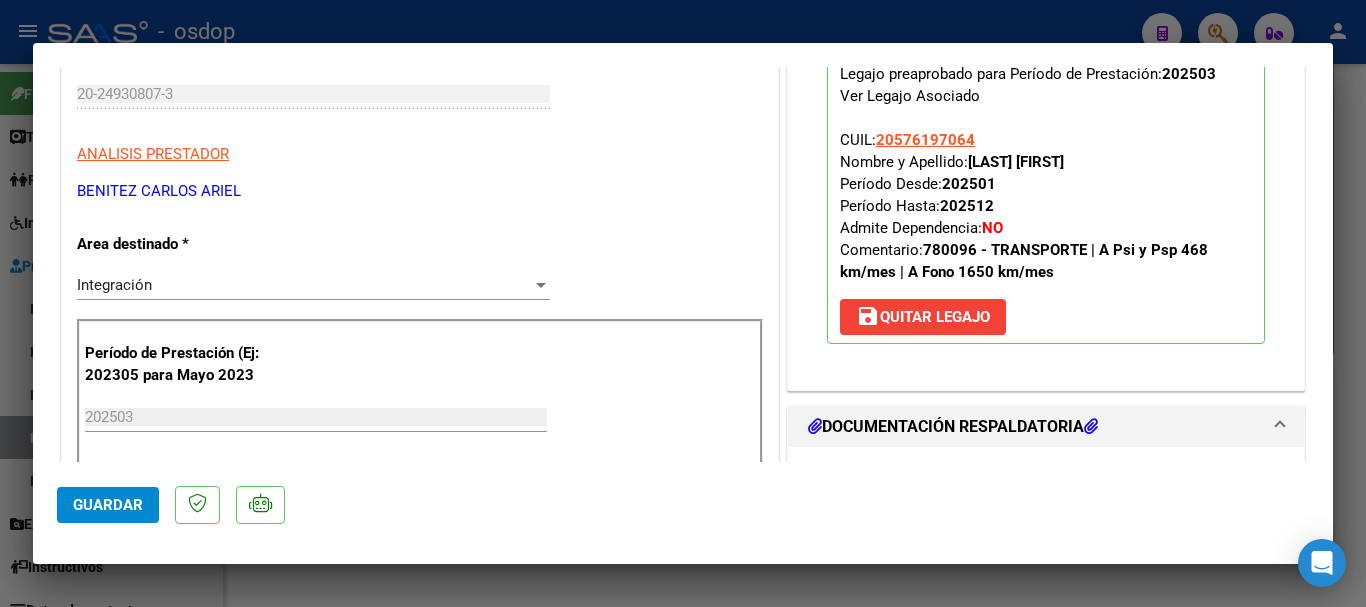 scroll, scrollTop: 300, scrollLeft: 0, axis: vertical 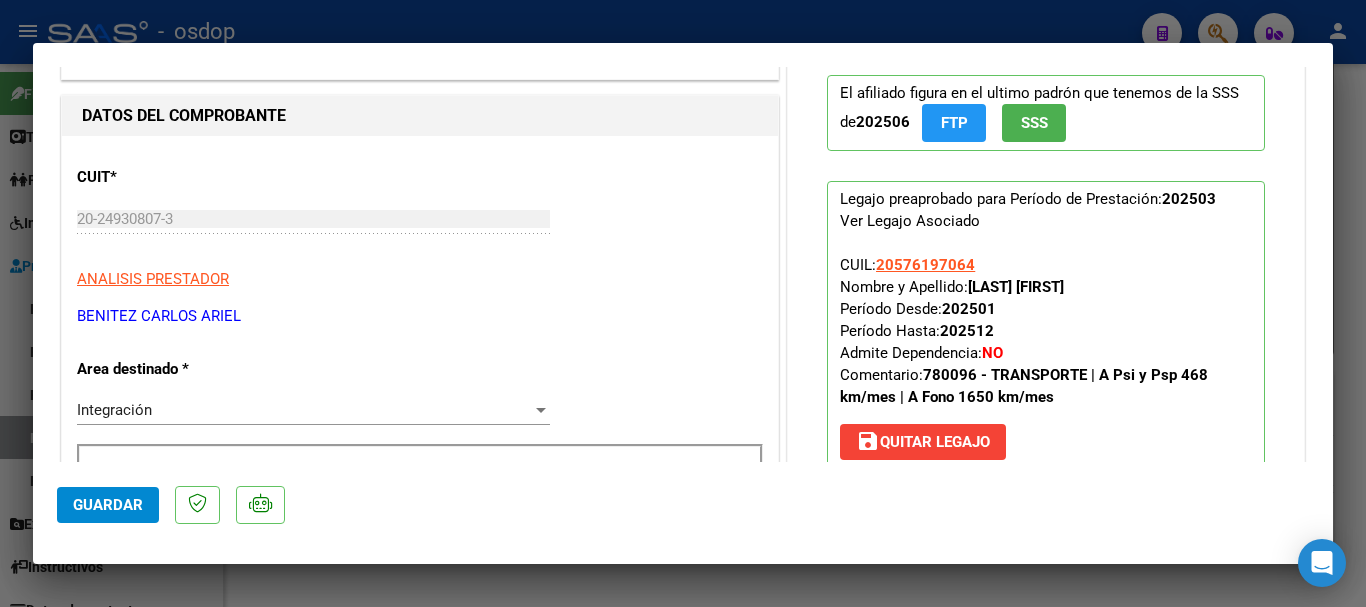 drag, startPoint x: 1003, startPoint y: 104, endPoint x: 1030, endPoint y: 108, distance: 27.294687 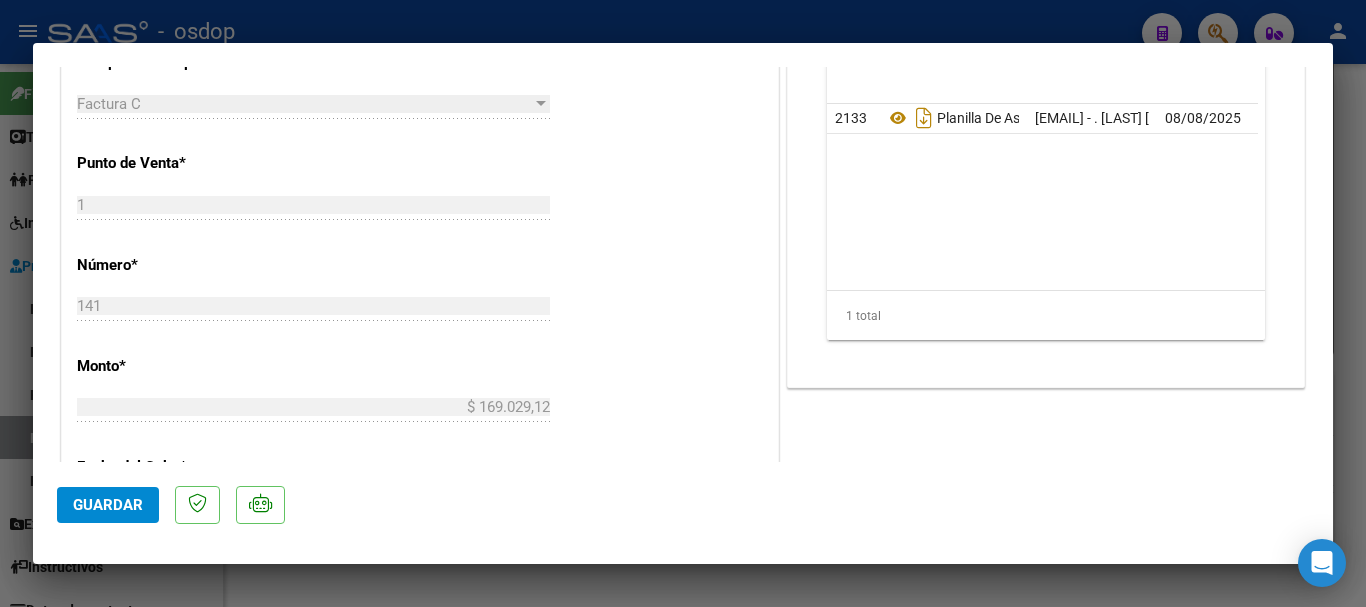 scroll, scrollTop: 1435, scrollLeft: 0, axis: vertical 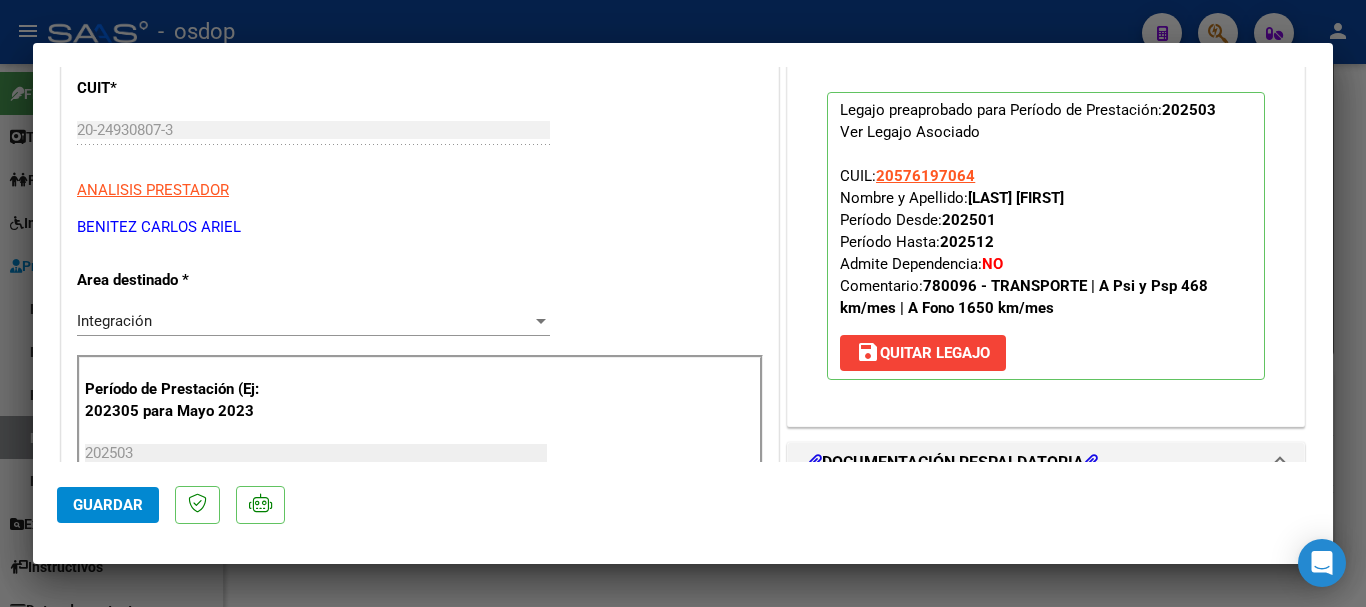 click on "save  Quitar Legajo" at bounding box center (923, 353) 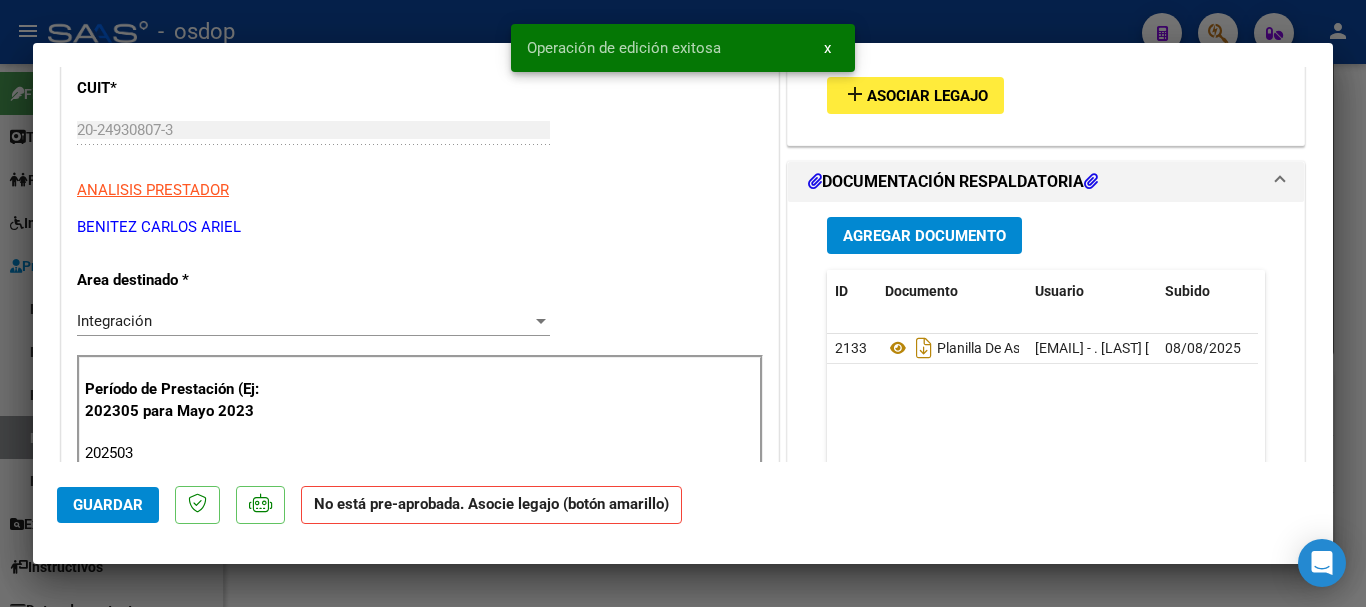 scroll, scrollTop: 335, scrollLeft: 0, axis: vertical 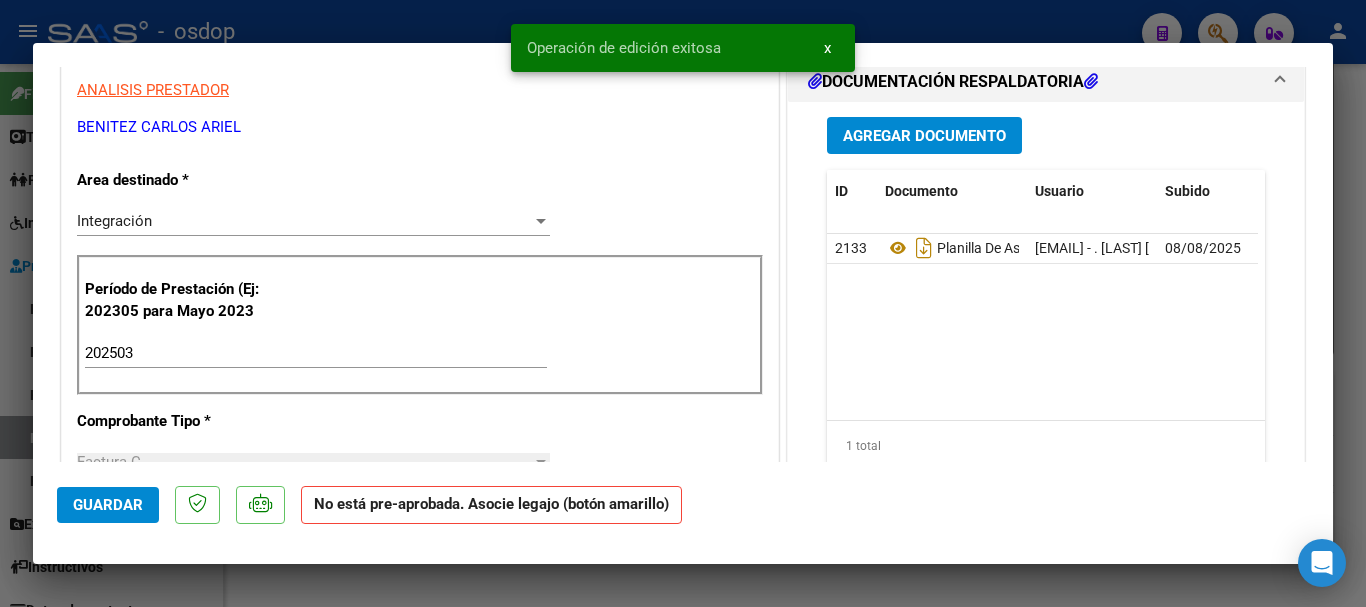 click on "202503" at bounding box center [316, 353] 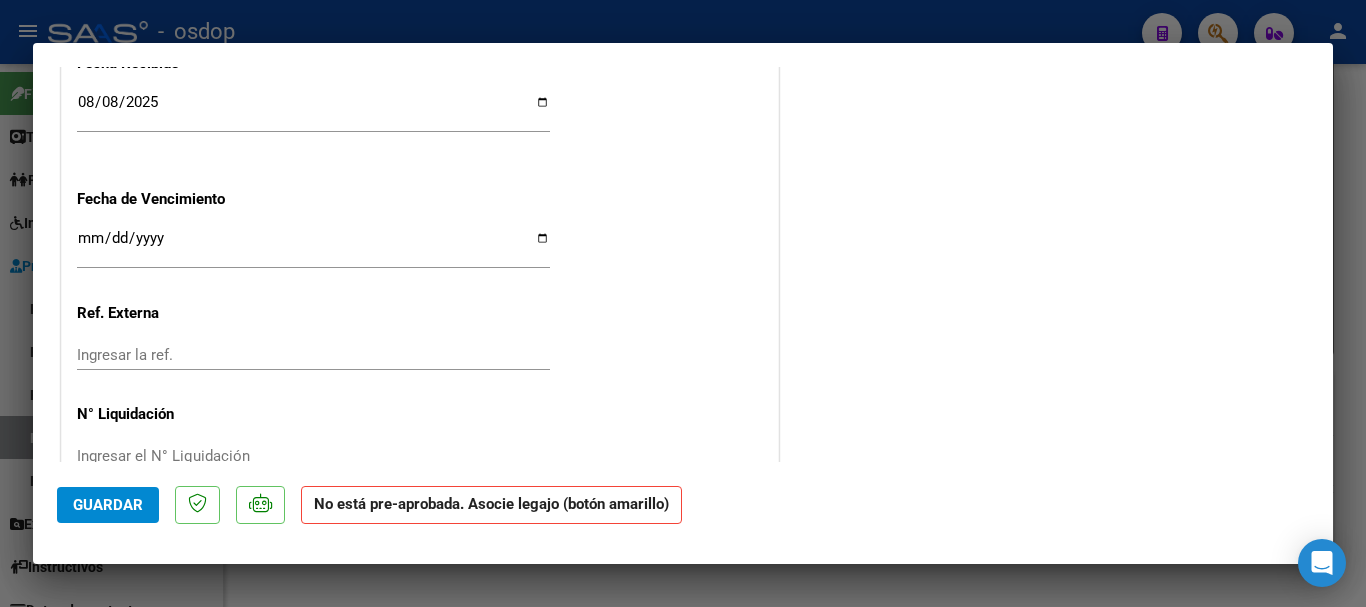 scroll, scrollTop: 1383, scrollLeft: 0, axis: vertical 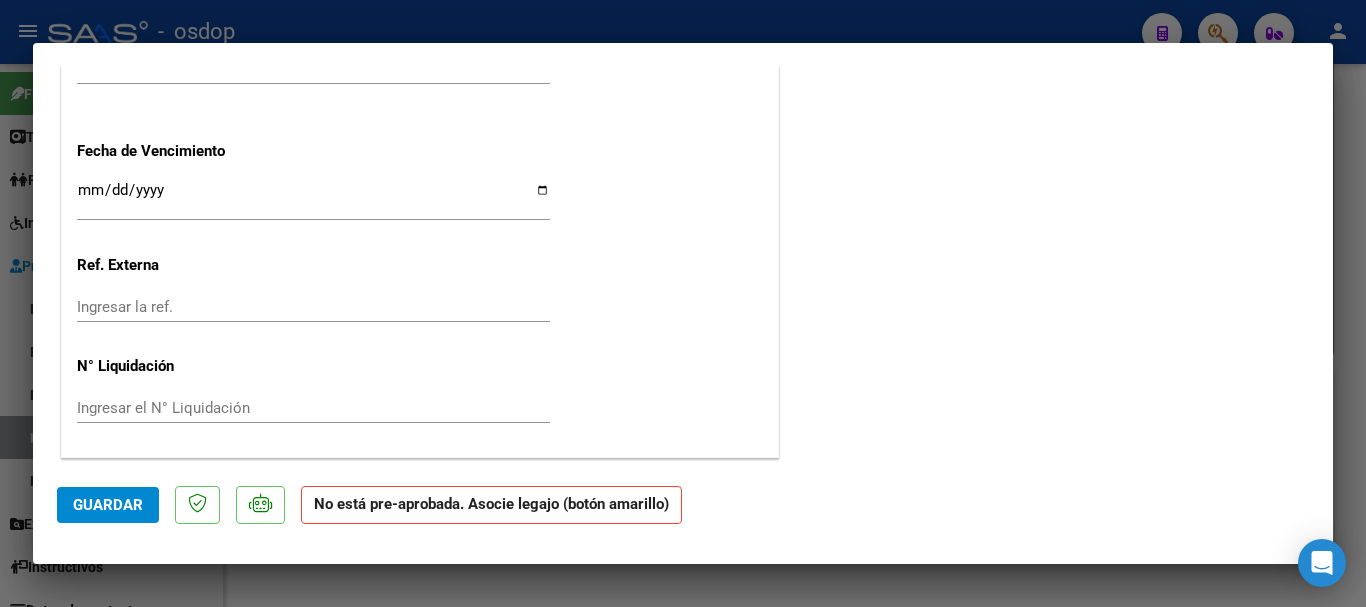 type on "202507" 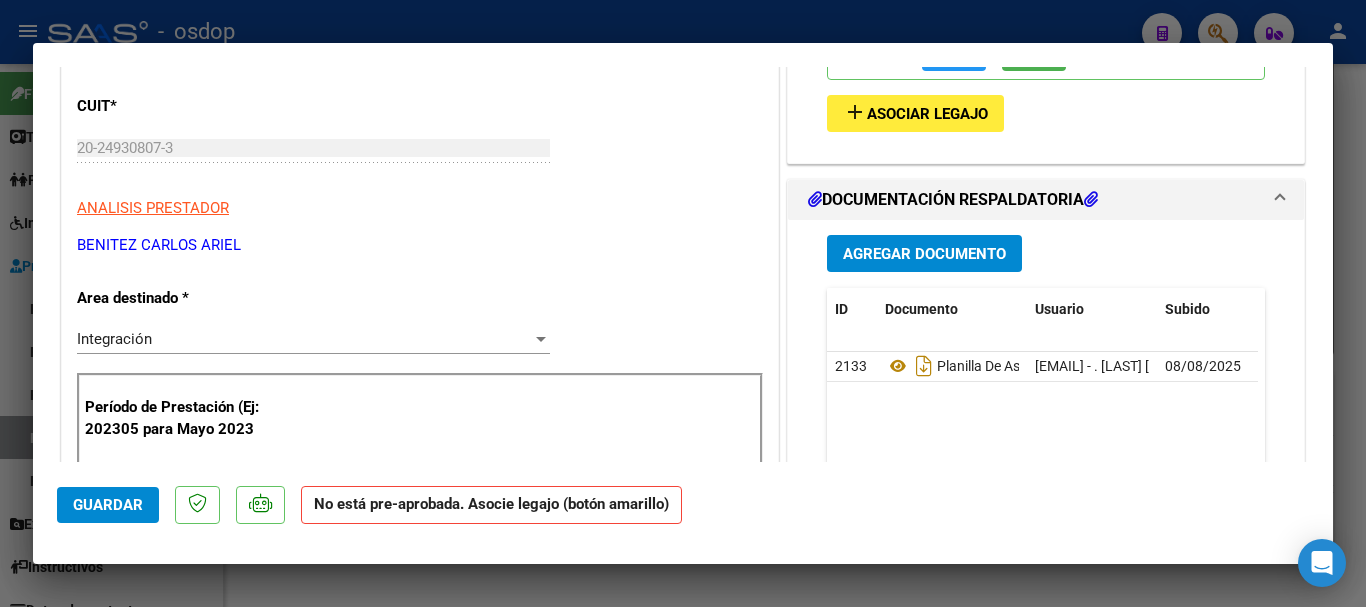 scroll, scrollTop: 183, scrollLeft: 0, axis: vertical 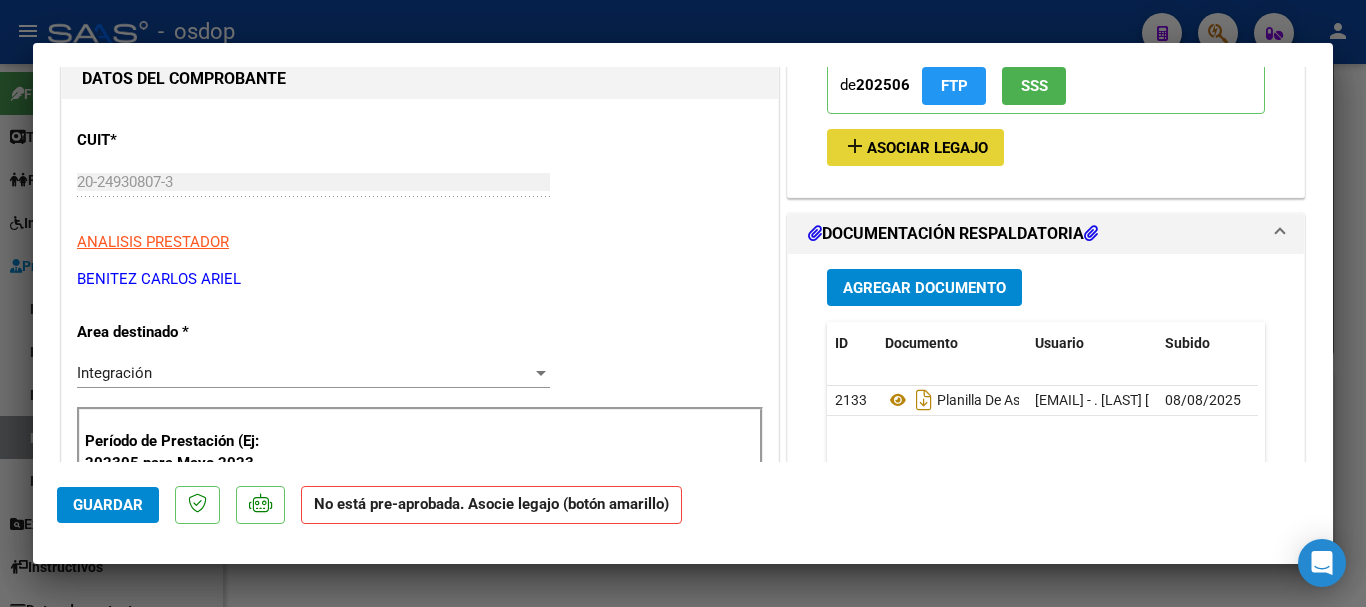 click on "add" at bounding box center (855, 146) 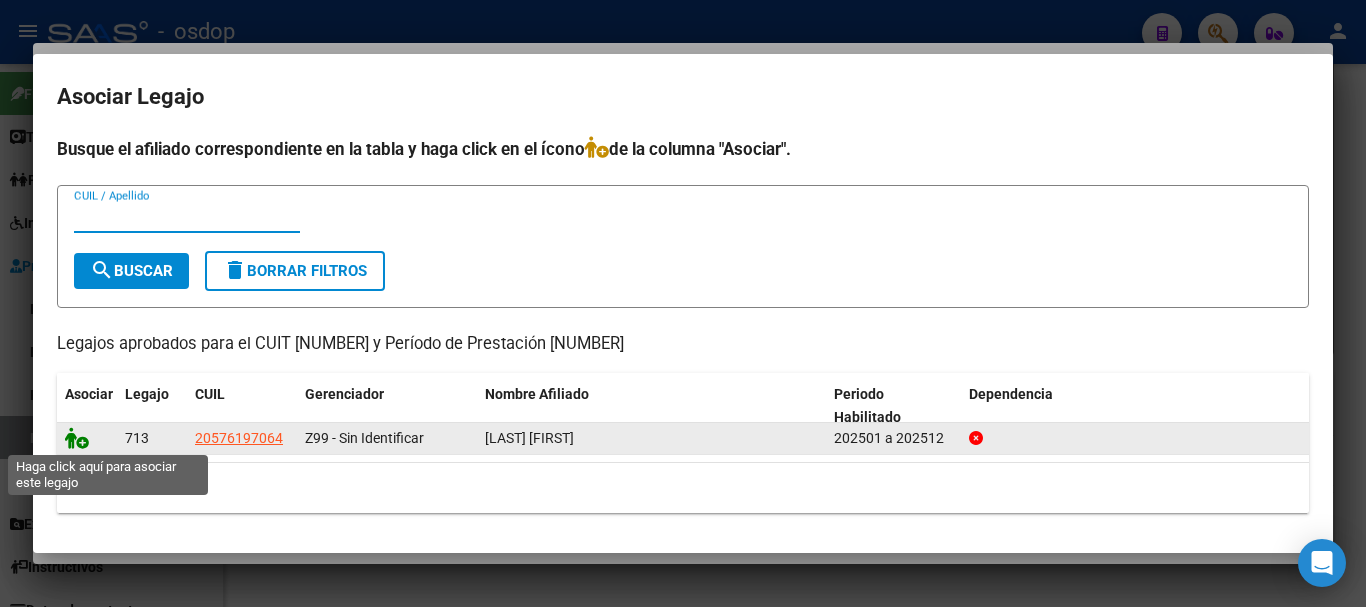 click 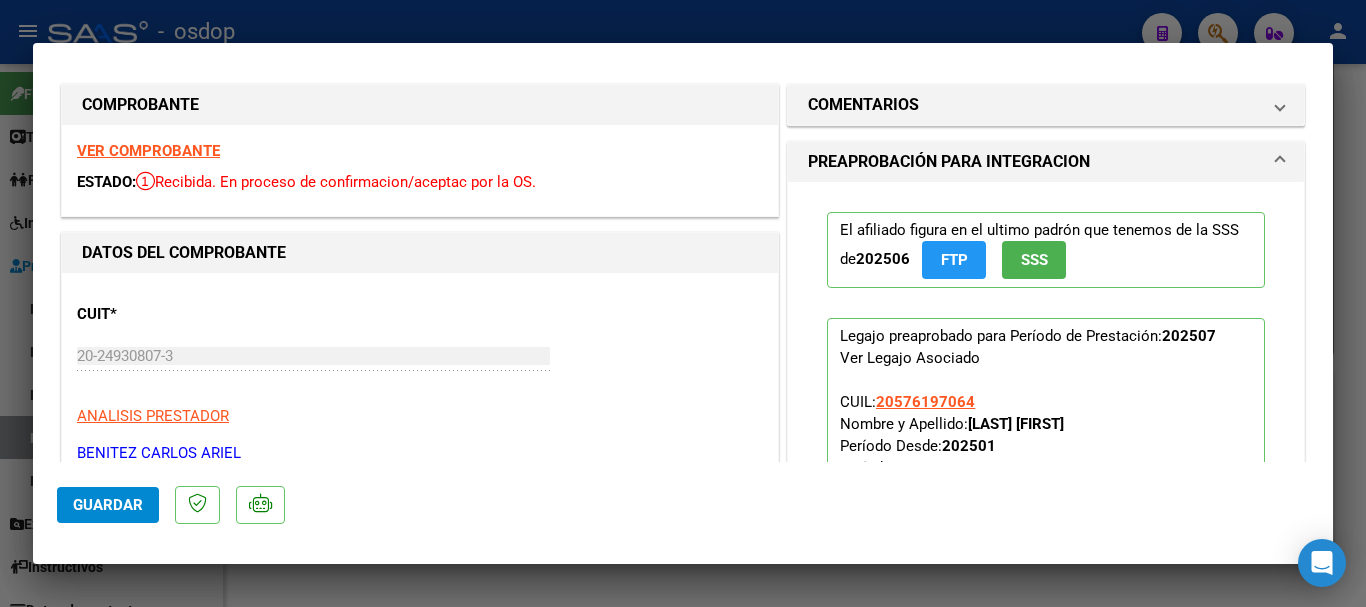 scroll, scrollTop: 0, scrollLeft: 0, axis: both 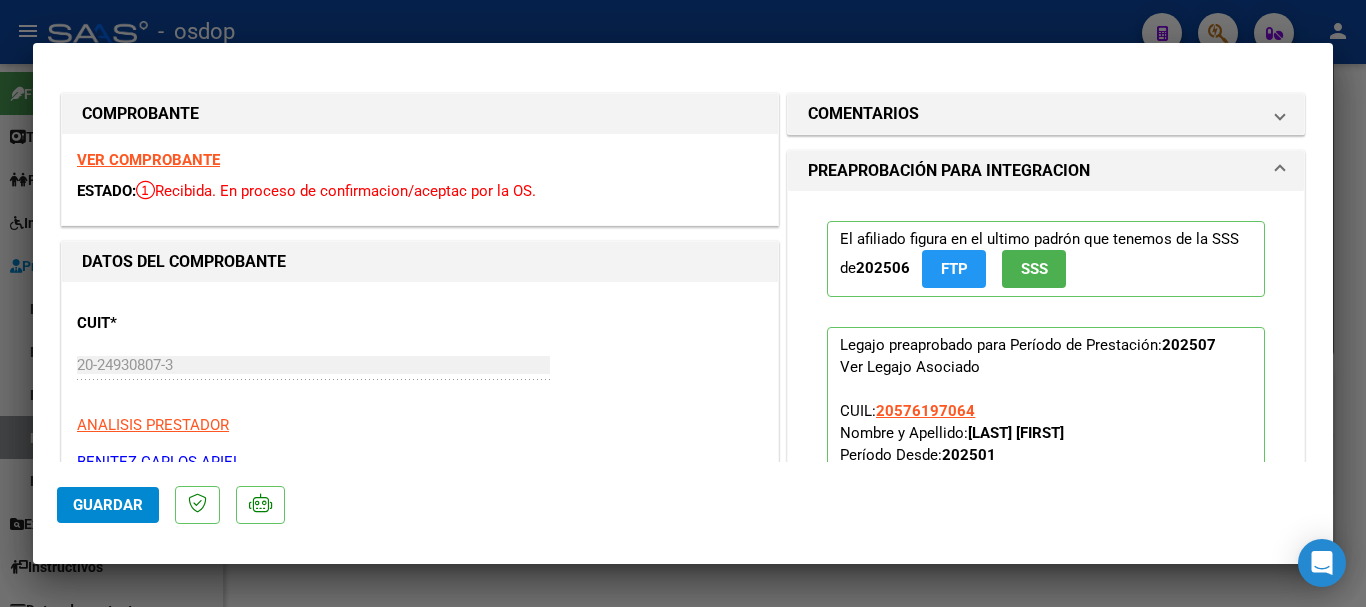 type 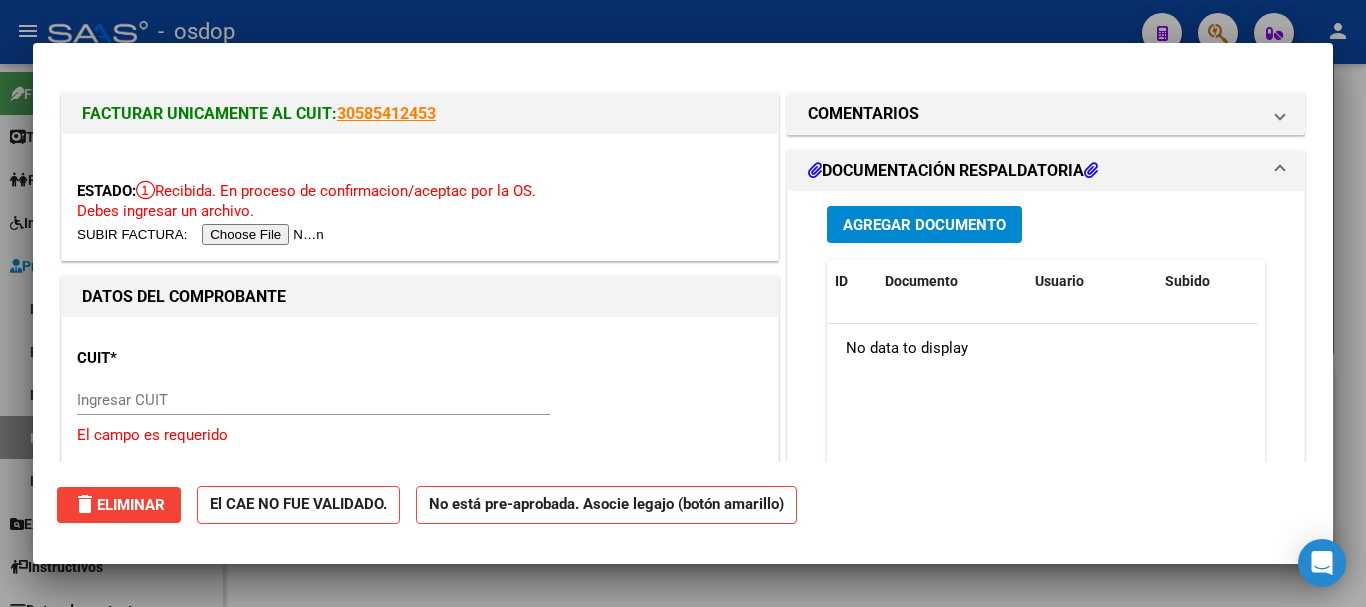 type 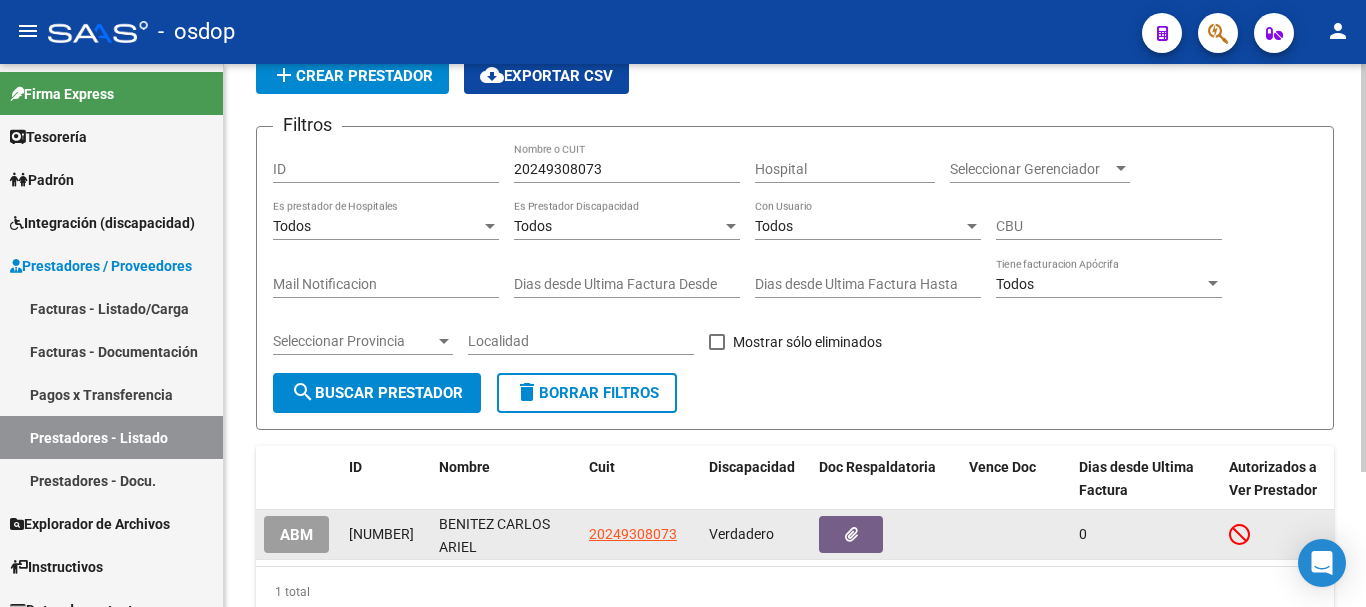 scroll, scrollTop: 179, scrollLeft: 0, axis: vertical 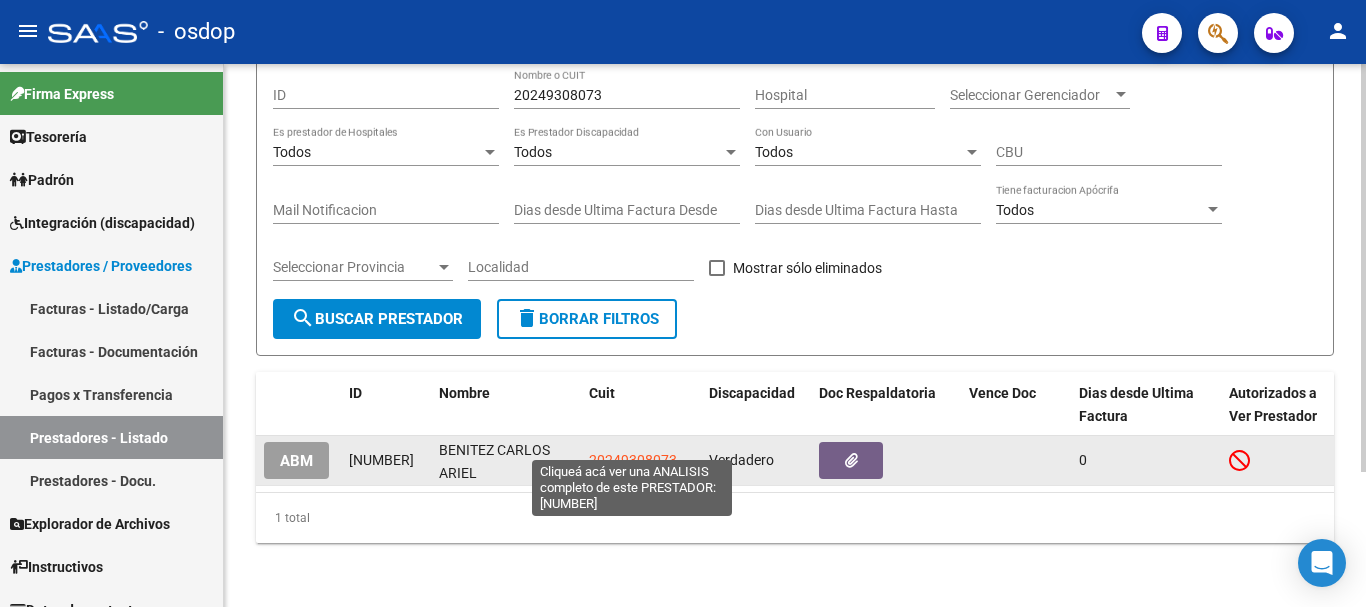 click on "20249308073" 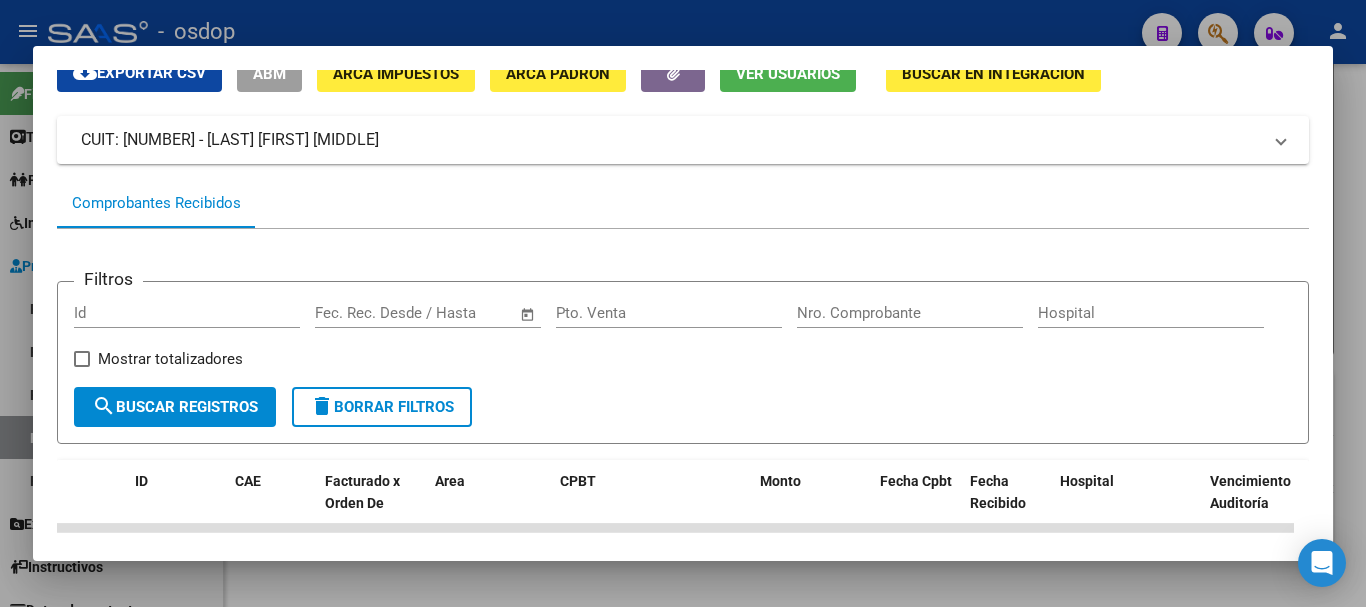 scroll, scrollTop: 300, scrollLeft: 0, axis: vertical 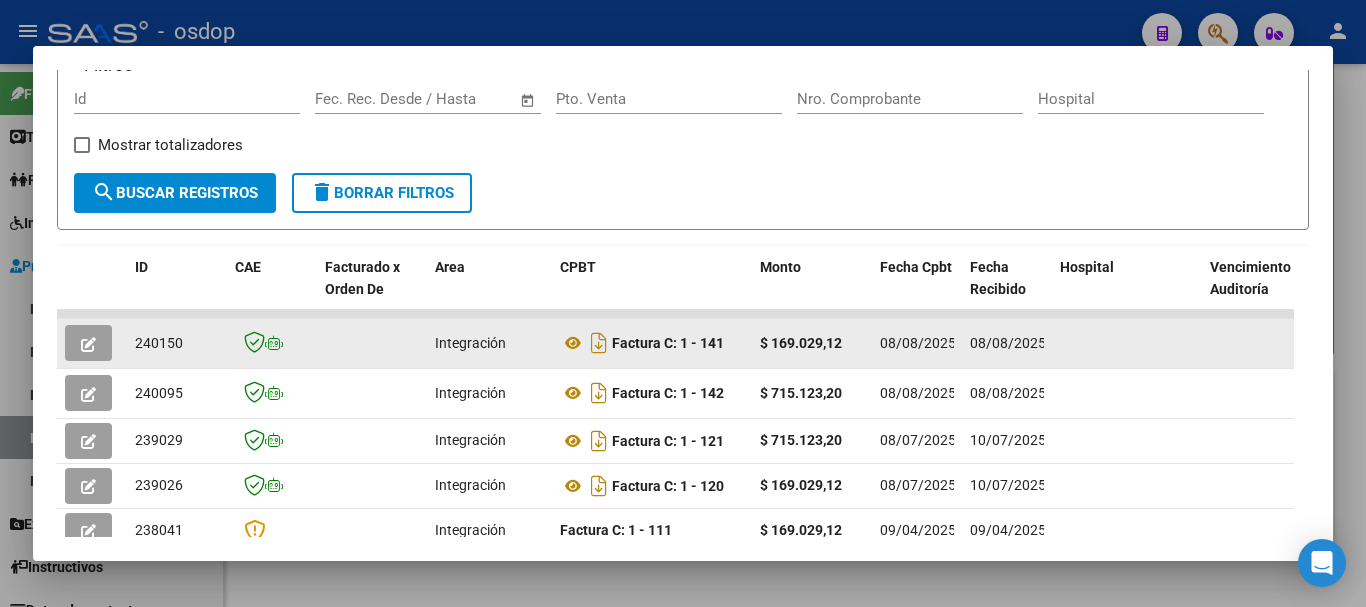 click 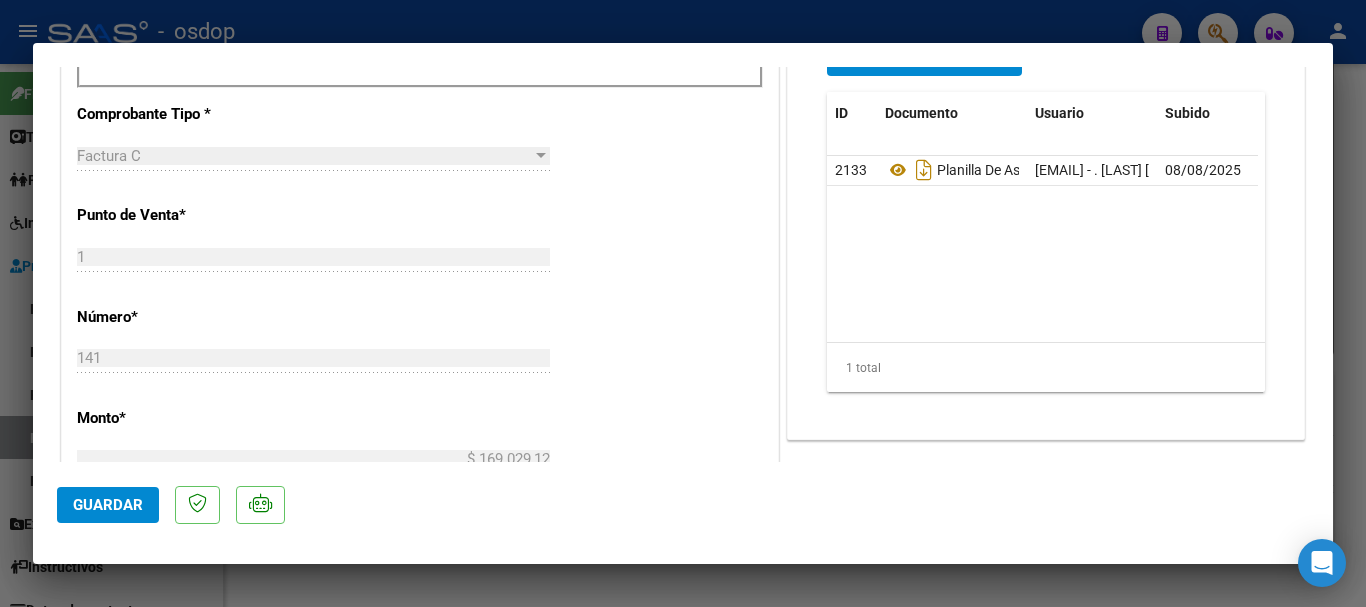 scroll, scrollTop: 700, scrollLeft: 0, axis: vertical 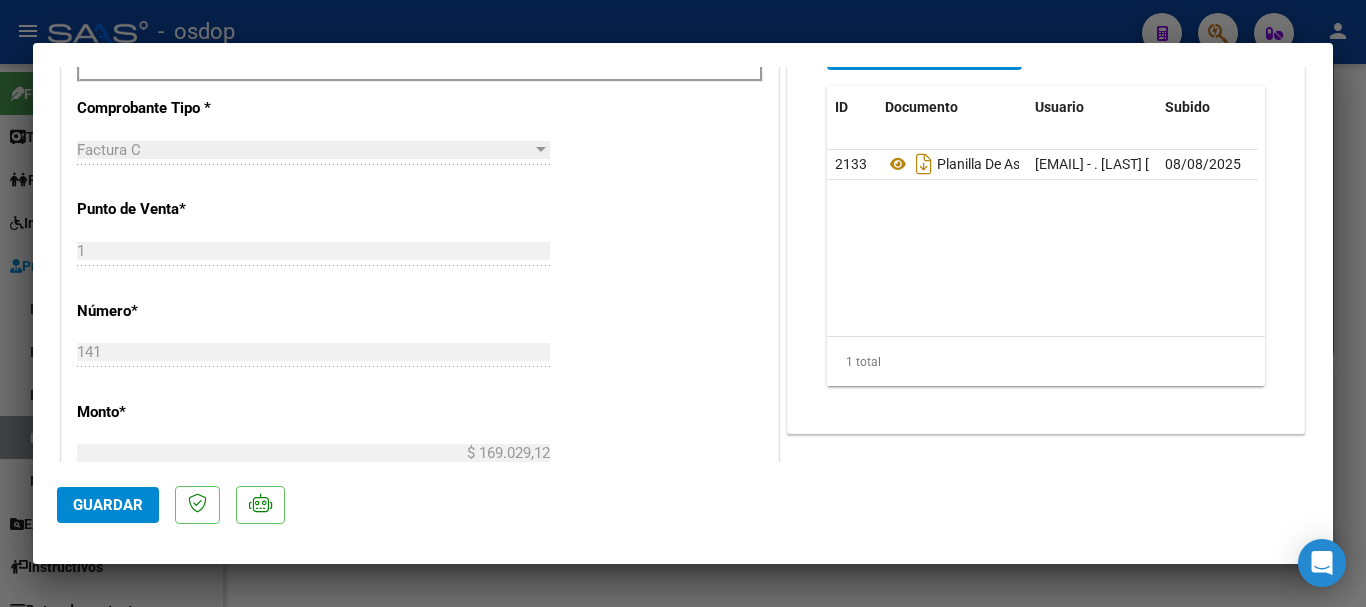 type 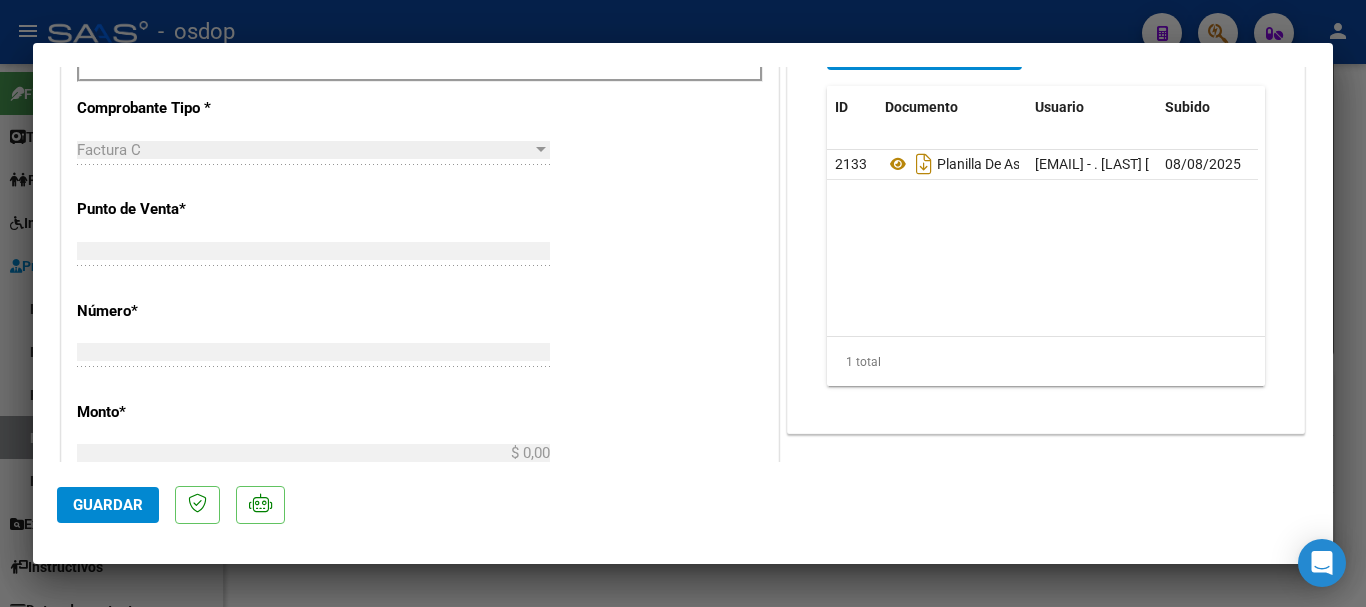 scroll, scrollTop: 0, scrollLeft: 0, axis: both 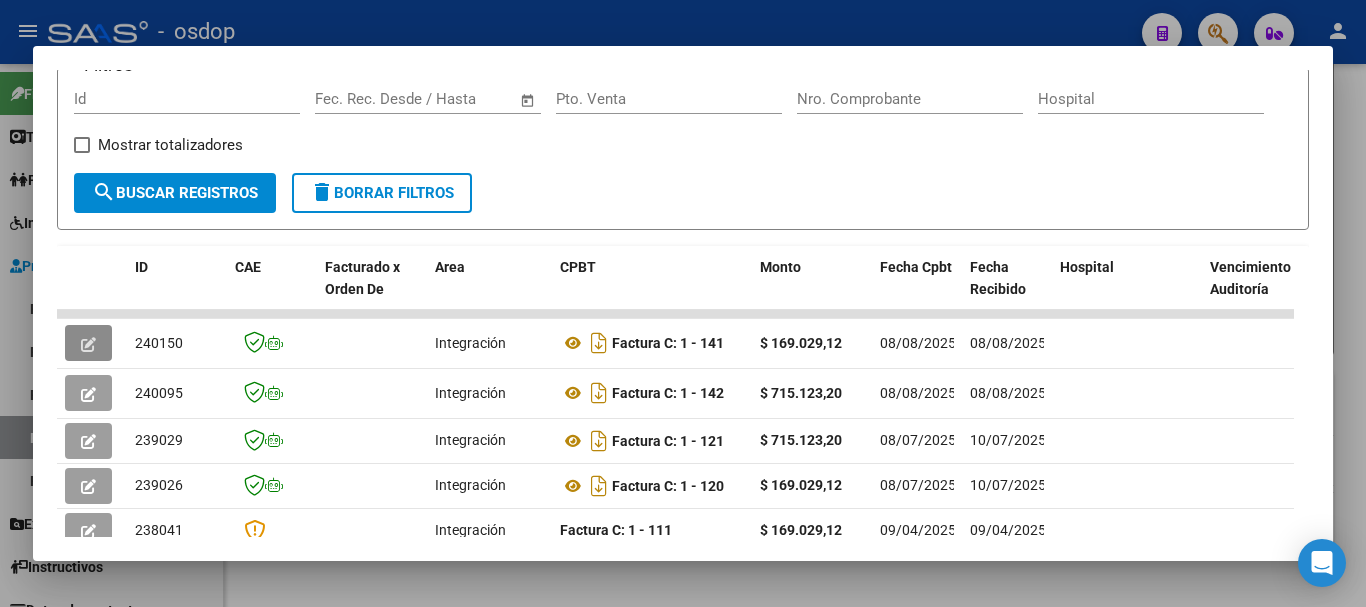 type 